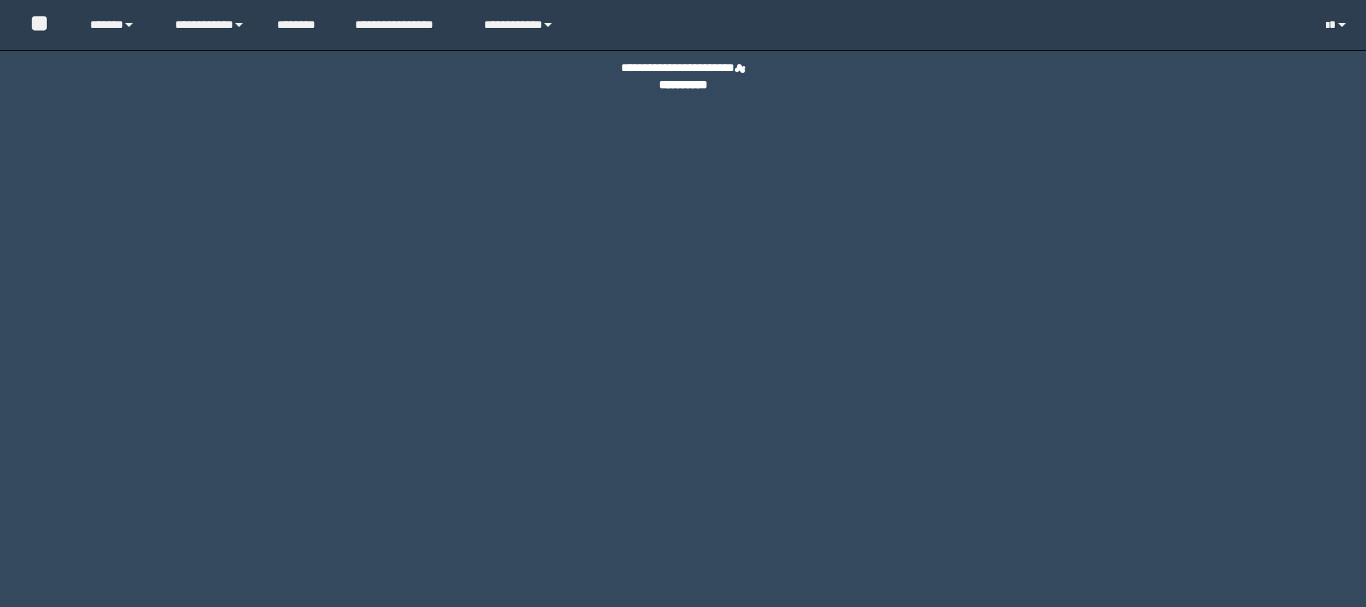 scroll, scrollTop: 0, scrollLeft: 0, axis: both 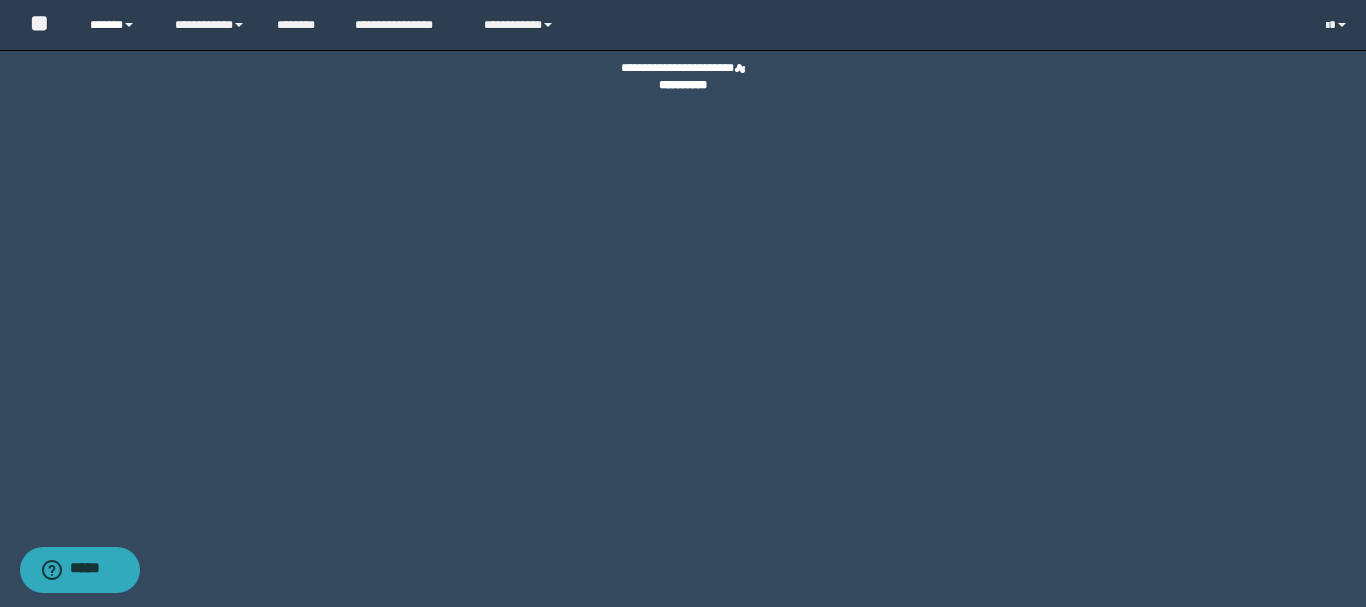 click on "******" at bounding box center (117, 25) 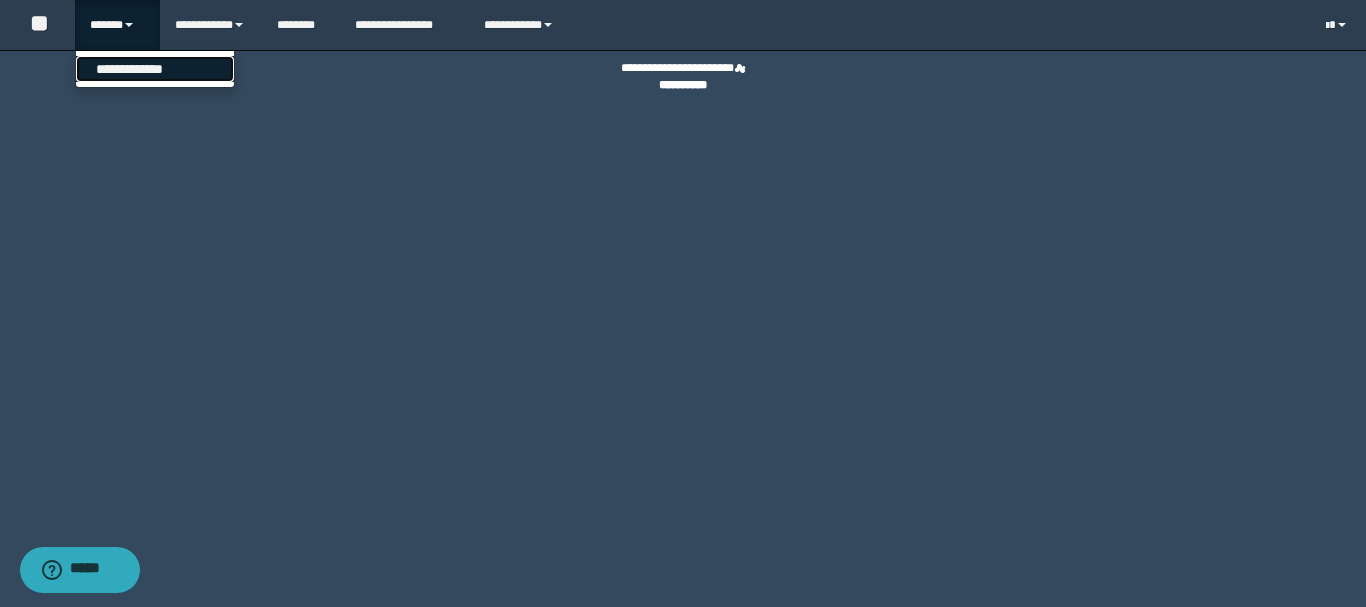 click on "**********" at bounding box center [155, 69] 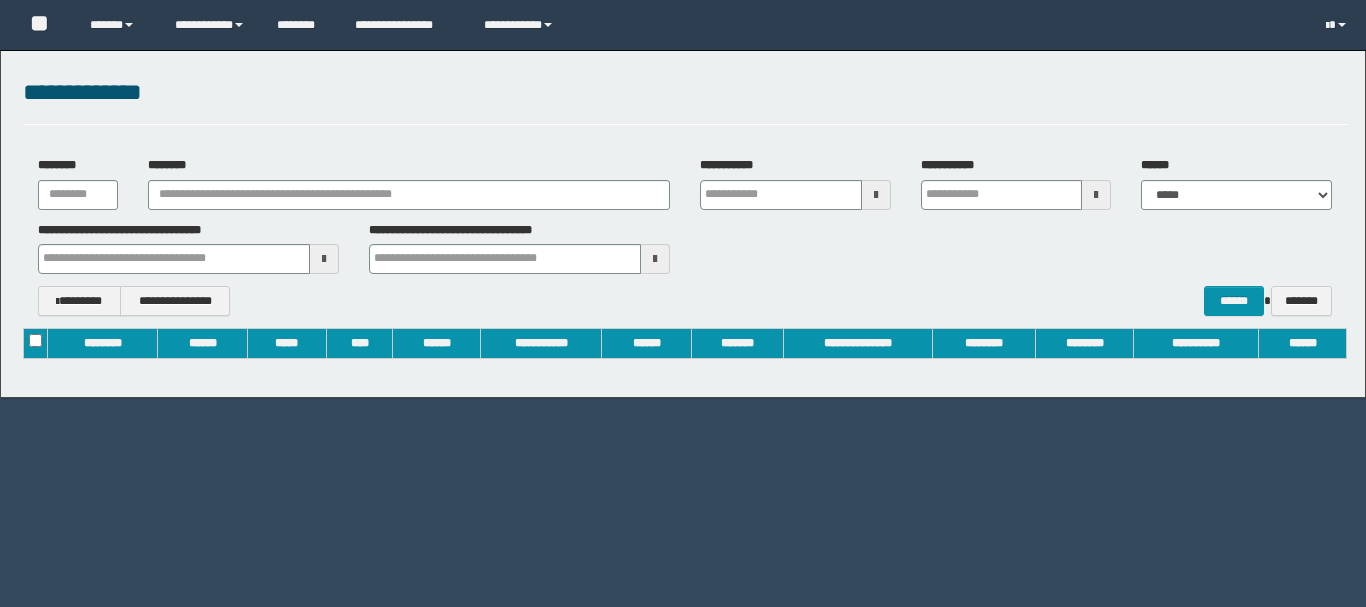 scroll, scrollTop: 0, scrollLeft: 0, axis: both 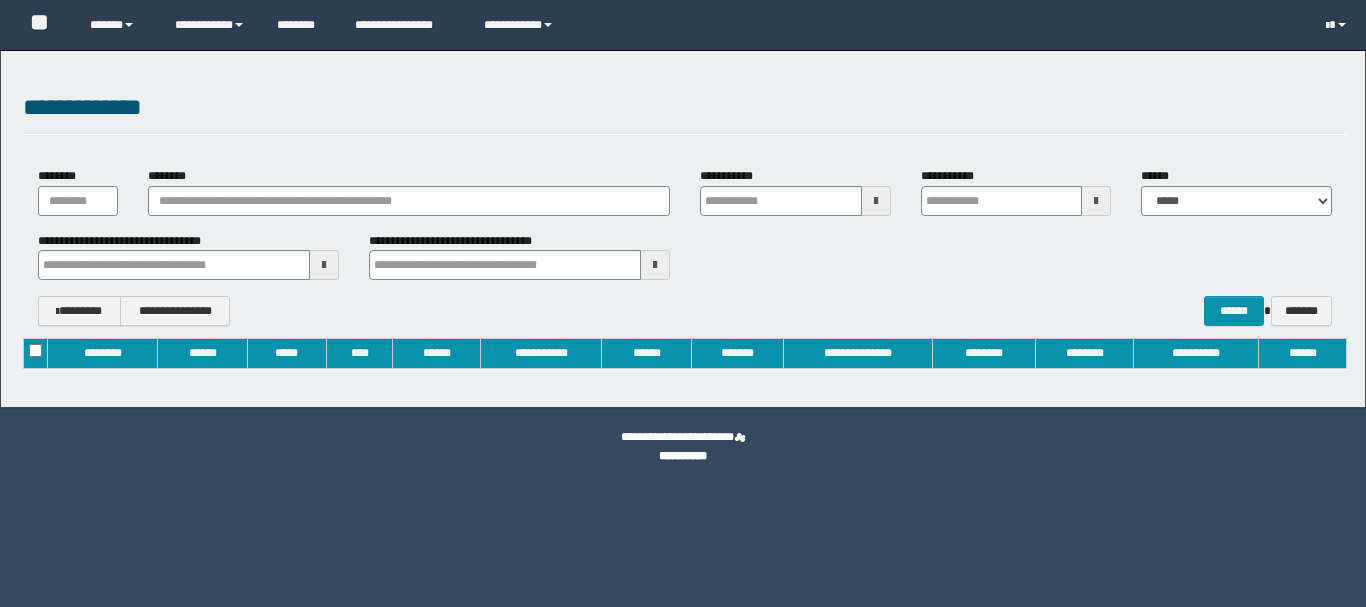 type on "**********" 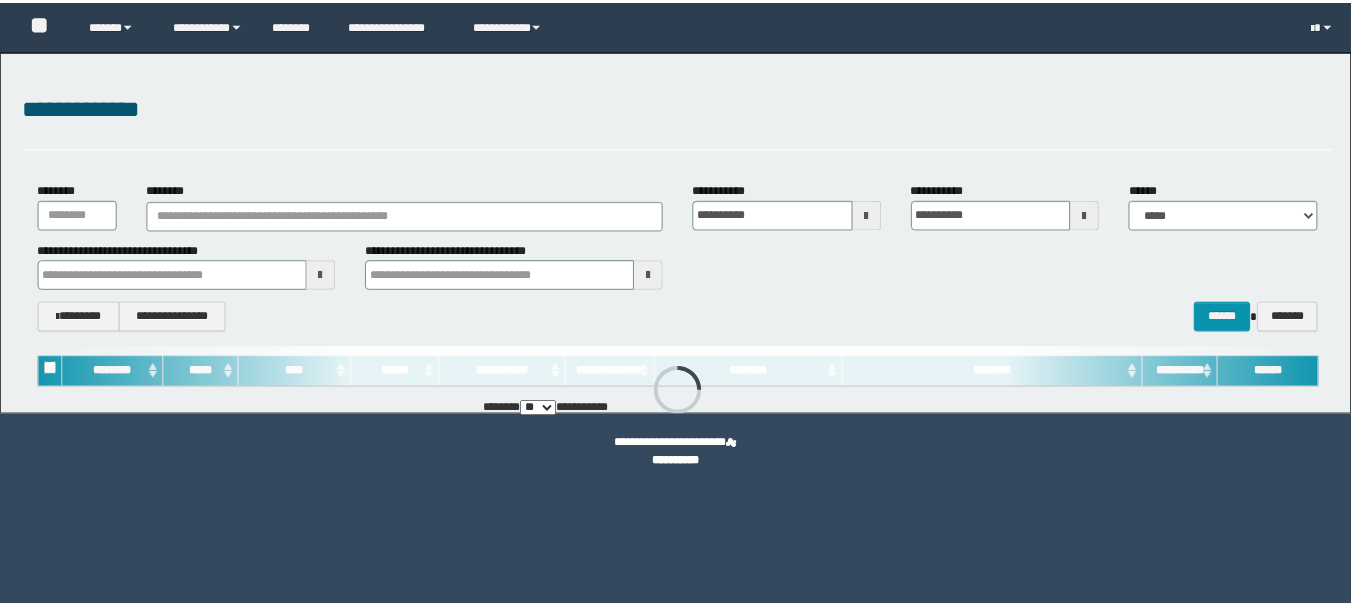 scroll, scrollTop: 0, scrollLeft: 0, axis: both 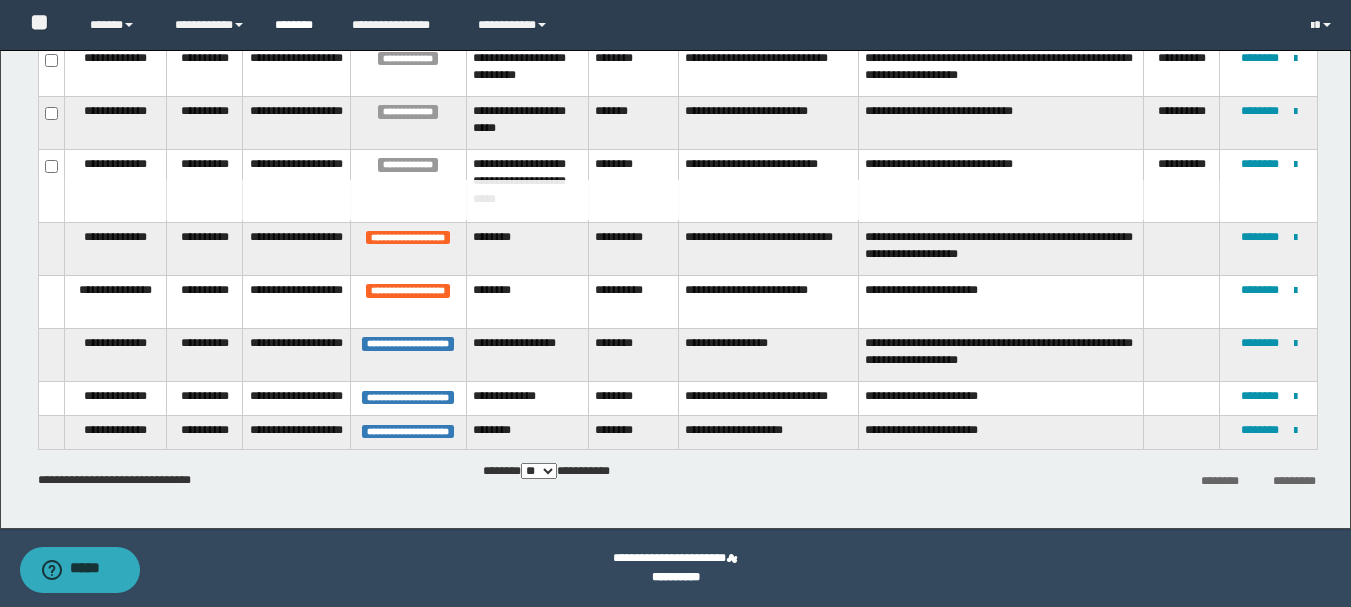 type 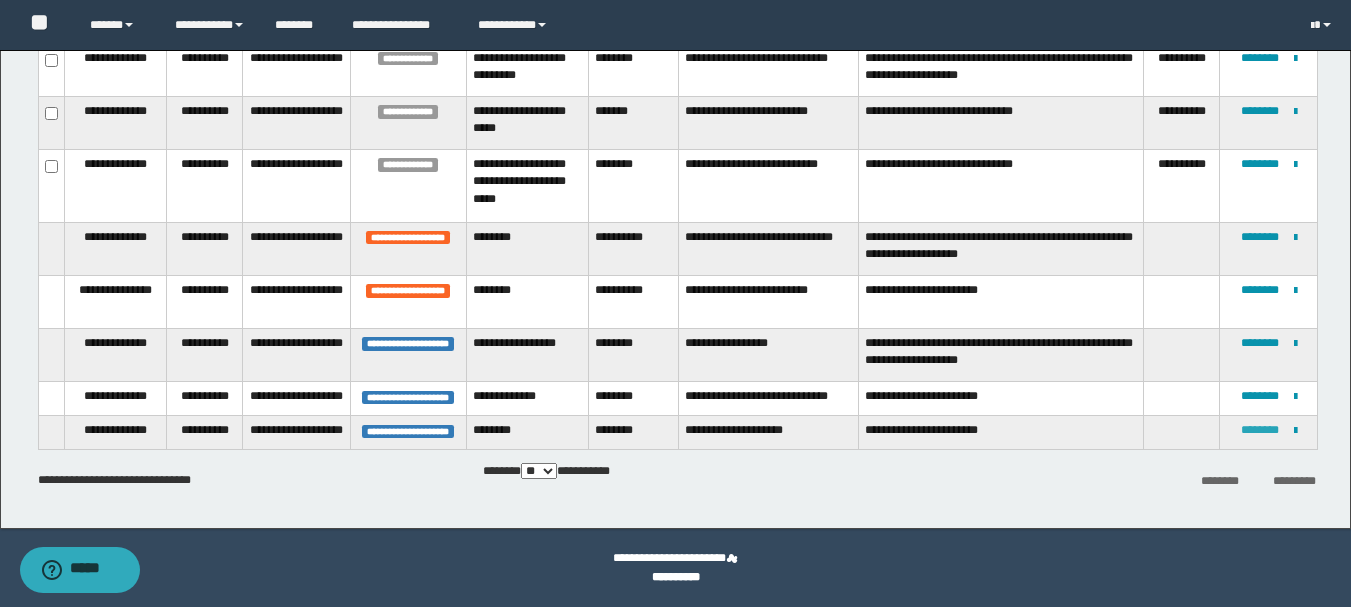 click on "********" at bounding box center (1260, 430) 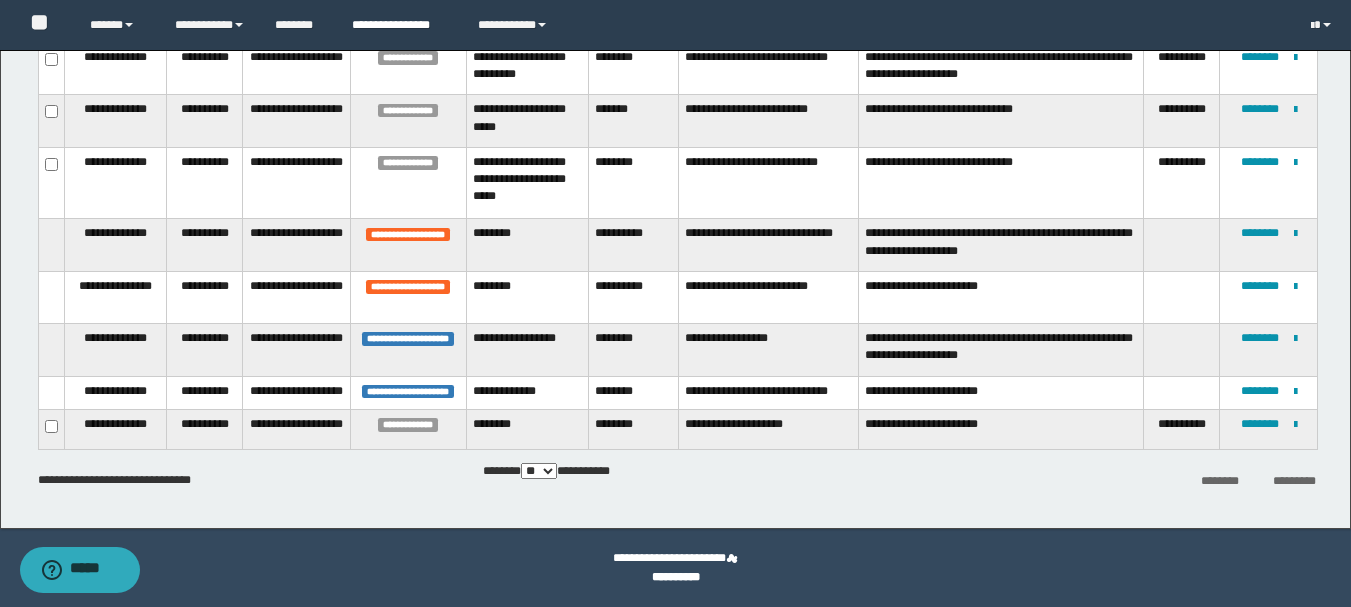 scroll, scrollTop: 0, scrollLeft: 0, axis: both 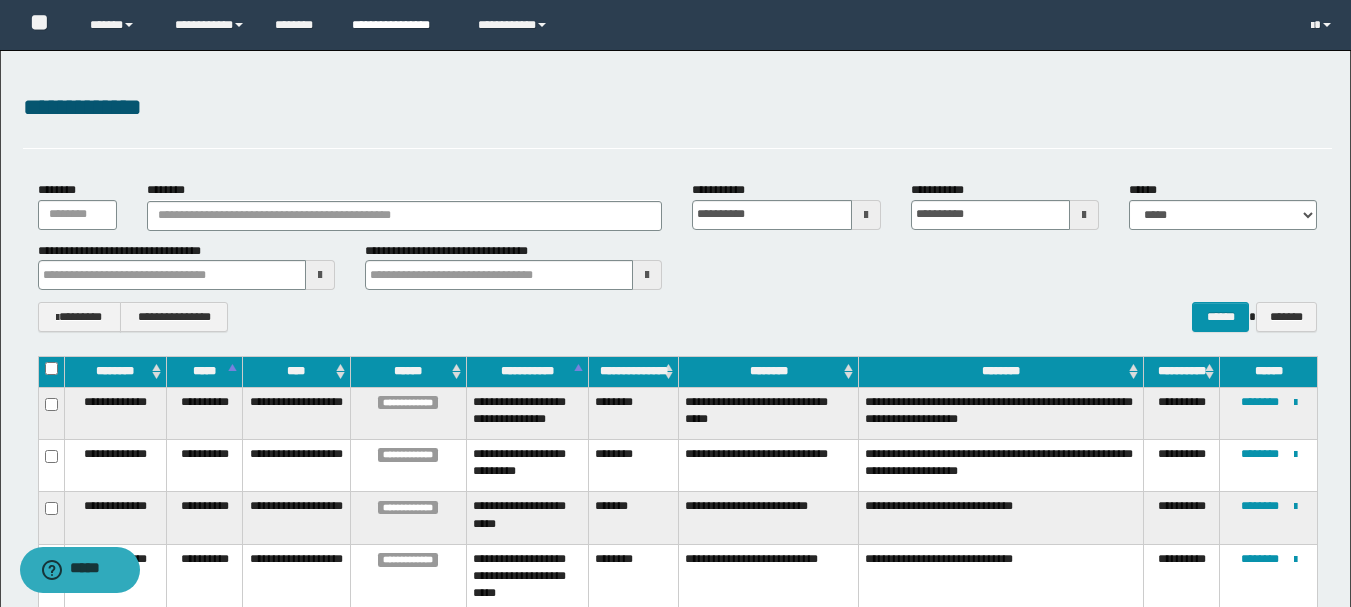 type 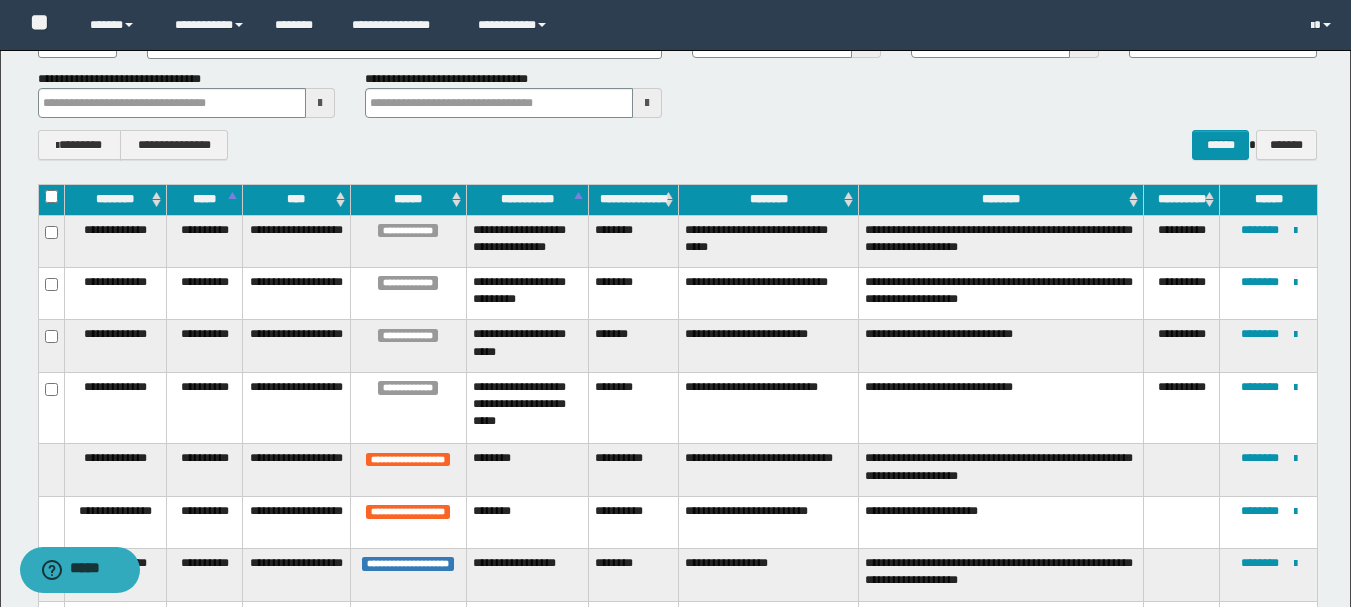 scroll, scrollTop: 300, scrollLeft: 0, axis: vertical 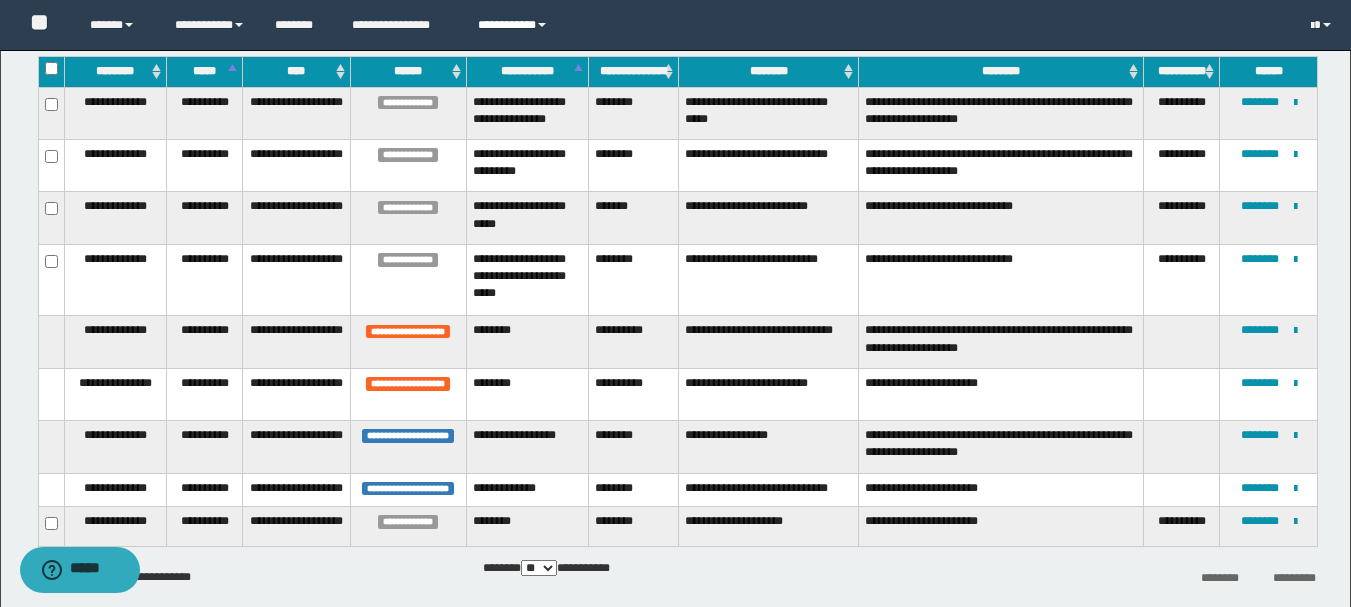 type 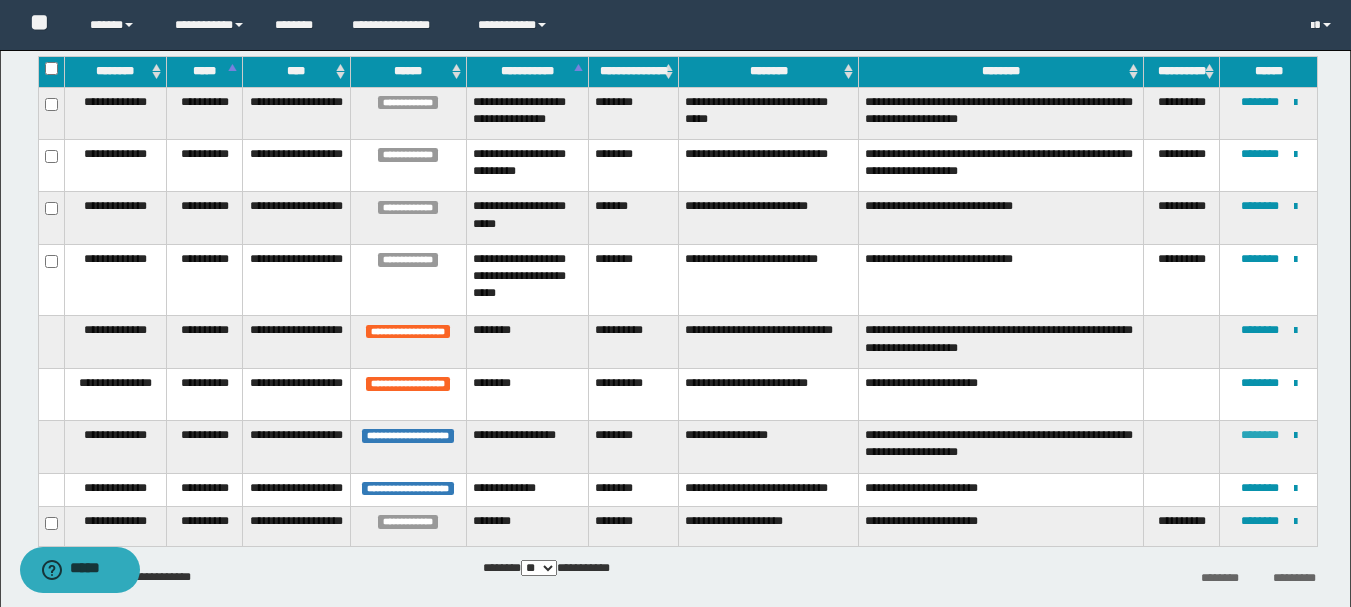 click on "********" at bounding box center (1260, 435) 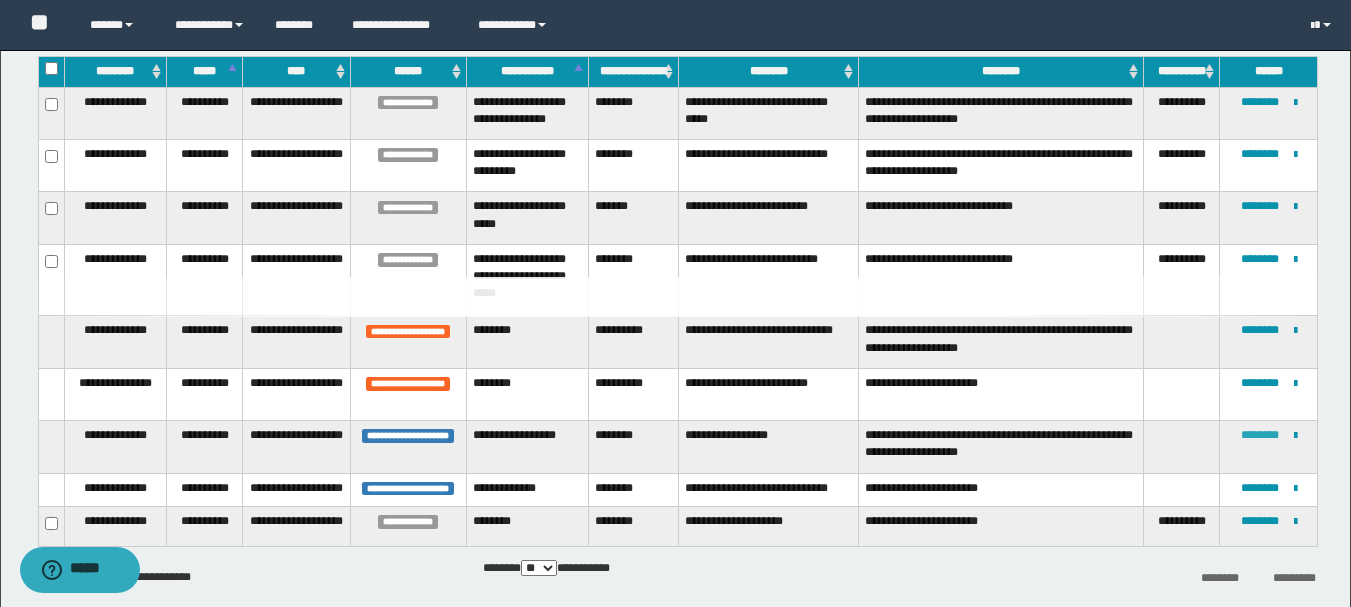 type 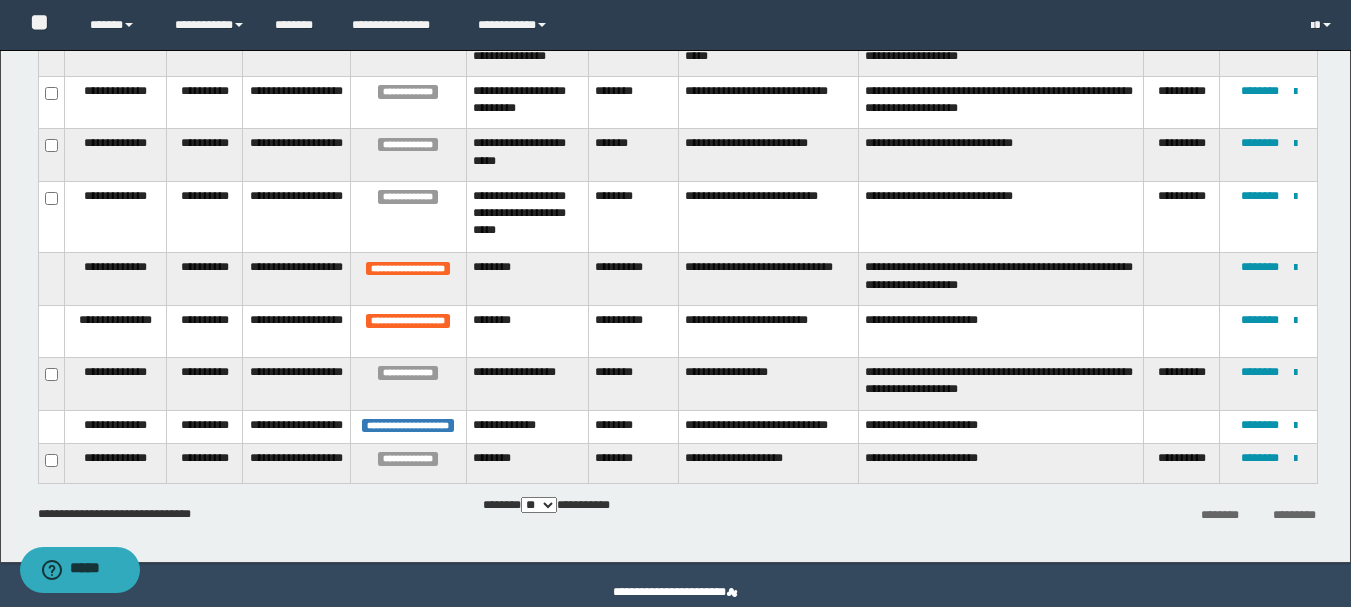 scroll, scrollTop: 397, scrollLeft: 0, axis: vertical 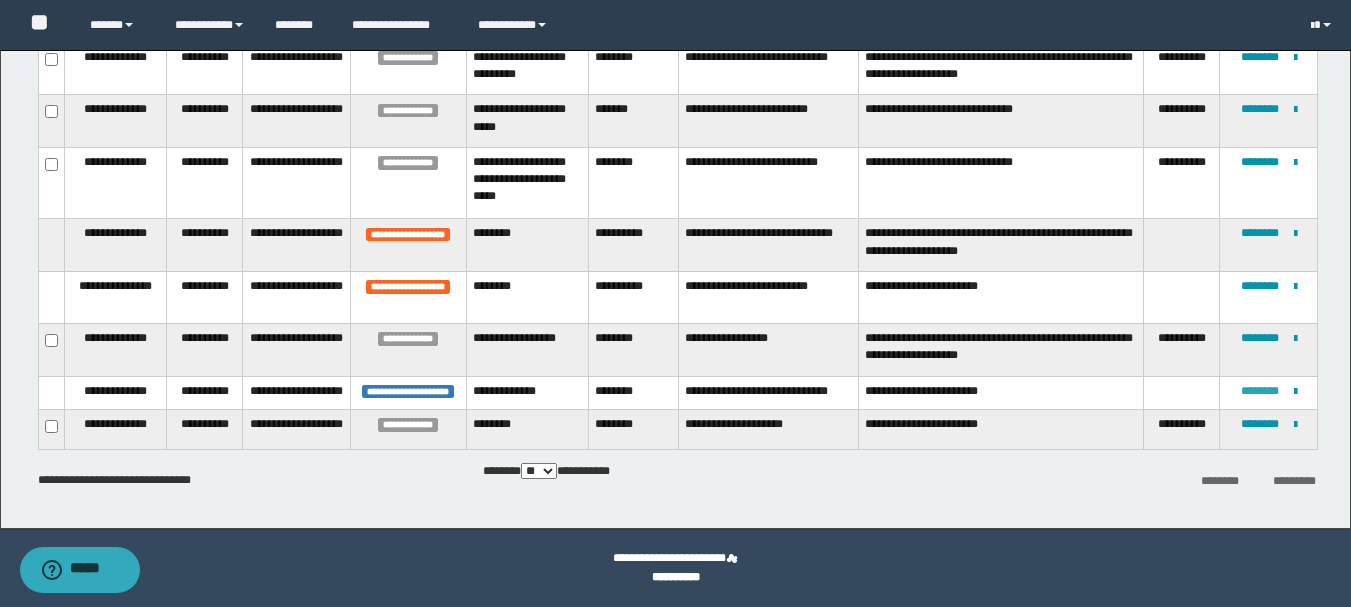 click on "********" at bounding box center [1260, 391] 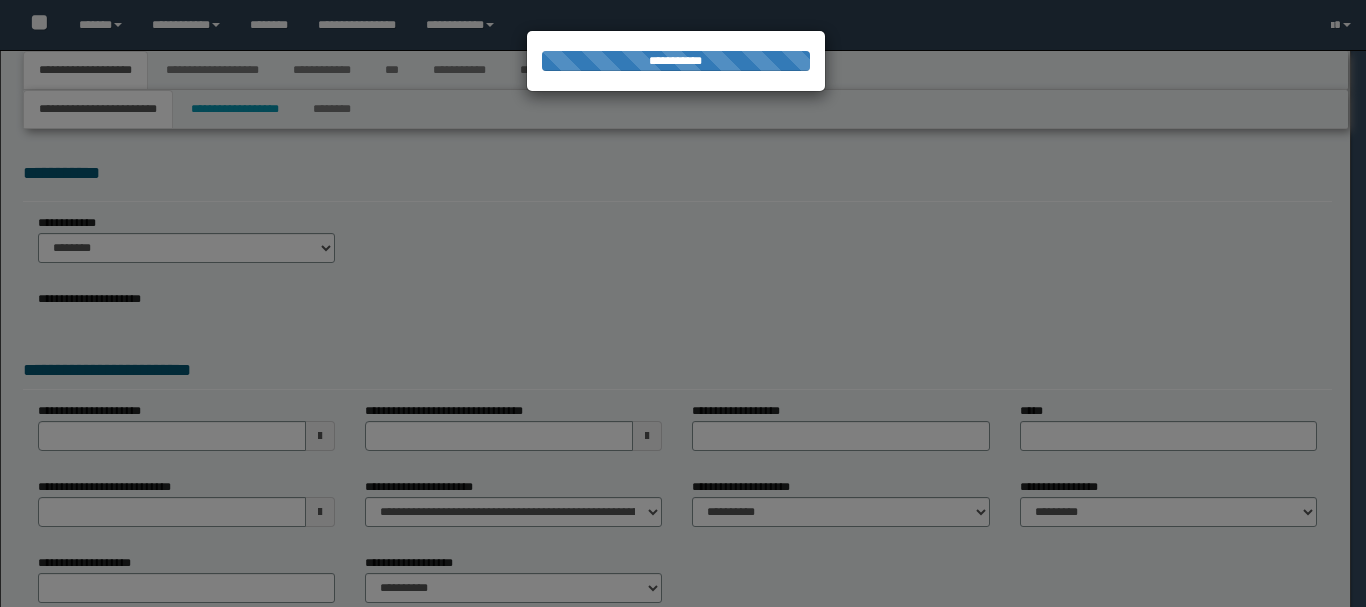 scroll, scrollTop: 0, scrollLeft: 0, axis: both 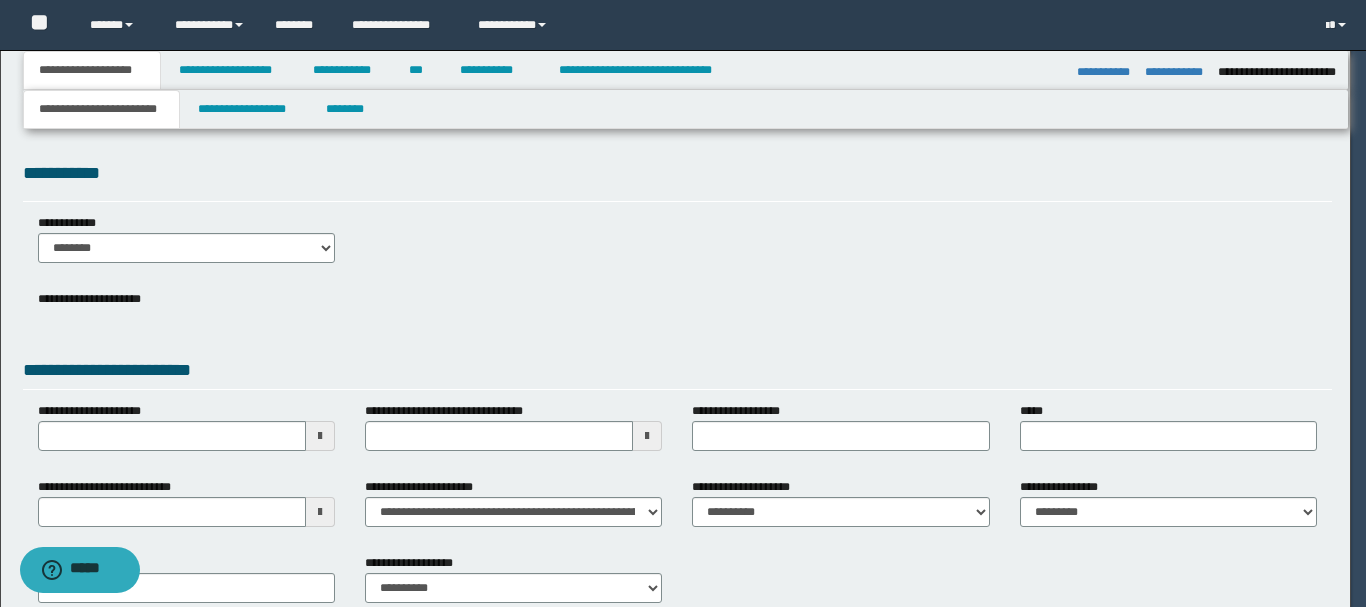 select on "*" 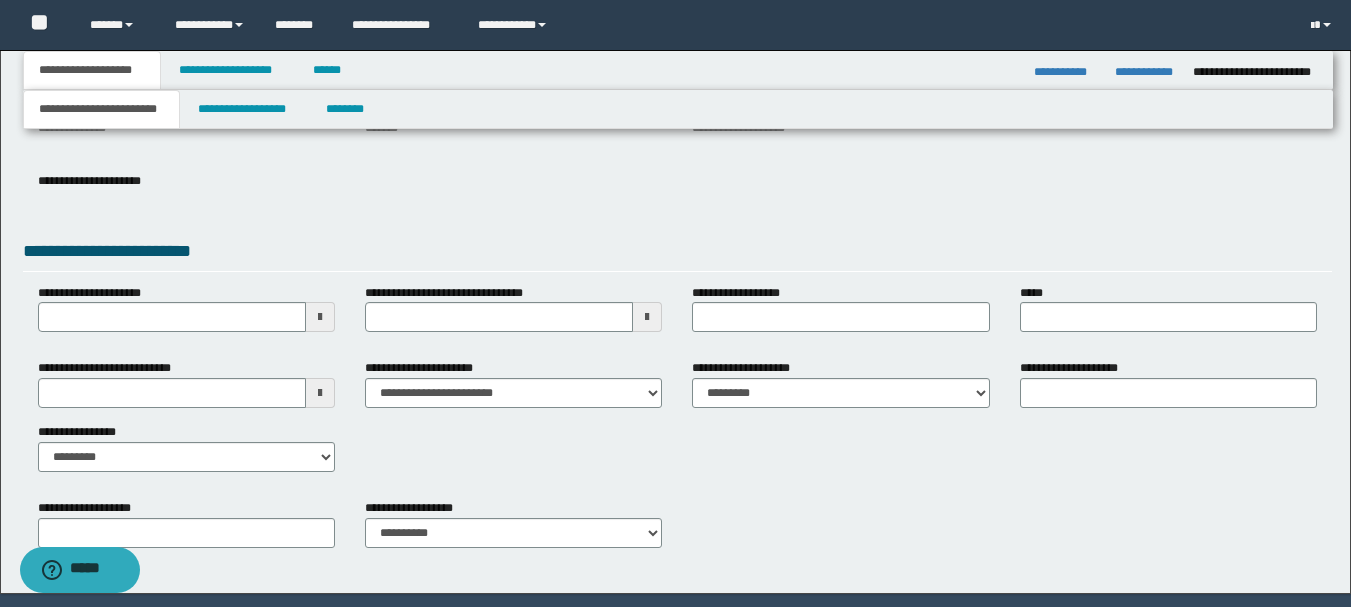 scroll, scrollTop: 277, scrollLeft: 0, axis: vertical 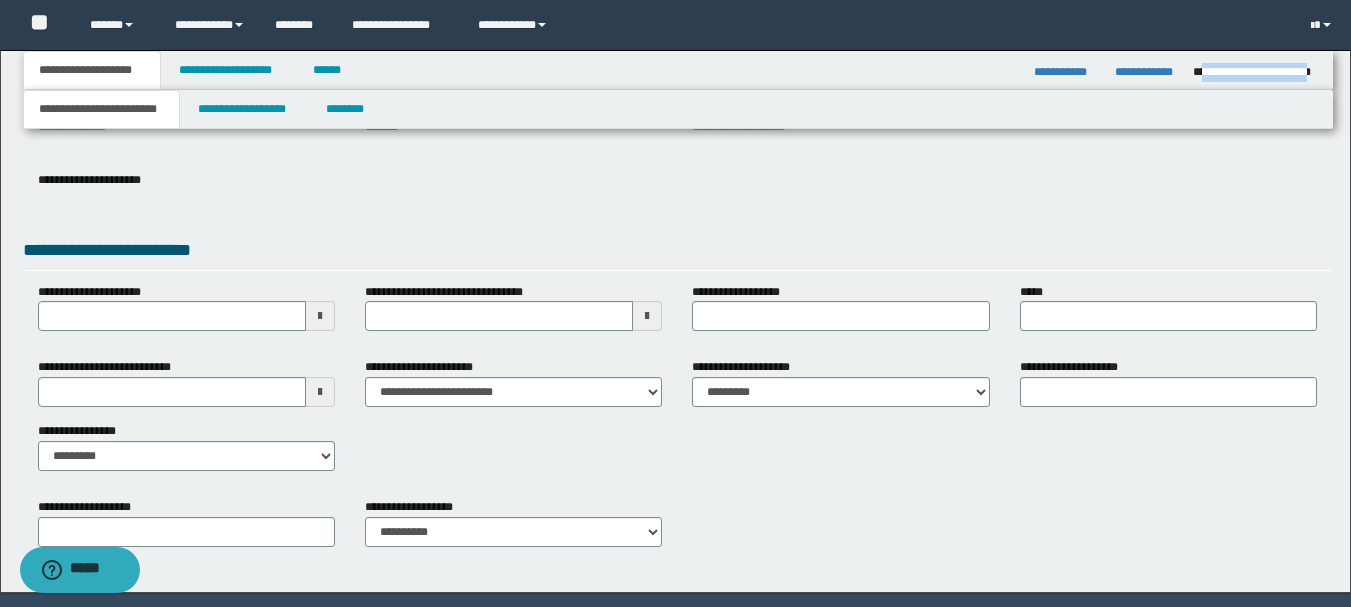 drag, startPoint x: 1316, startPoint y: 75, endPoint x: 1204, endPoint y: 80, distance: 112.11155 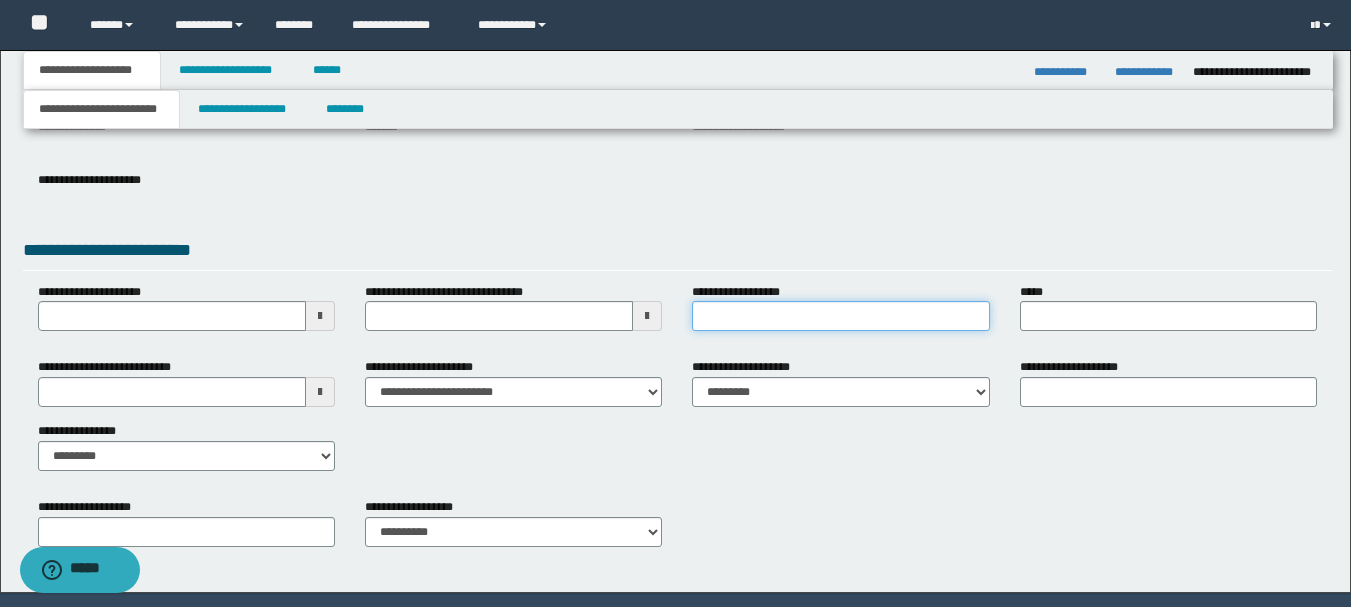 click on "**********" at bounding box center [840, 316] 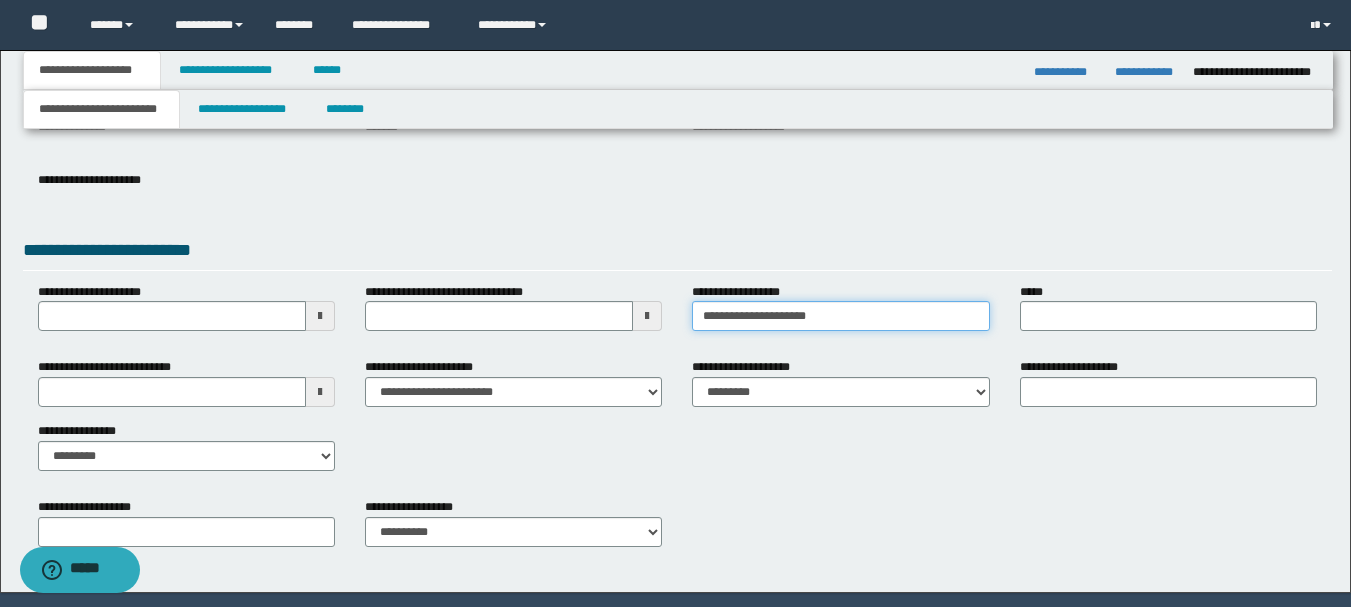 type on "**********" 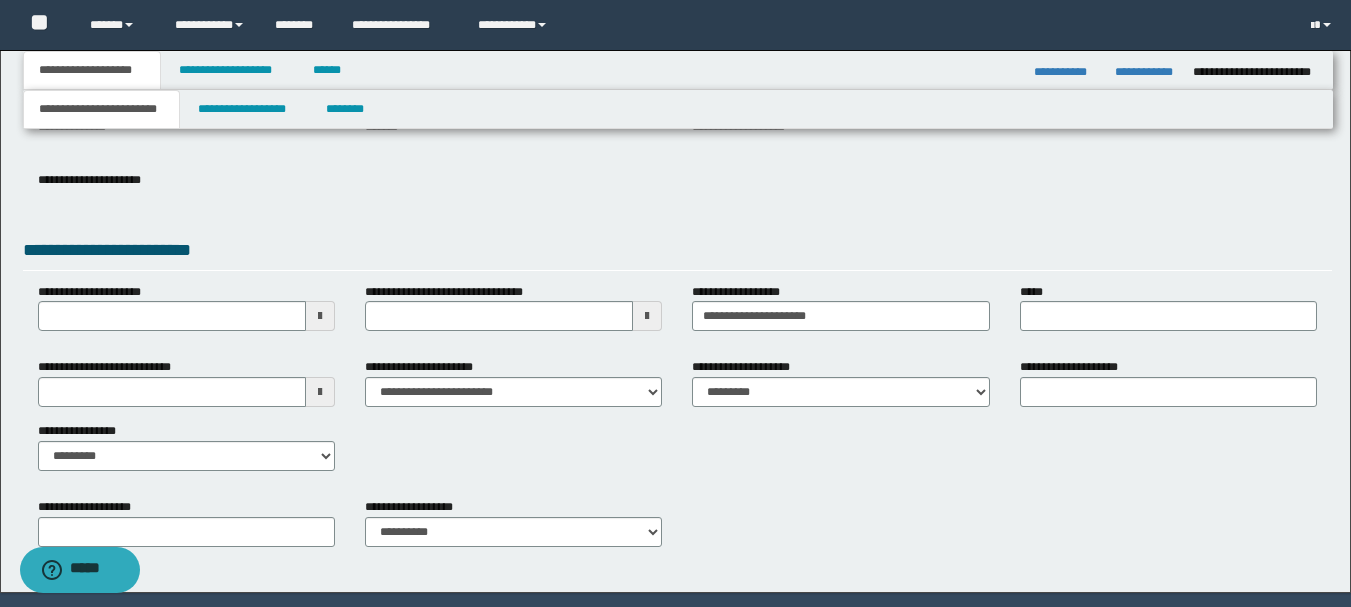 click on "**********" at bounding box center (1146, 72) 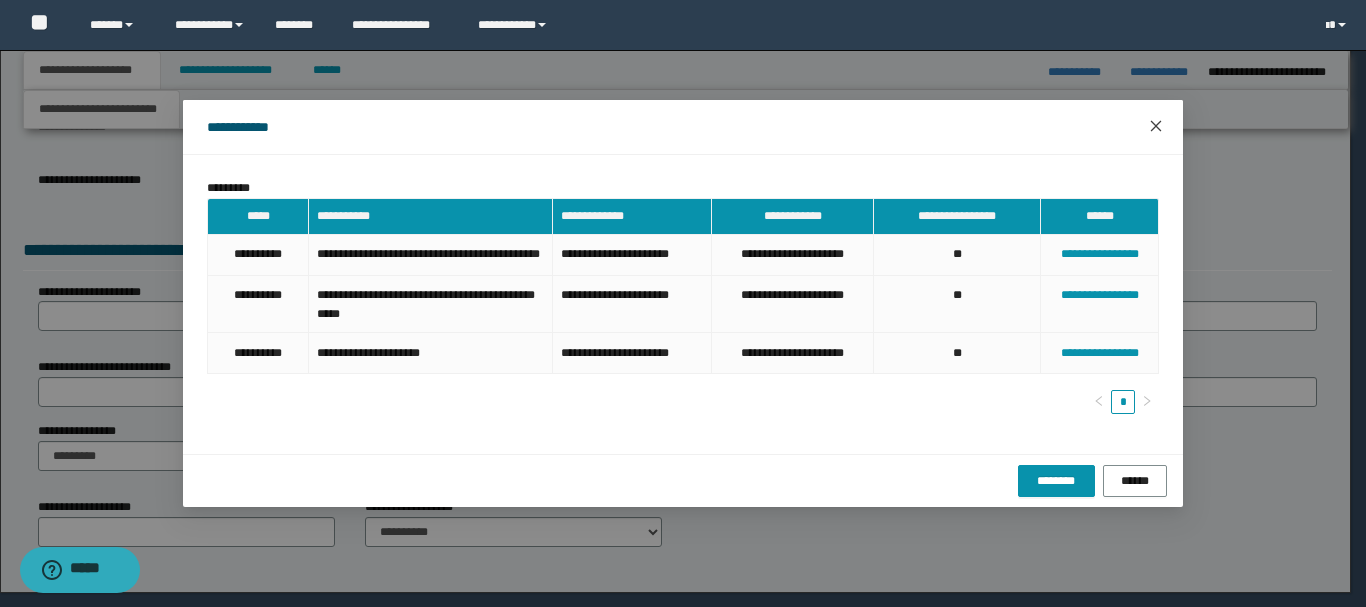 click 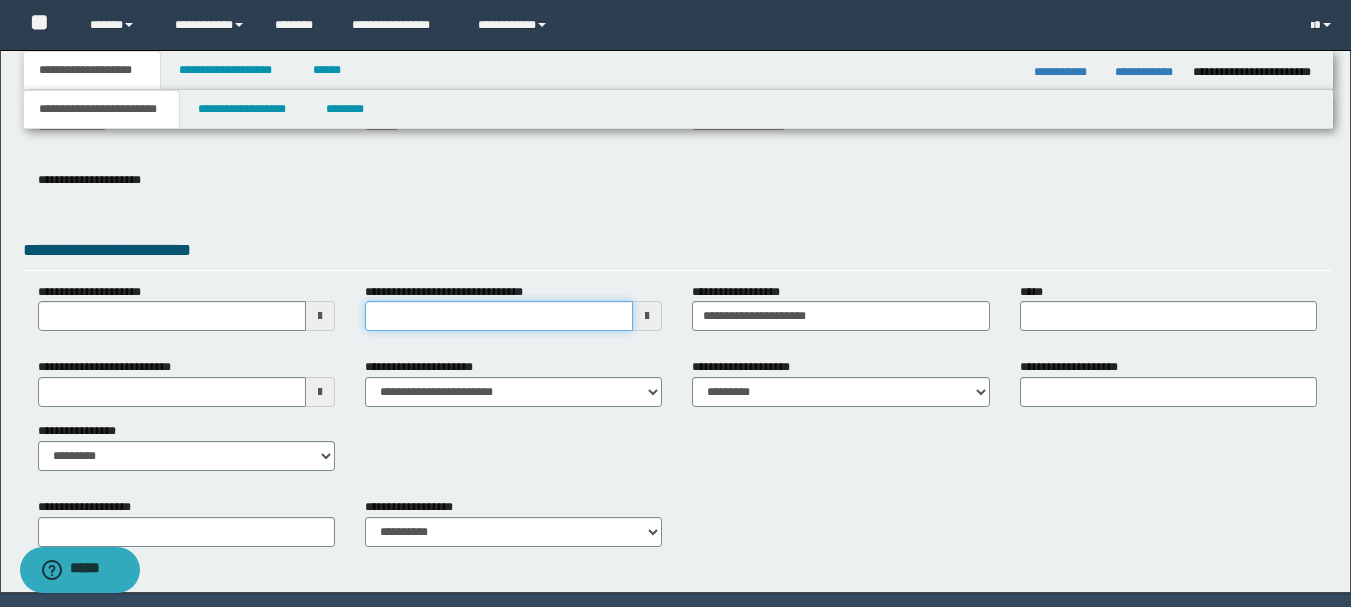 click on "**********" at bounding box center (499, 316) 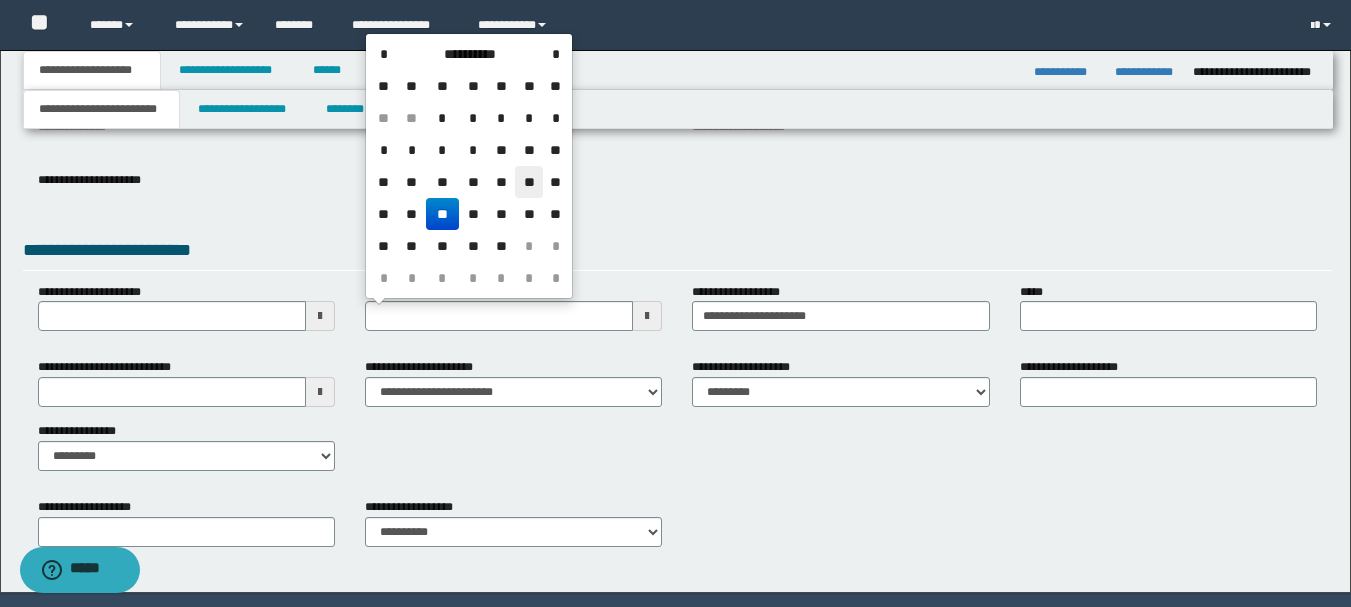 click on "**" at bounding box center [529, 182] 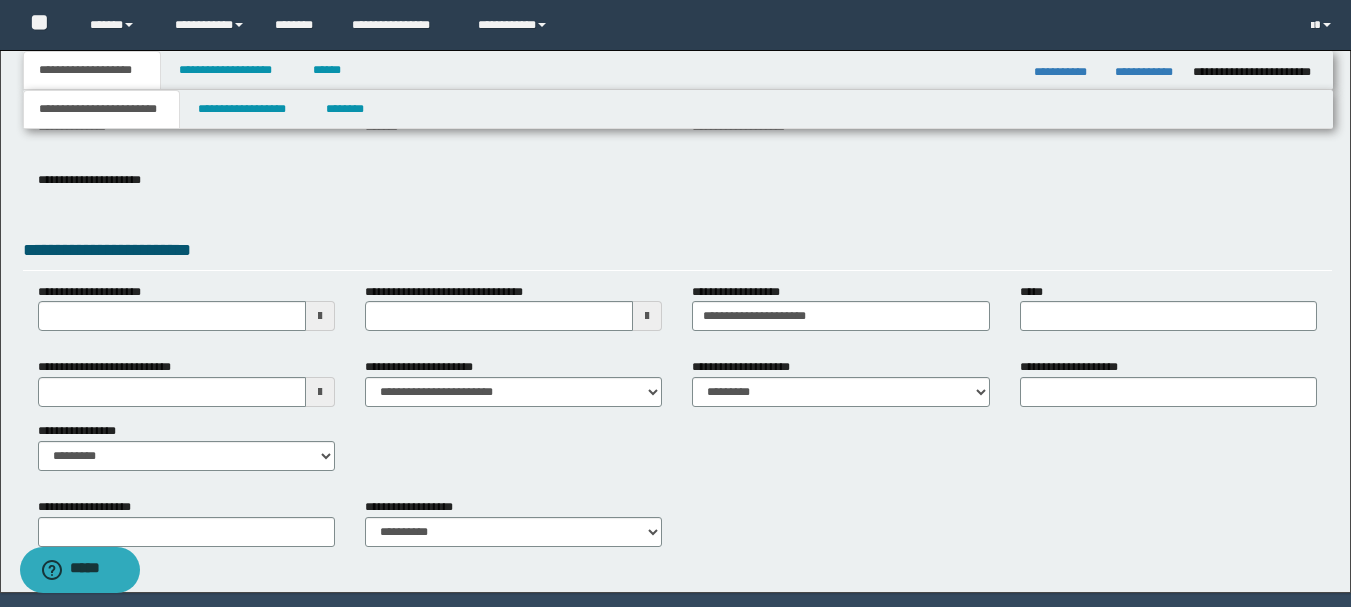 click on "**********" at bounding box center [1146, 72] 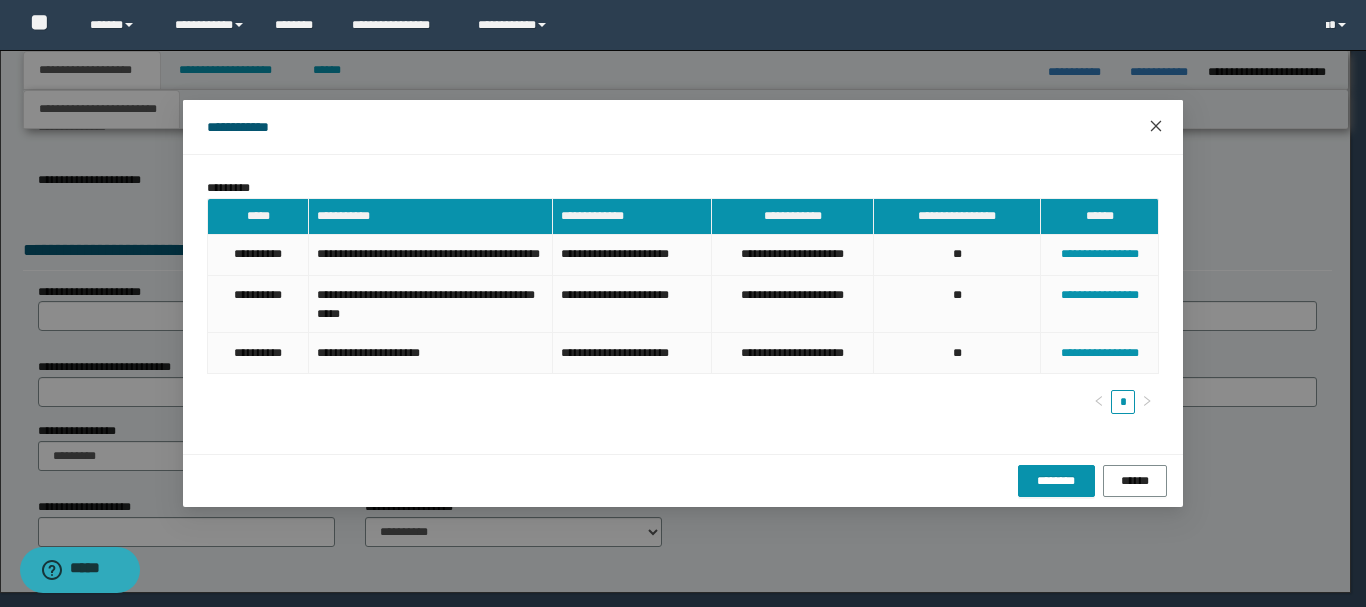 click 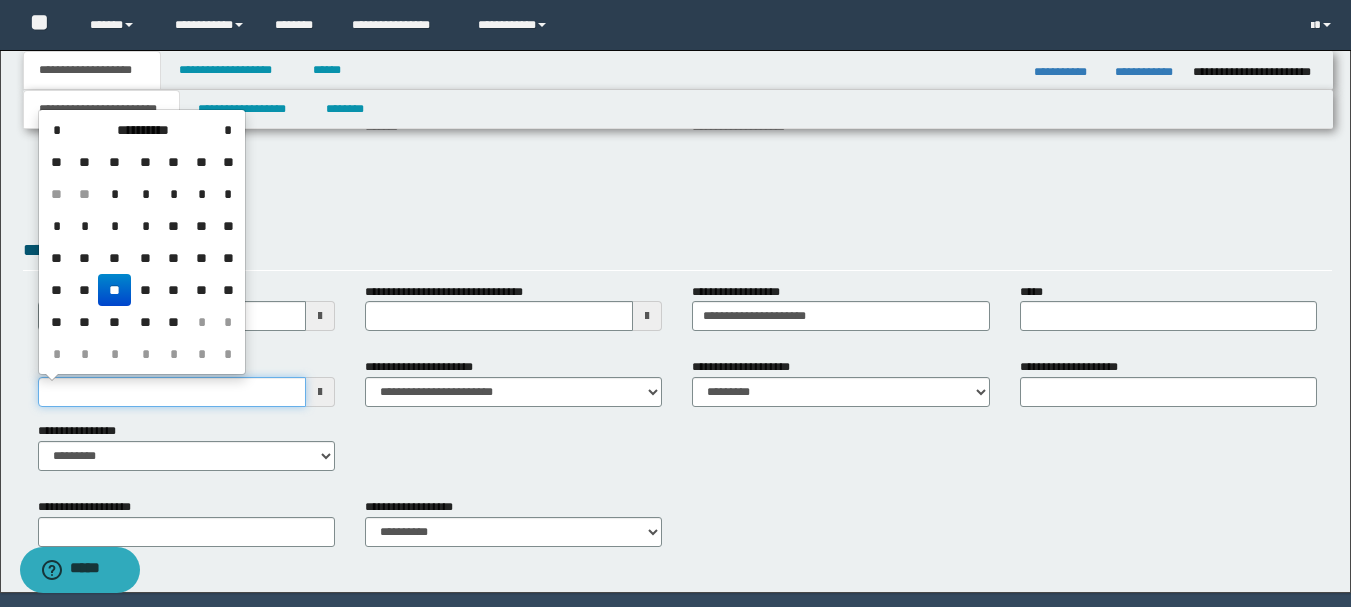click on "**********" at bounding box center (172, 392) 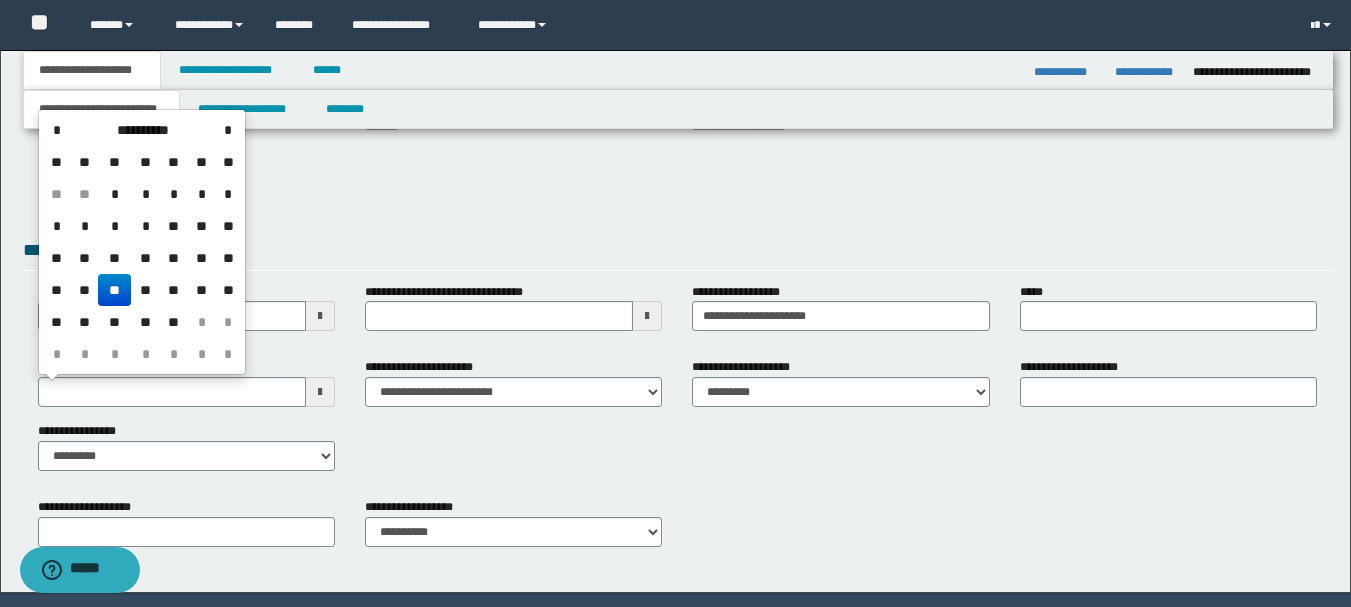 click on "**" at bounding box center (114, 290) 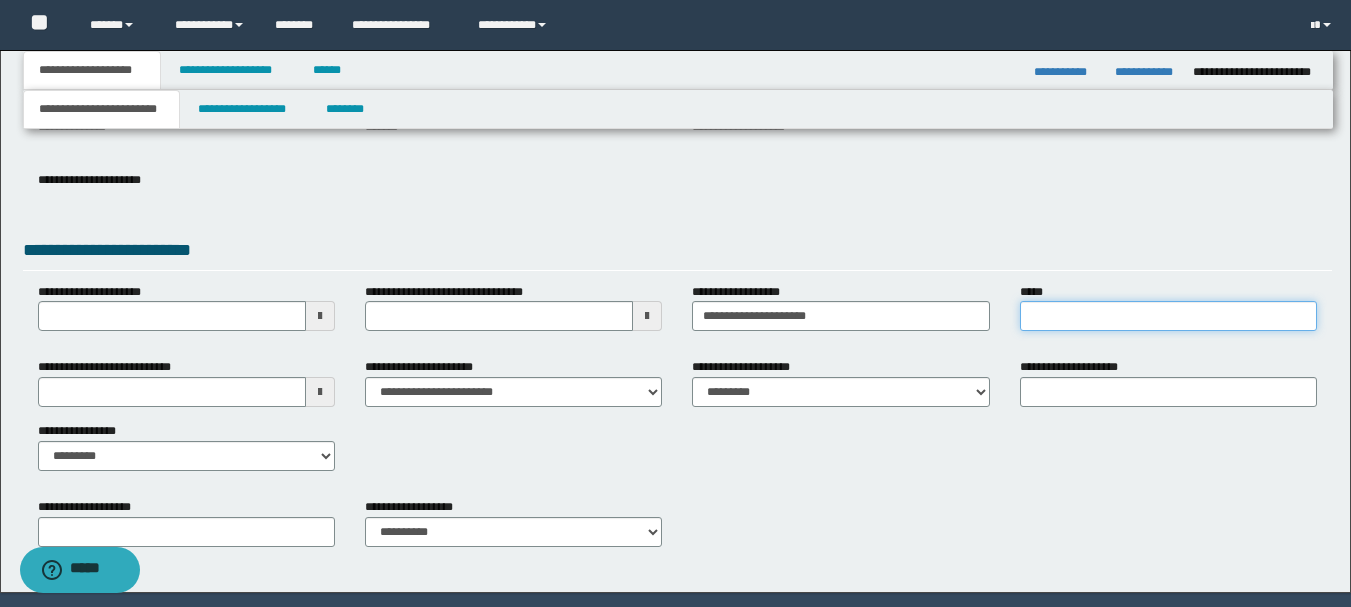 click on "*****" at bounding box center (1168, 316) 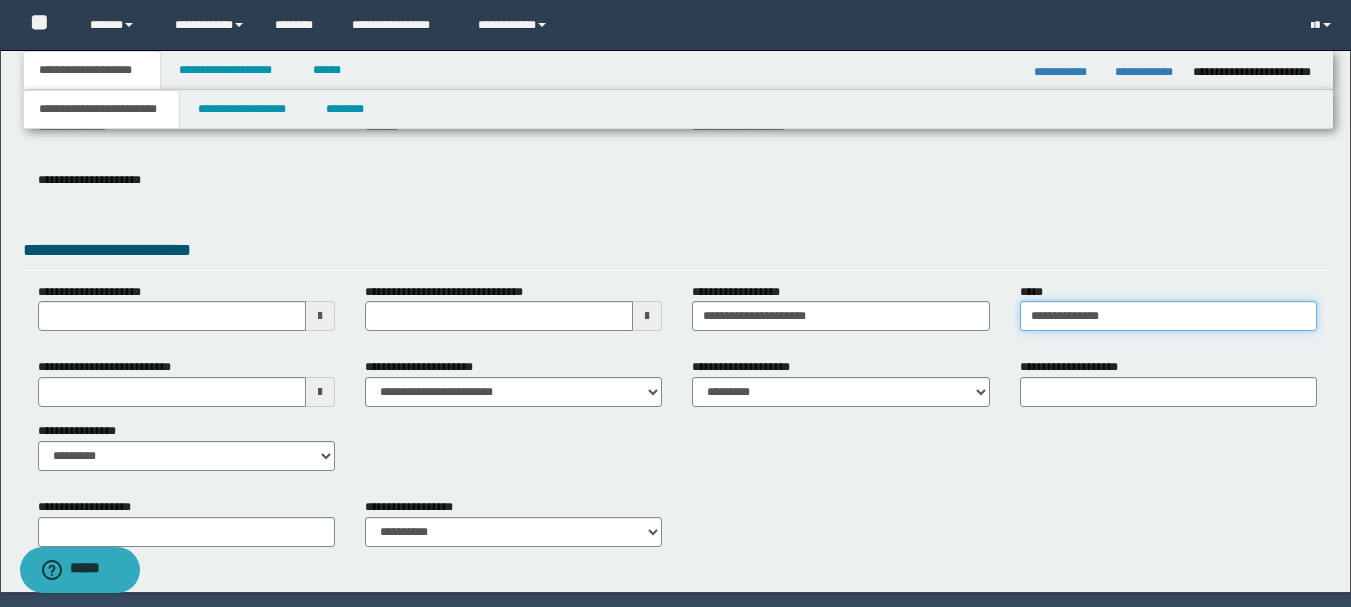 type on "**********" 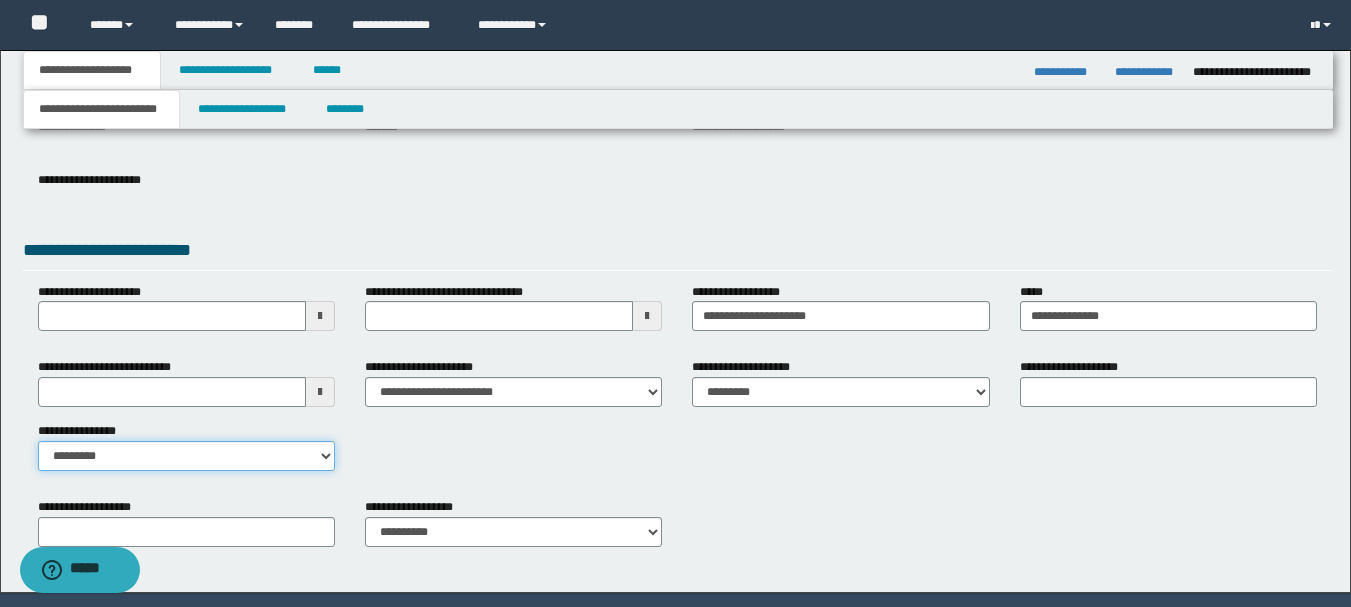 click on "**********" at bounding box center [186, 456] 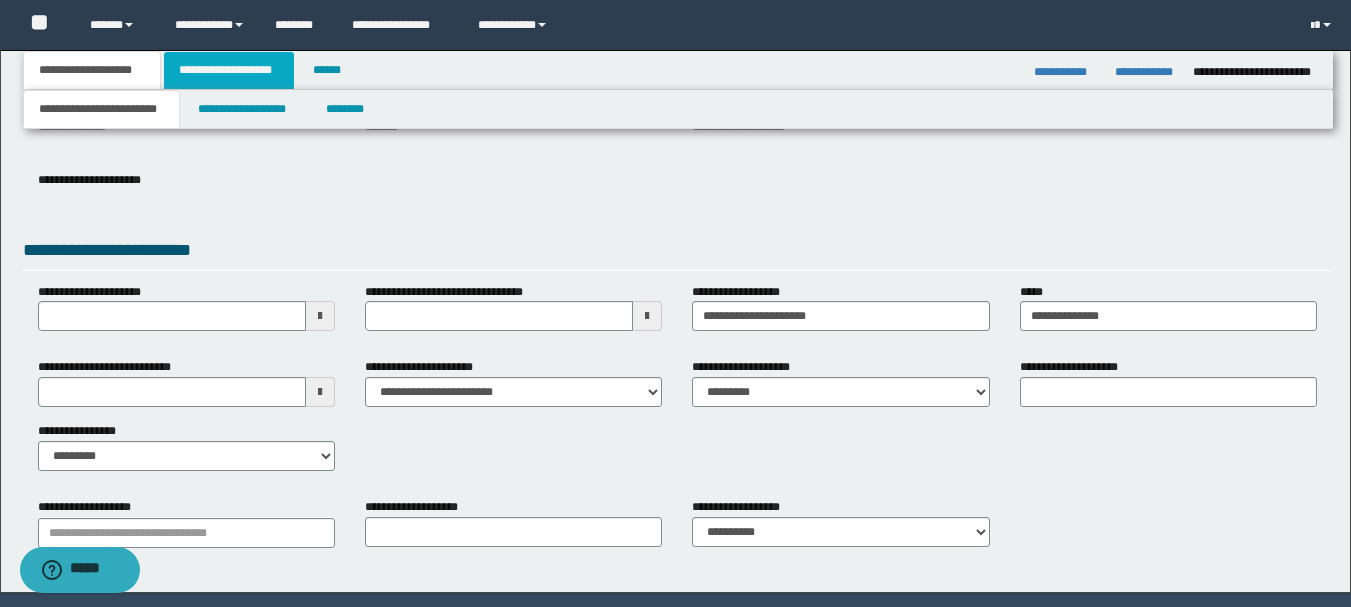 click on "**********" at bounding box center (229, 70) 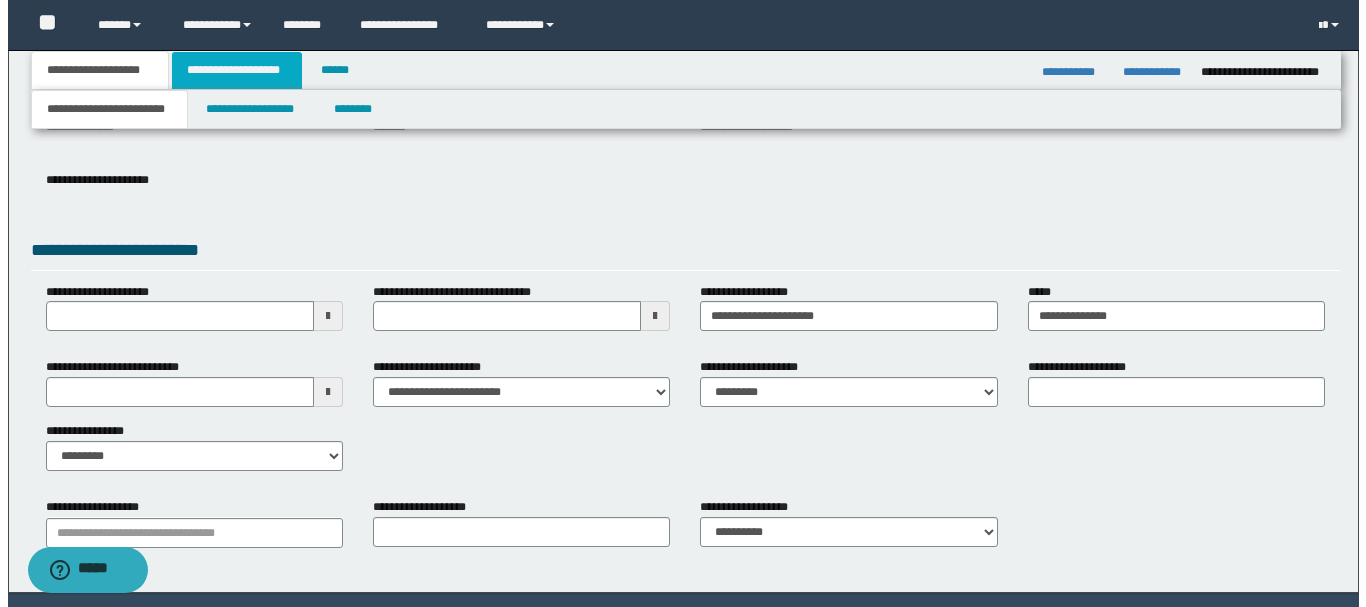 scroll, scrollTop: 0, scrollLeft: 0, axis: both 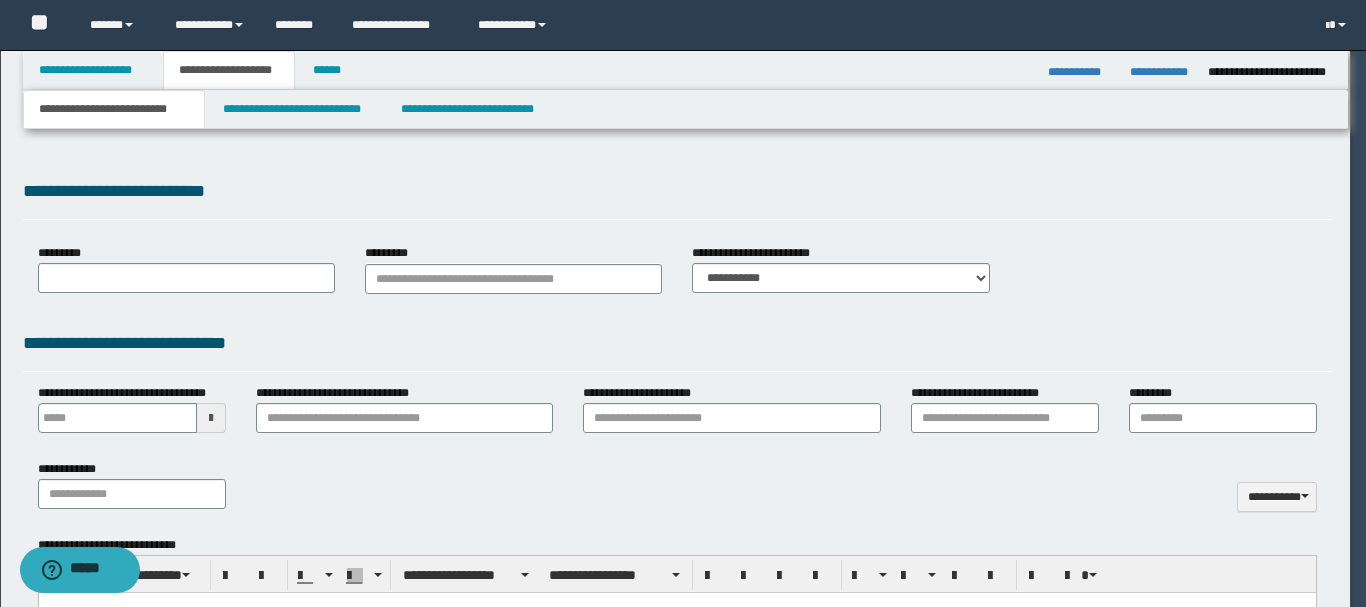type 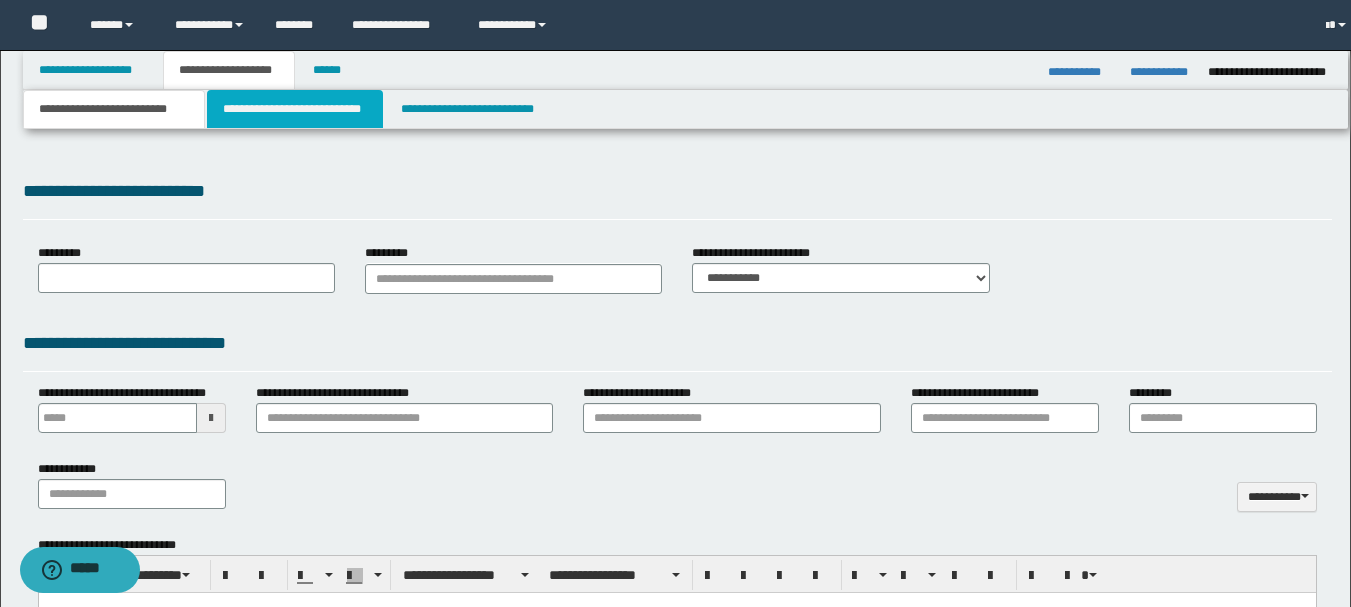 click on "**********" at bounding box center [295, 109] 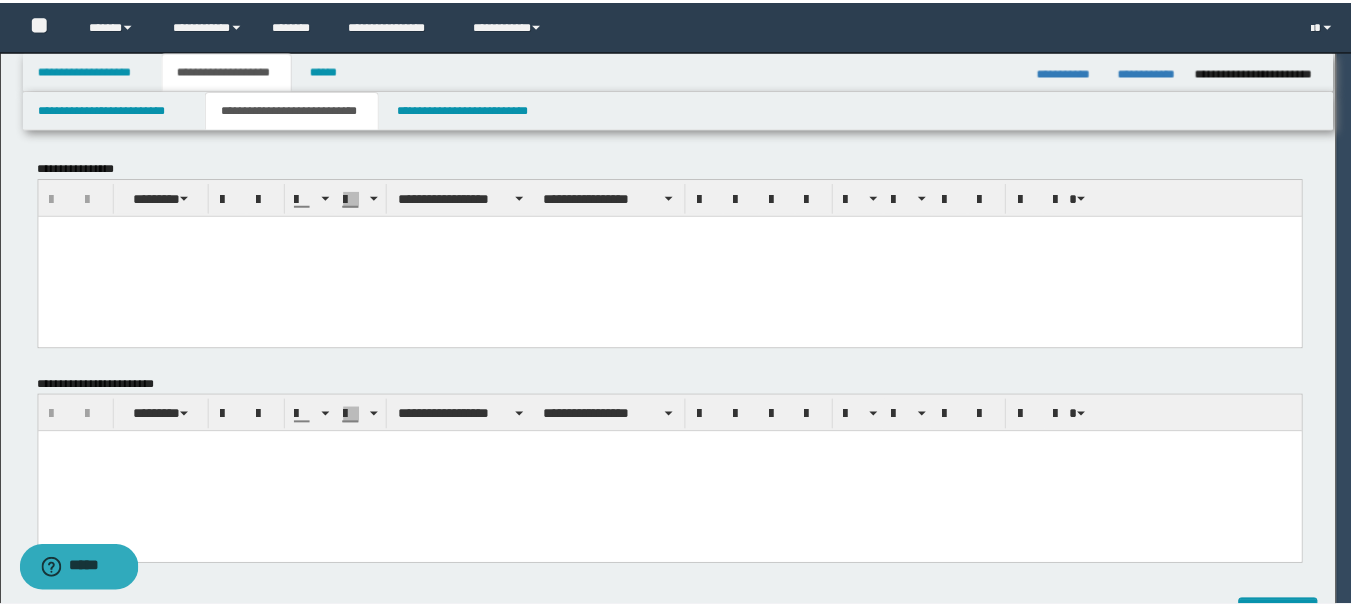 scroll, scrollTop: 0, scrollLeft: 0, axis: both 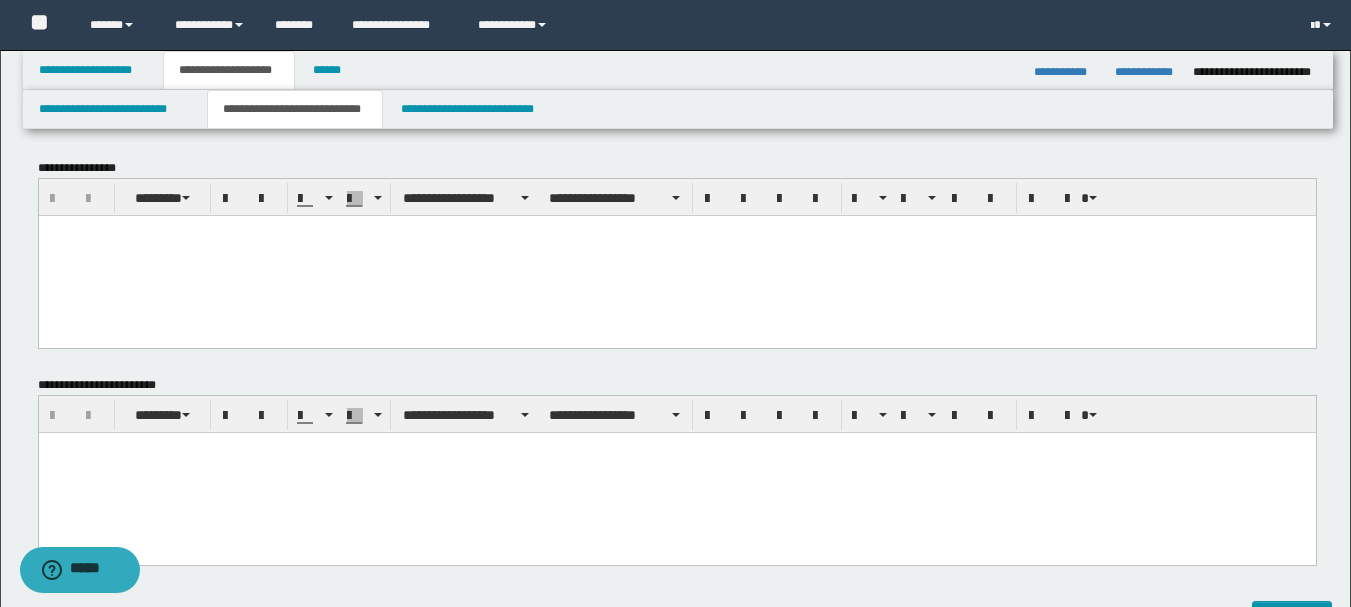 click at bounding box center [676, 255] 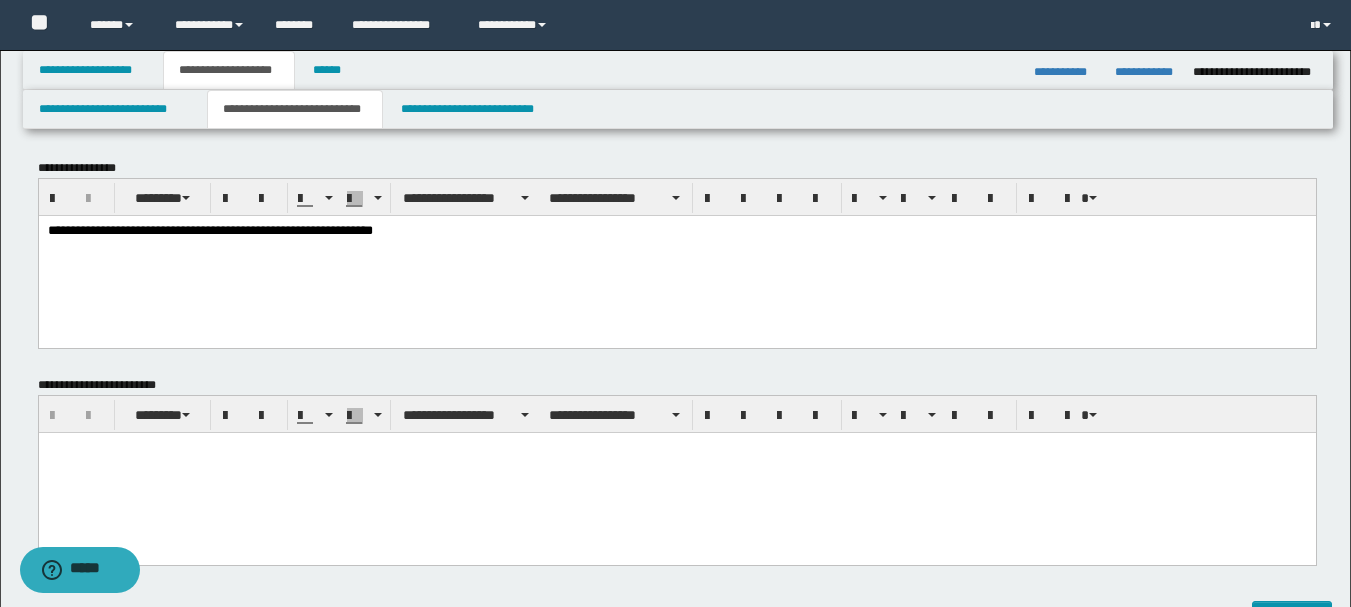 drag, startPoint x: 377, startPoint y: 232, endPoint x: 299, endPoint y: 298, distance: 102.176315 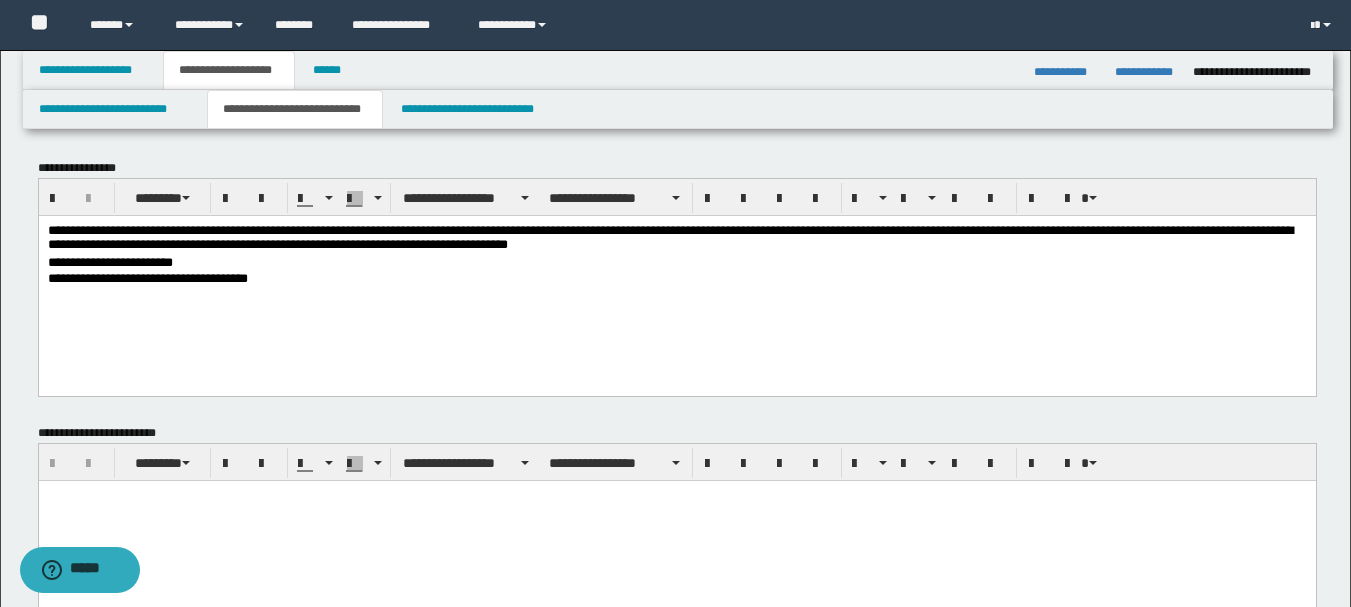 click on "**********" at bounding box center [676, 263] 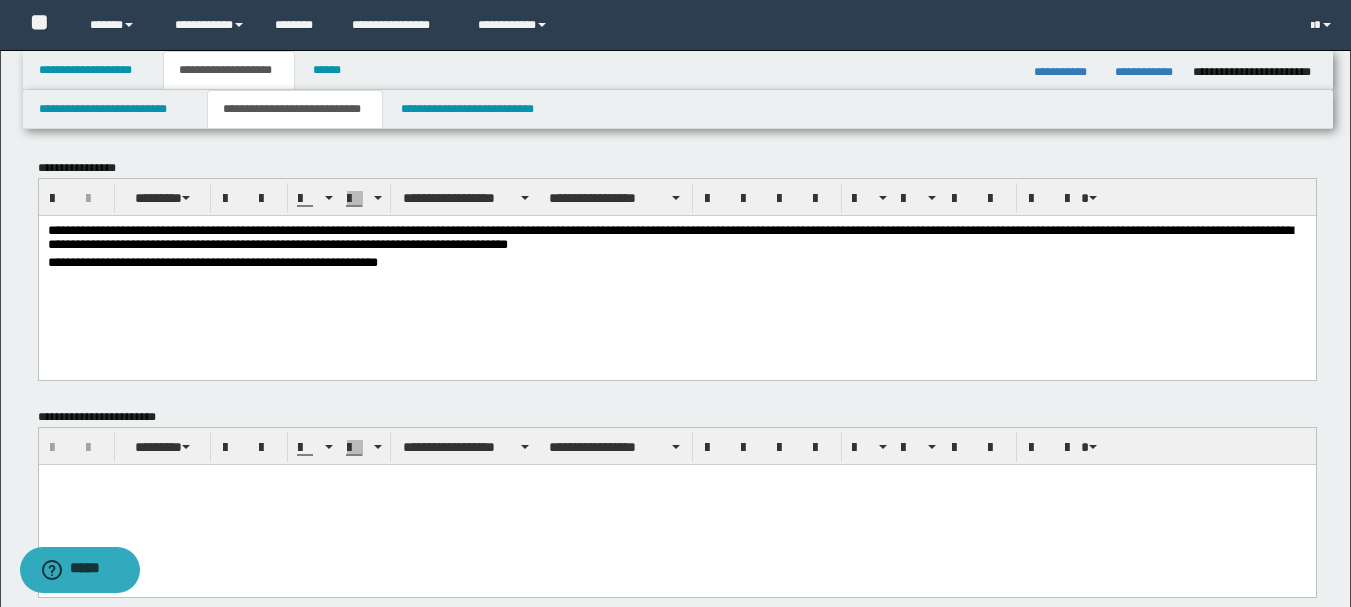 click on "**********" at bounding box center (676, 272) 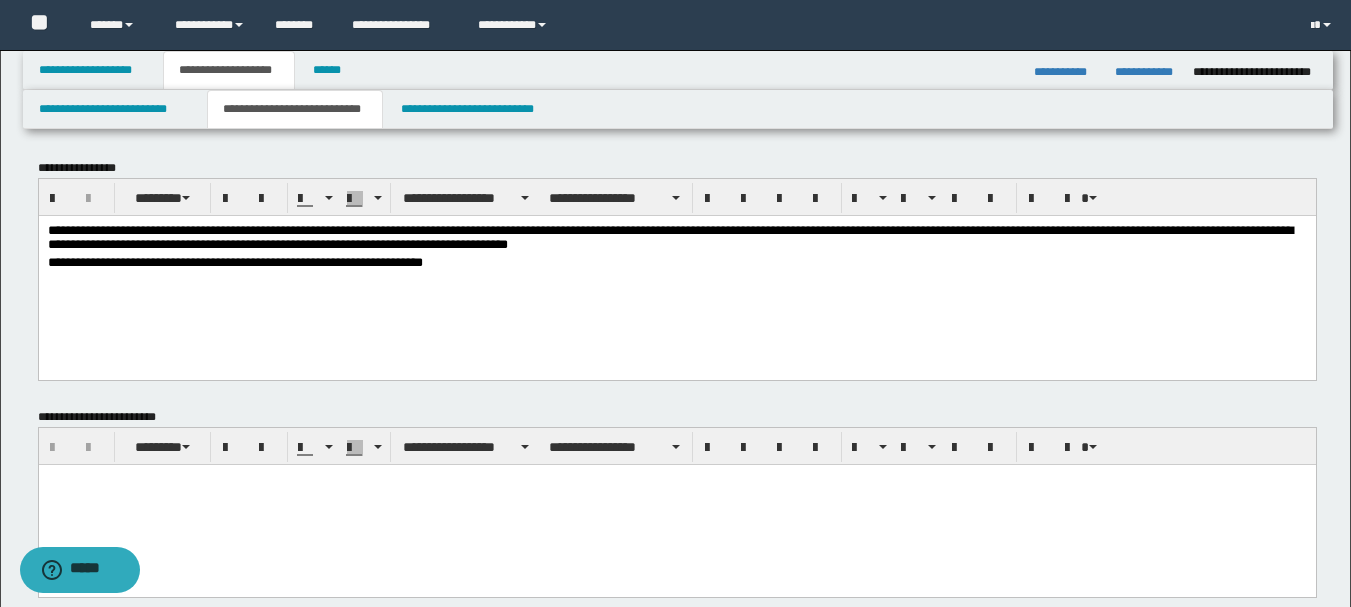 click on "**********" at bounding box center (676, 263) 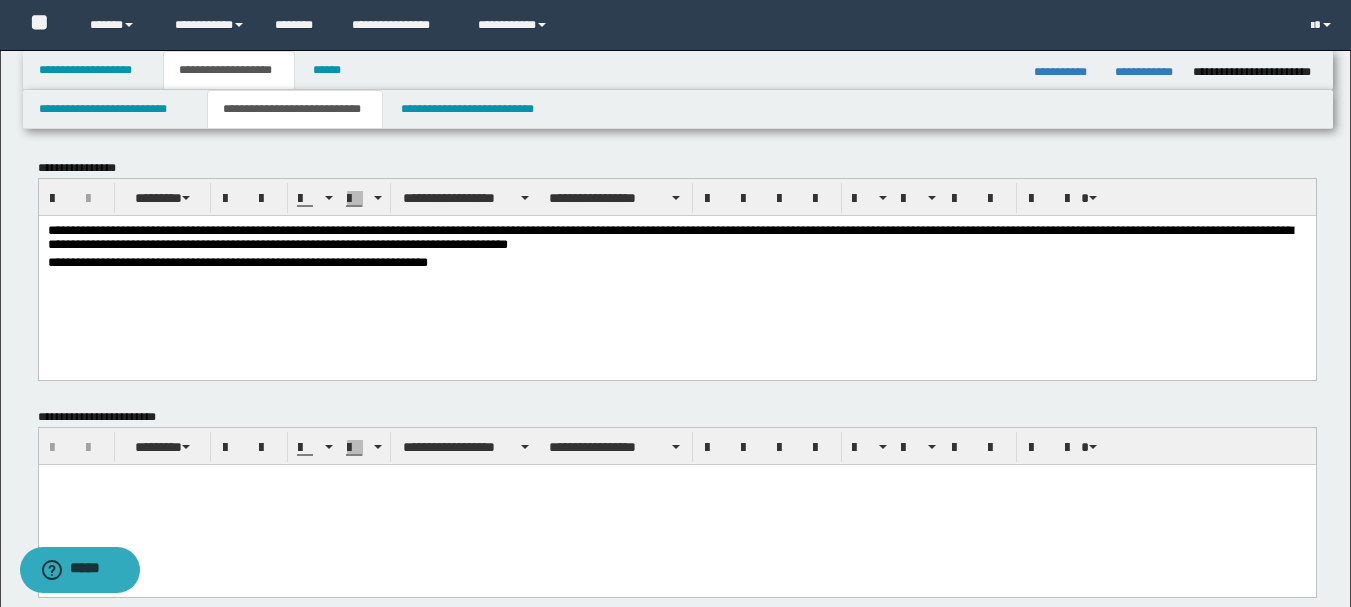 click on "**********" at bounding box center [676, 263] 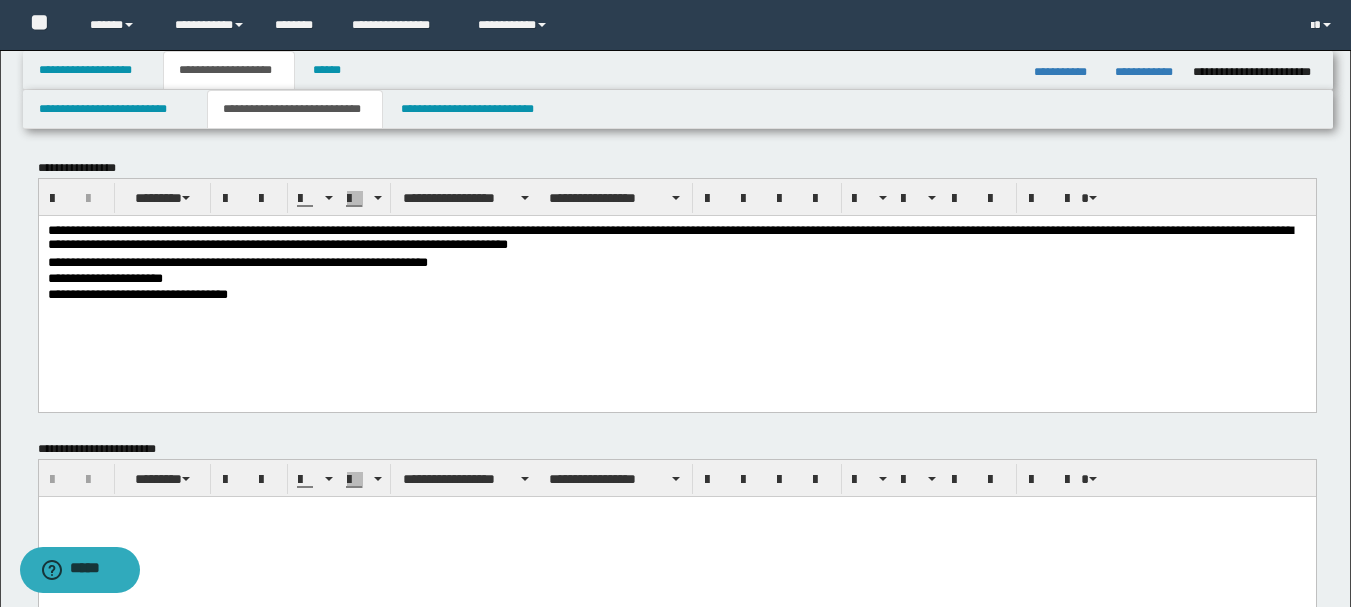click on "**********" at bounding box center [676, 279] 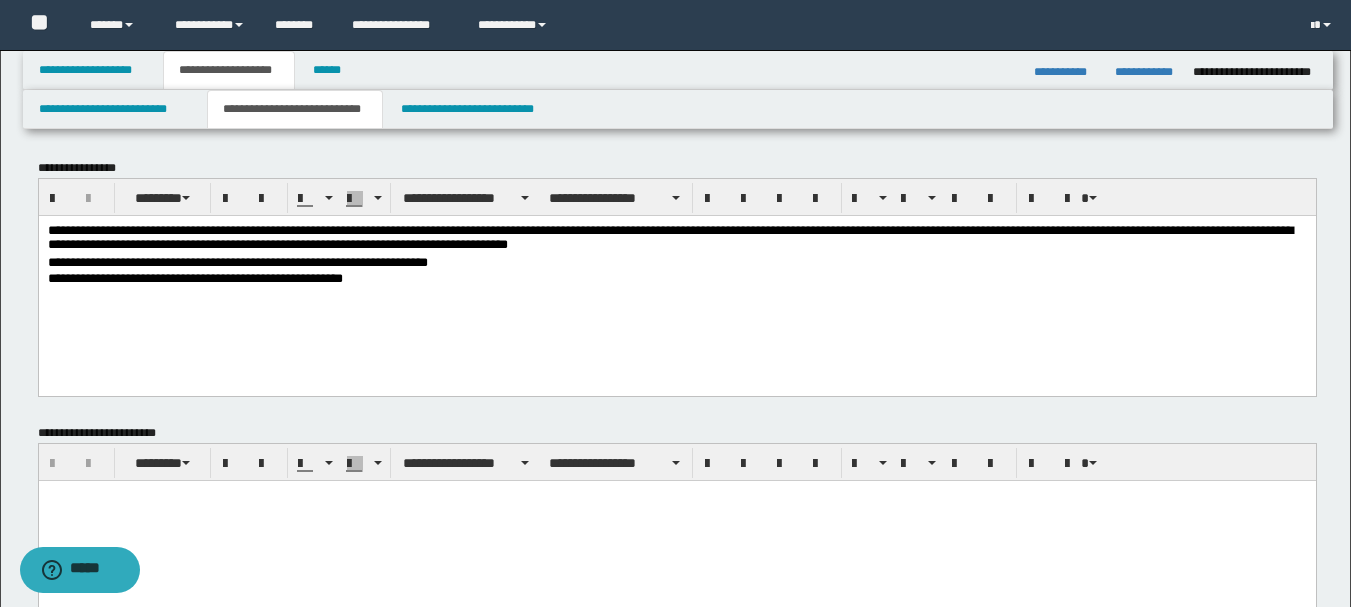 click on "**********" at bounding box center [676, 280] 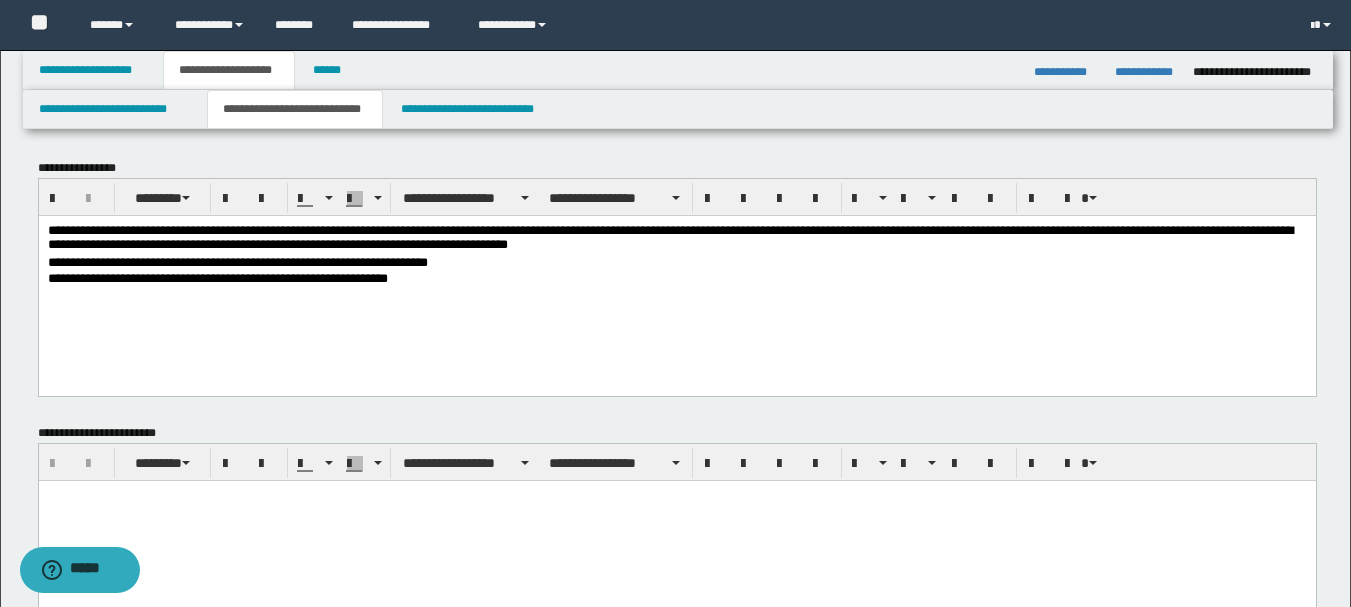 click on "**********" at bounding box center (676, 279) 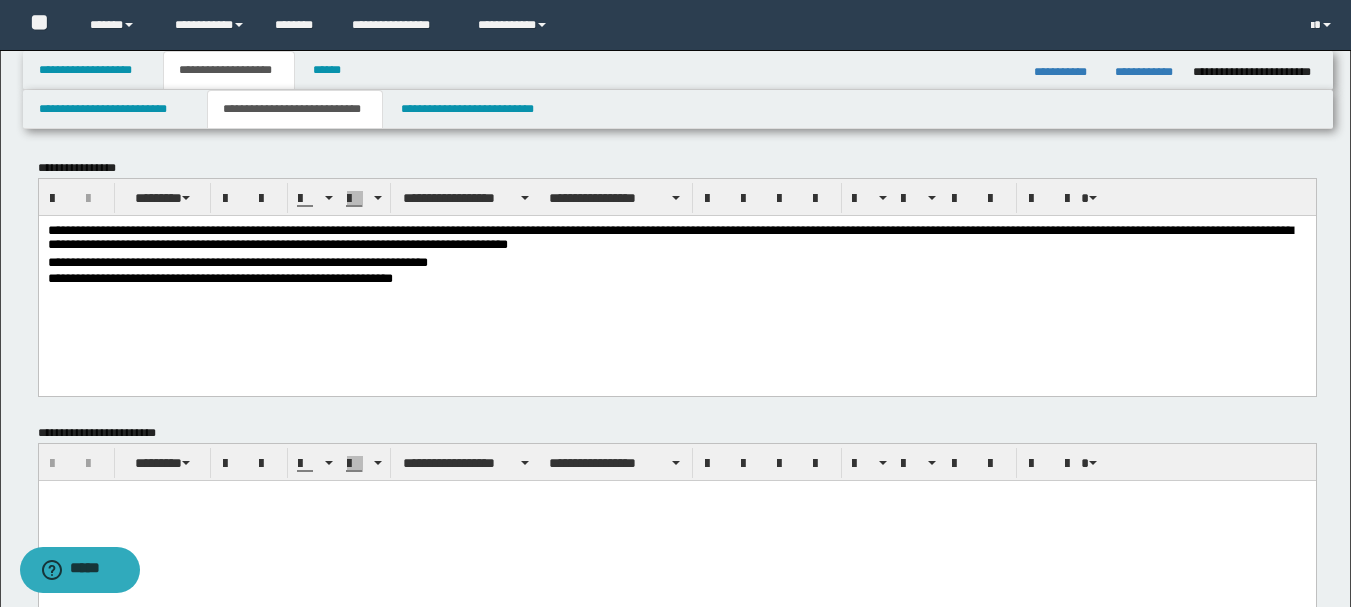click at bounding box center (676, 520) 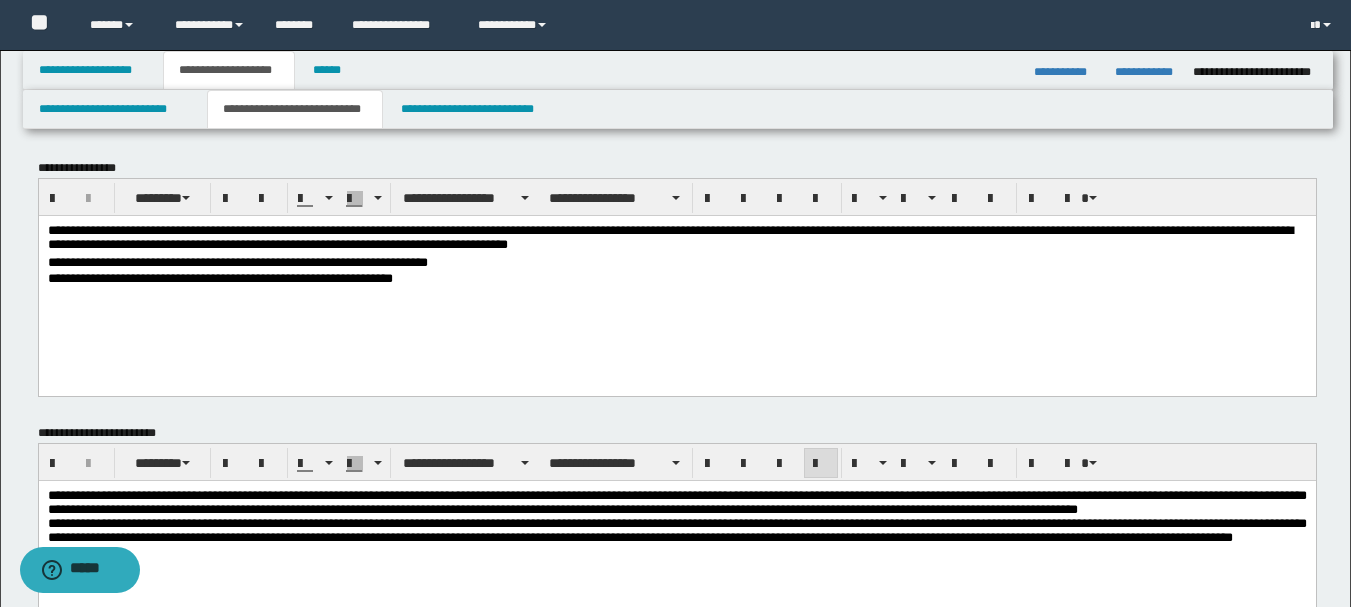 click on "**********" at bounding box center (676, 502) 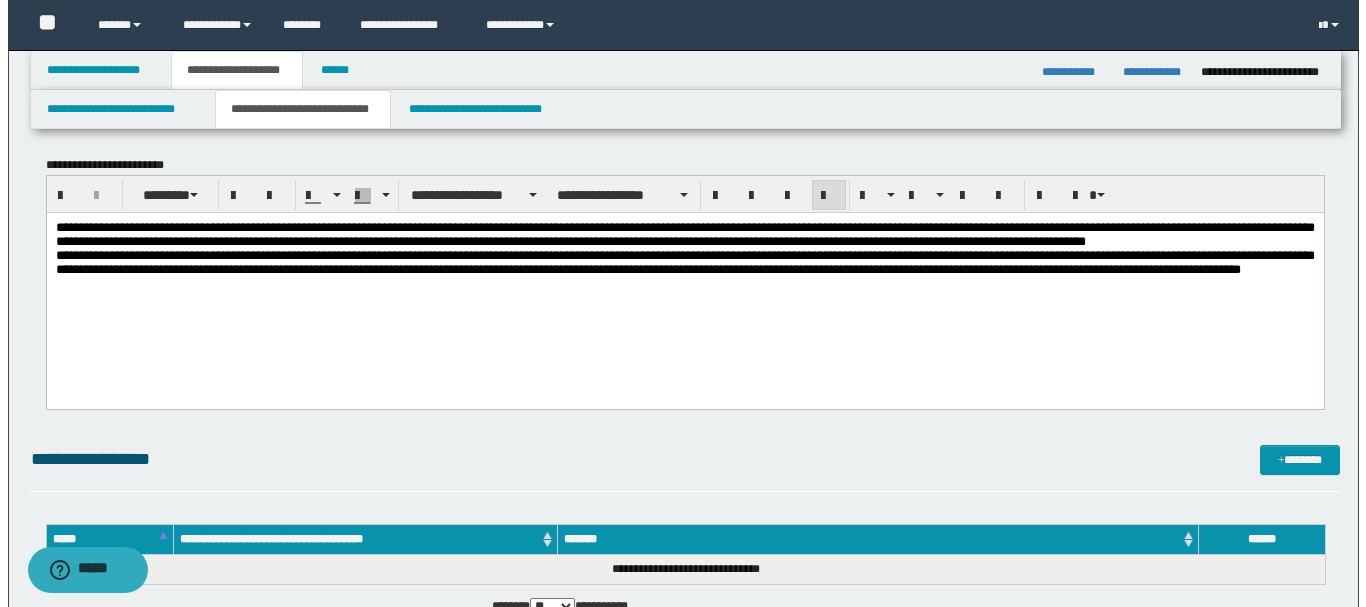 scroll, scrollTop: 0, scrollLeft: 0, axis: both 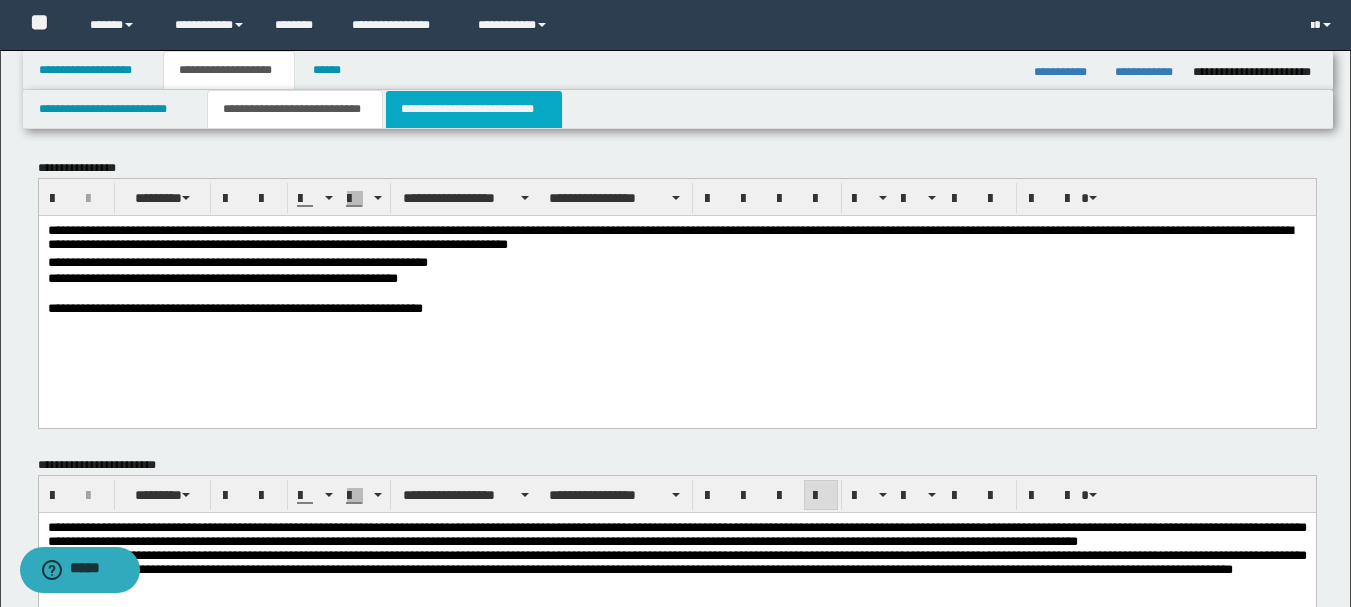 click on "**********" at bounding box center [474, 109] 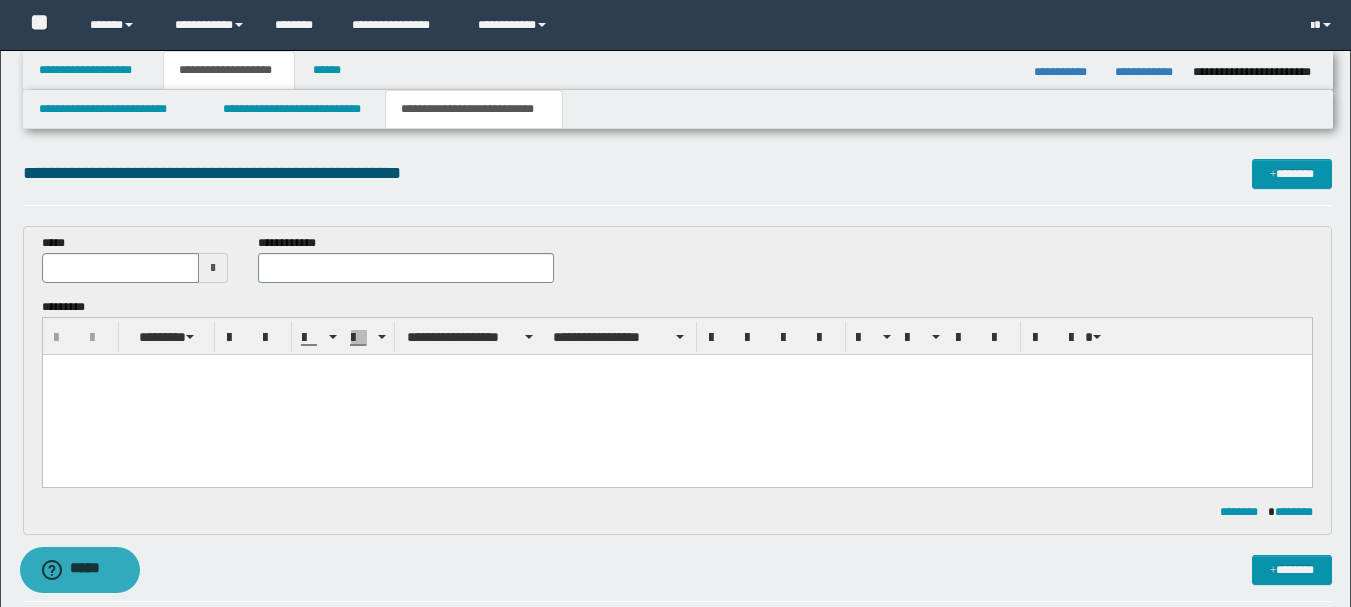 scroll, scrollTop: 0, scrollLeft: 0, axis: both 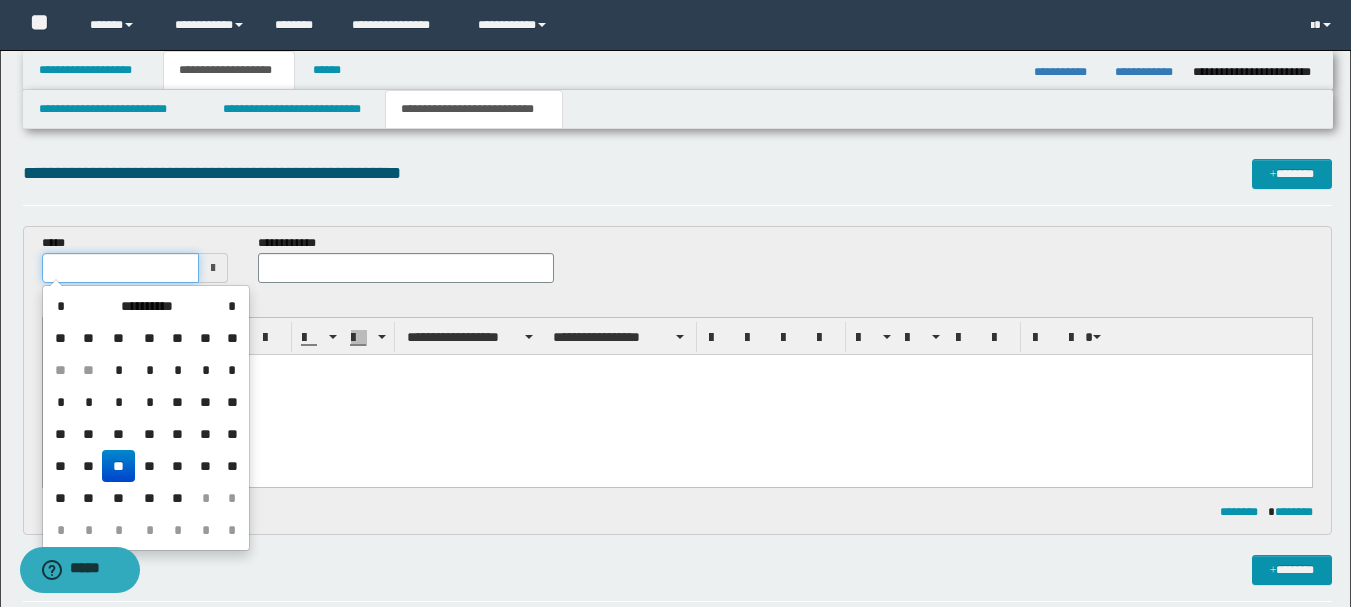 click at bounding box center (121, 268) 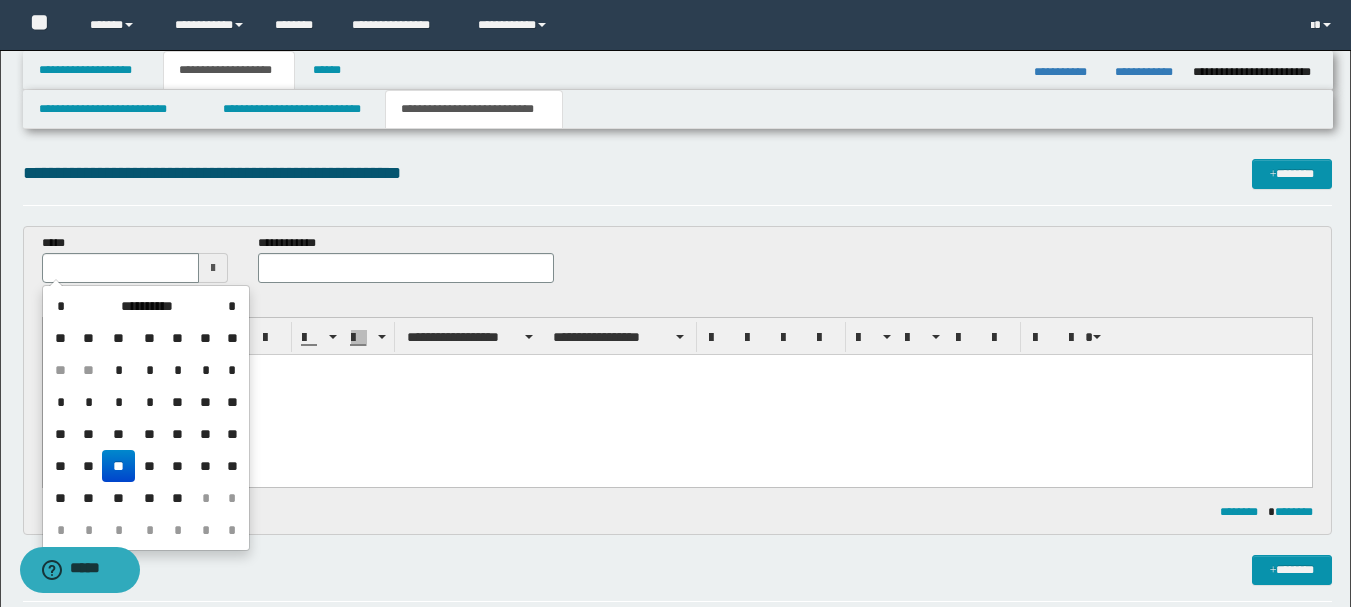 click on "**" at bounding box center (118, 466) 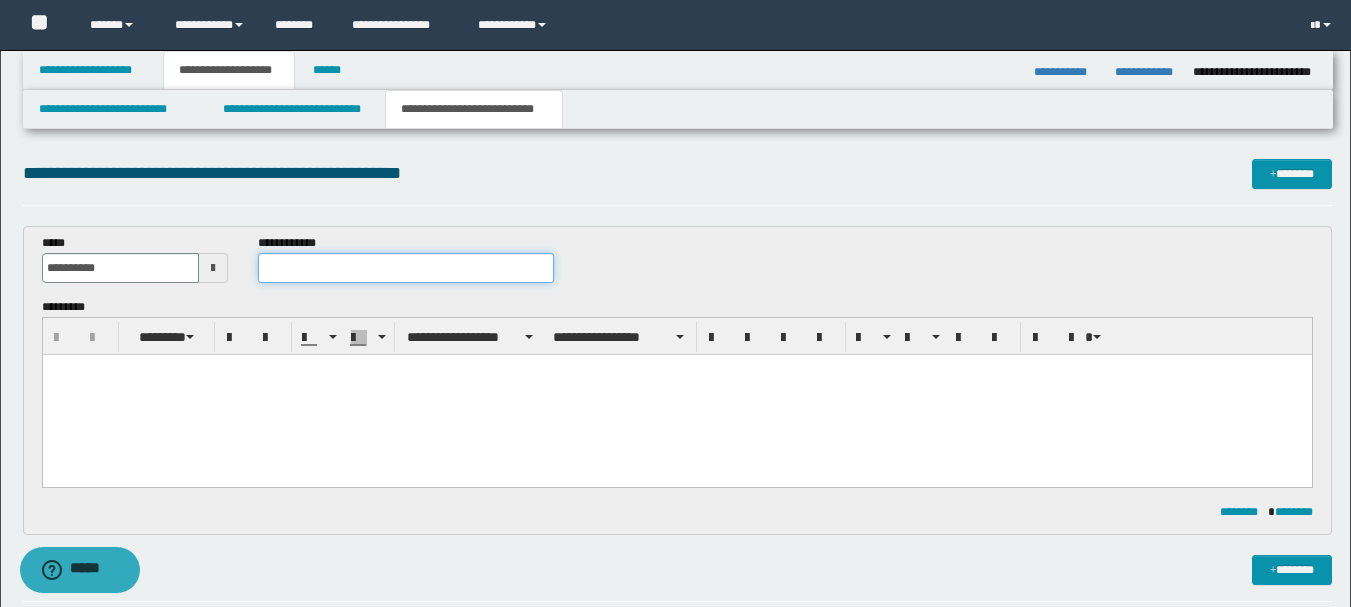 click at bounding box center (405, 268) 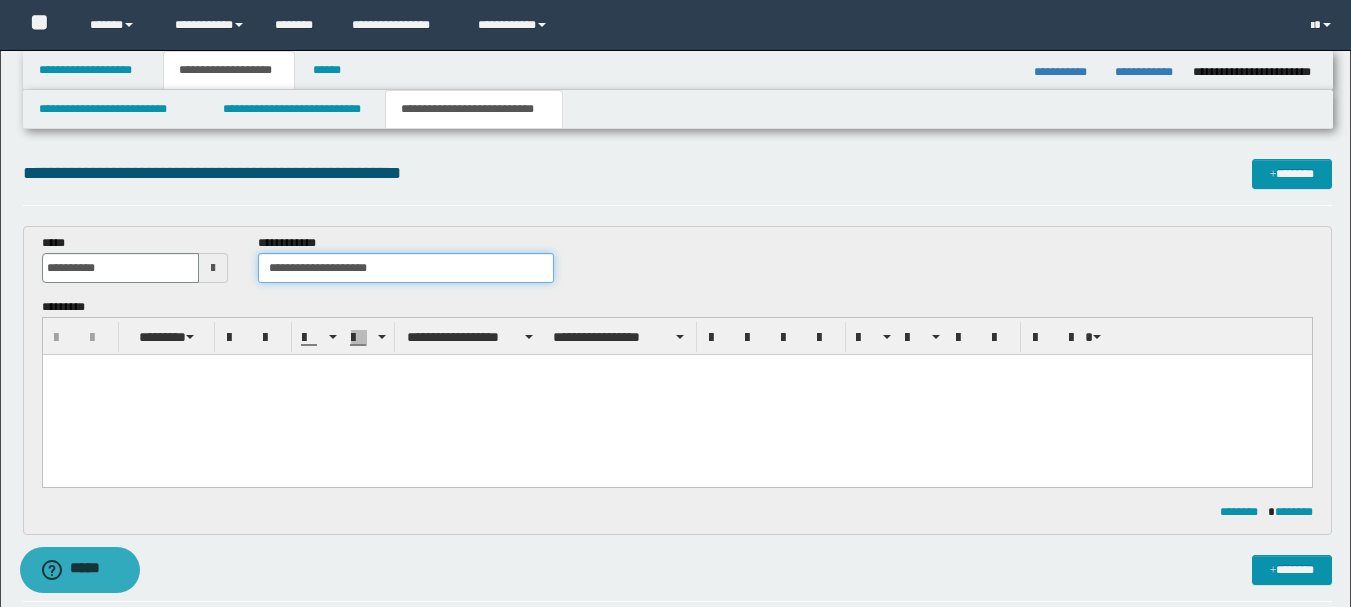 type on "**********" 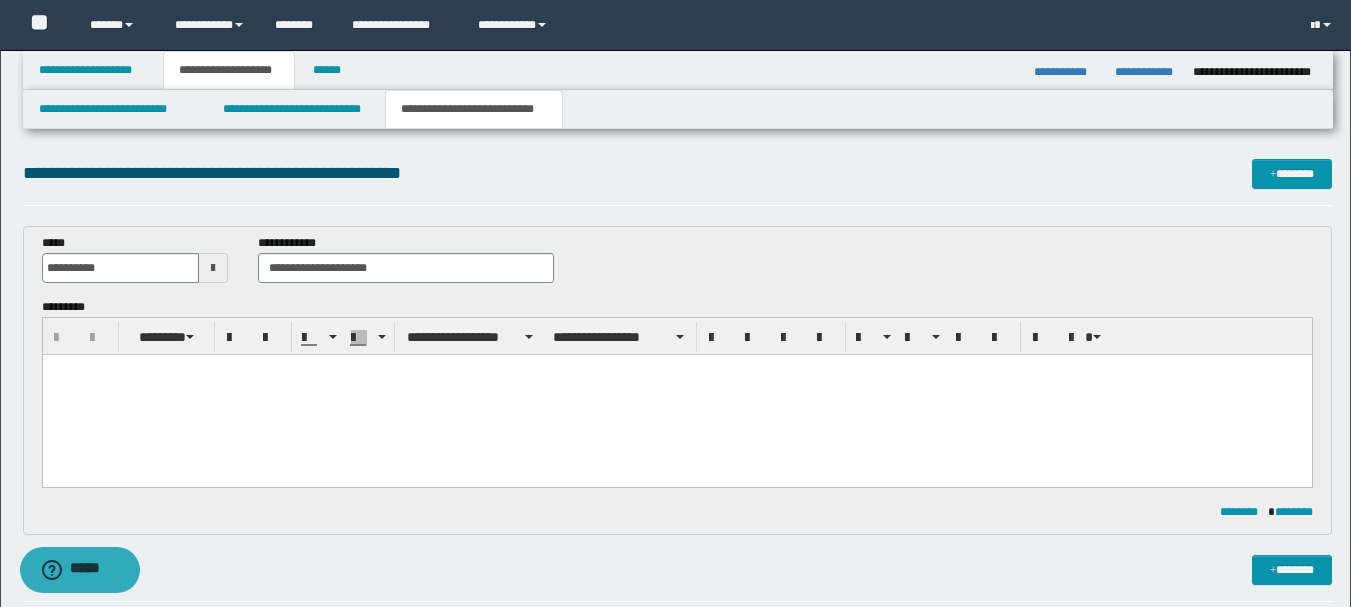 click at bounding box center (676, 395) 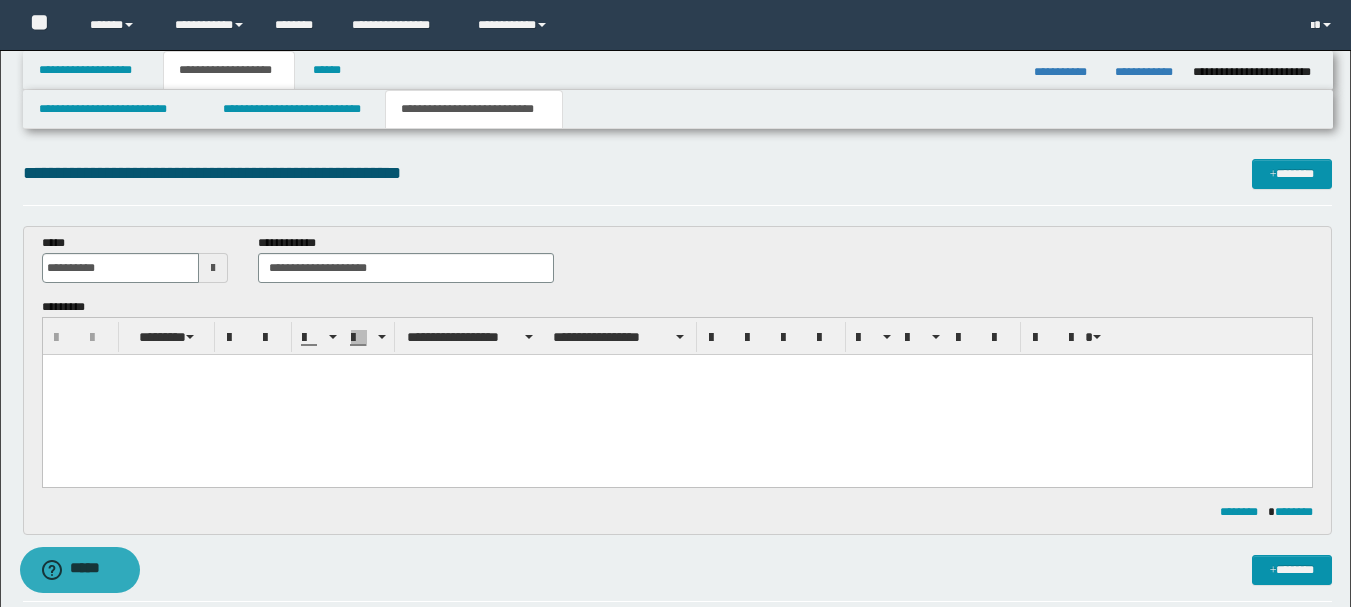 type 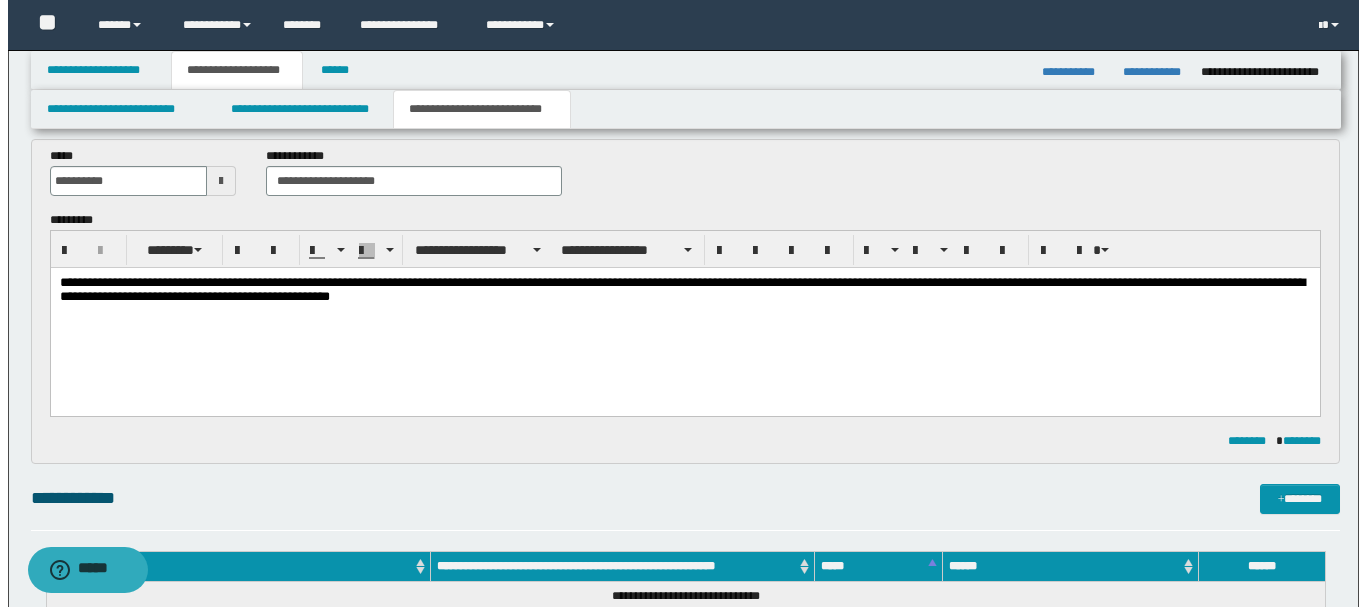 scroll, scrollTop: 200, scrollLeft: 0, axis: vertical 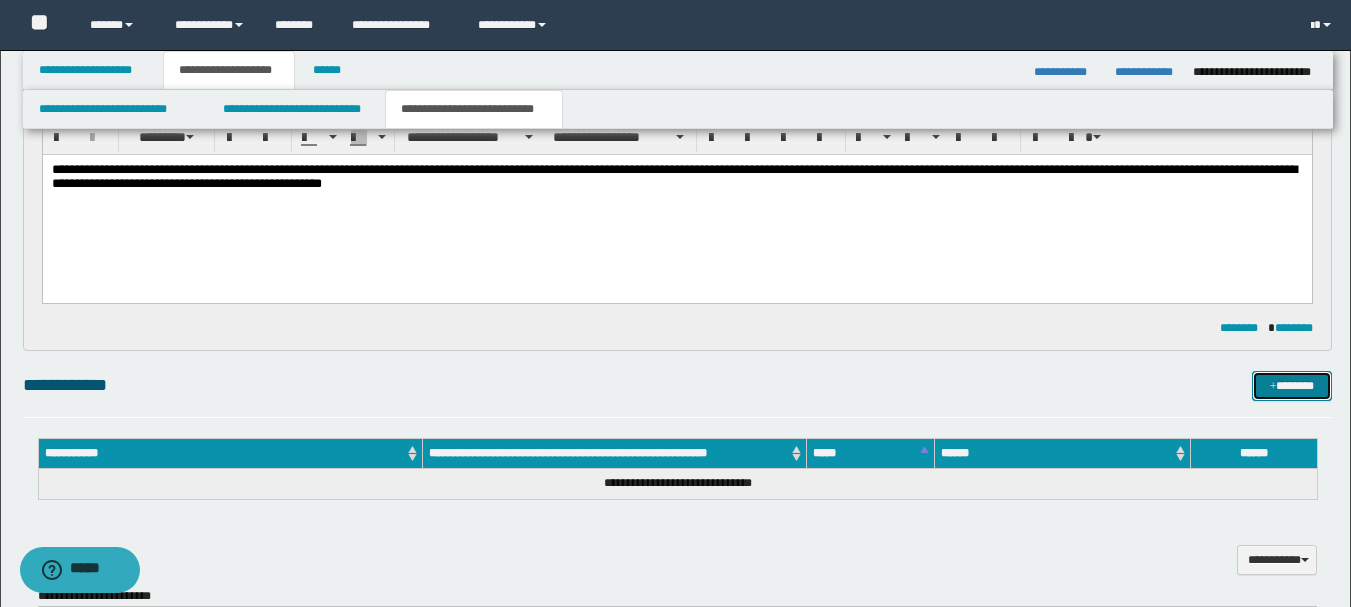 click at bounding box center (1273, 387) 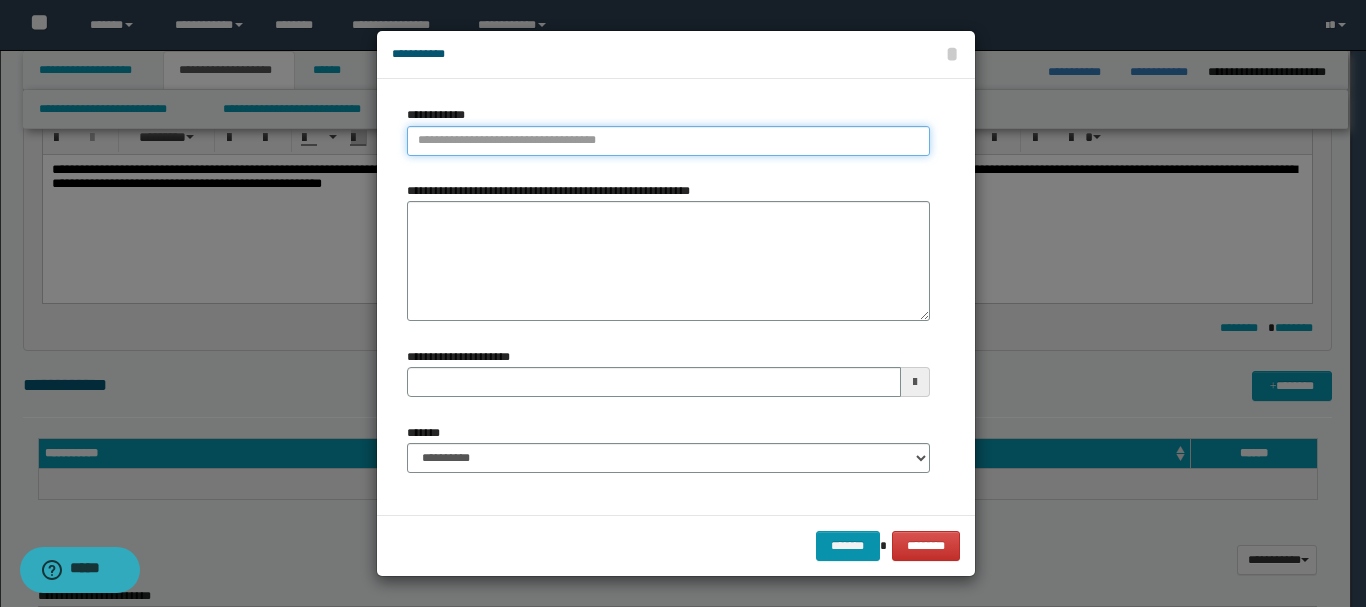 click on "**********" at bounding box center [668, 141] 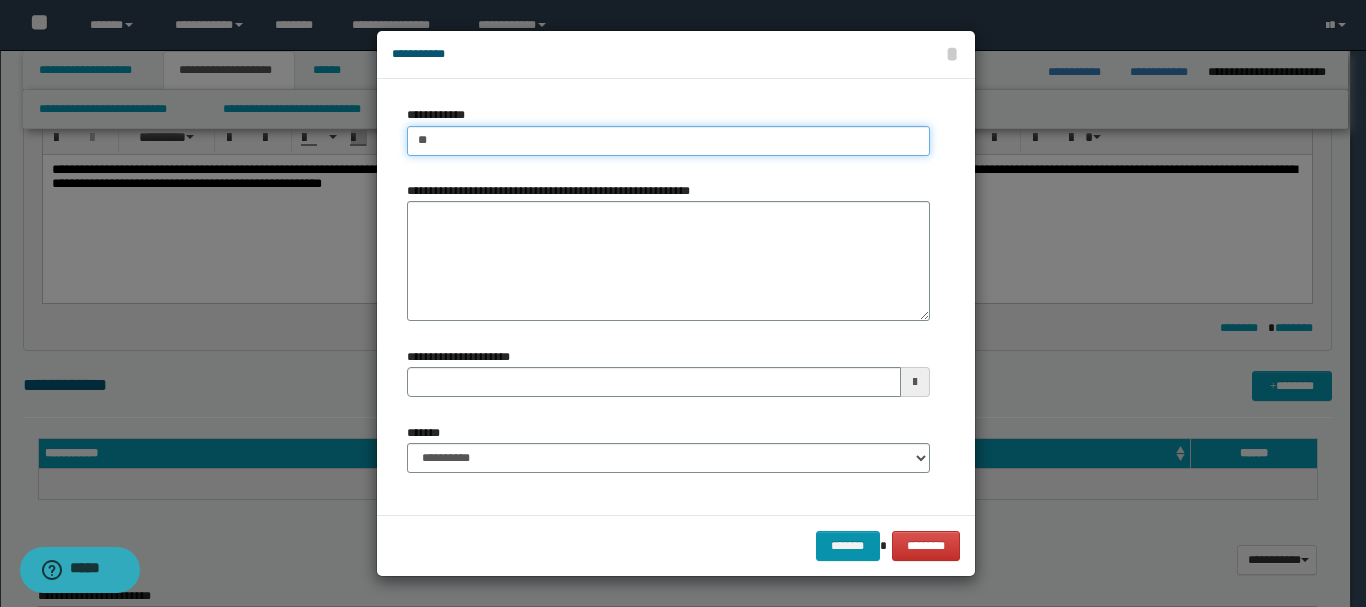 type on "***" 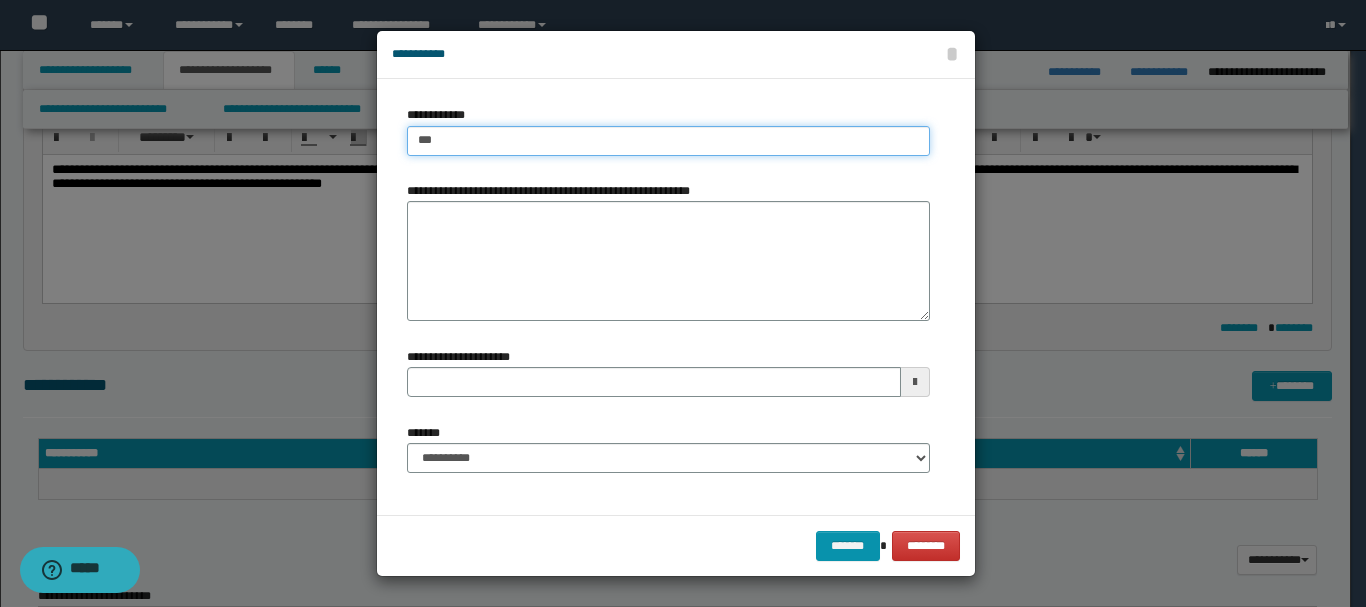 type on "***" 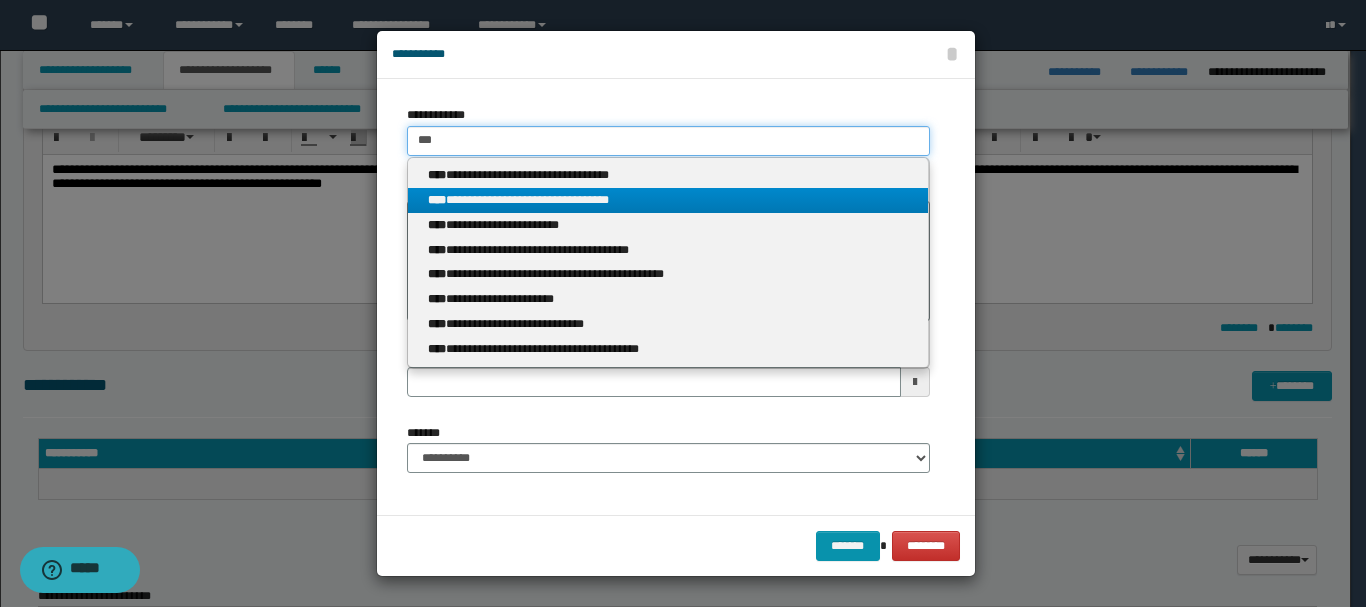 type on "***" 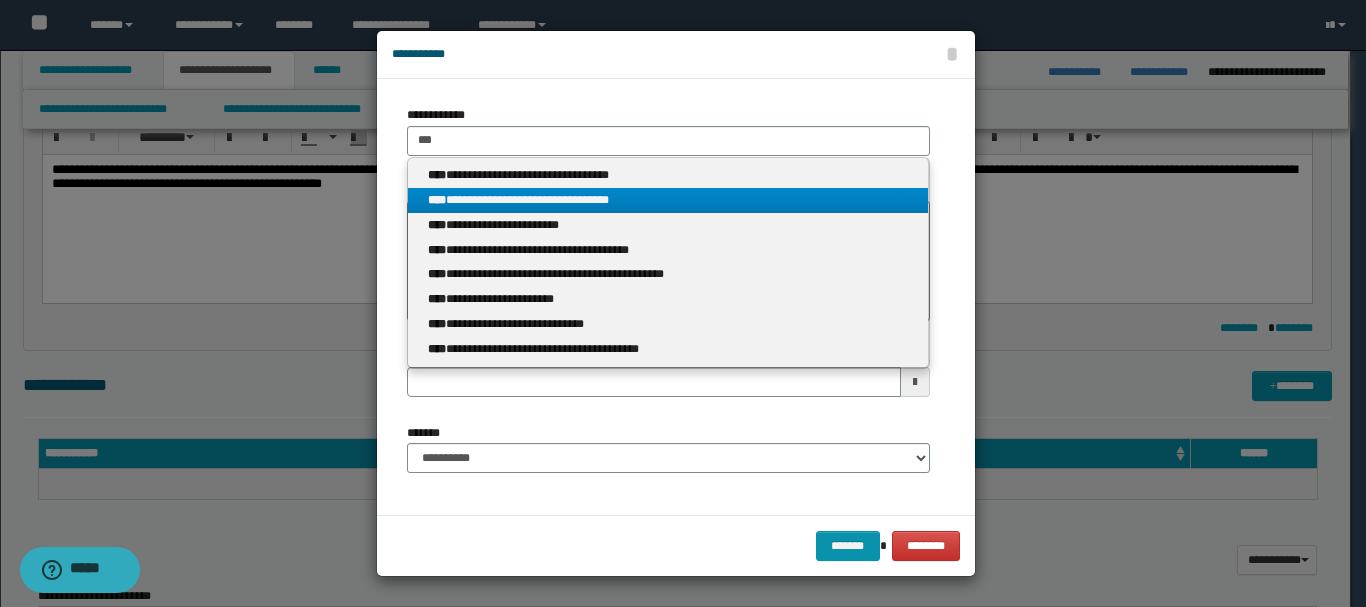 click on "**********" at bounding box center [668, 200] 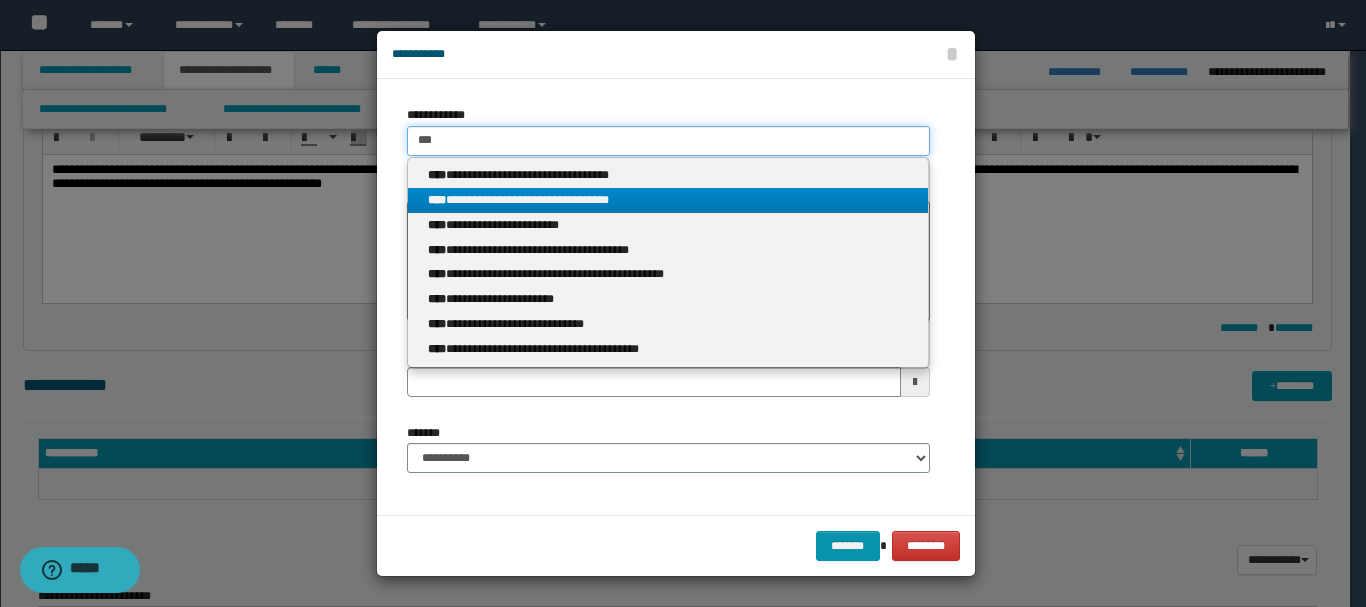 type 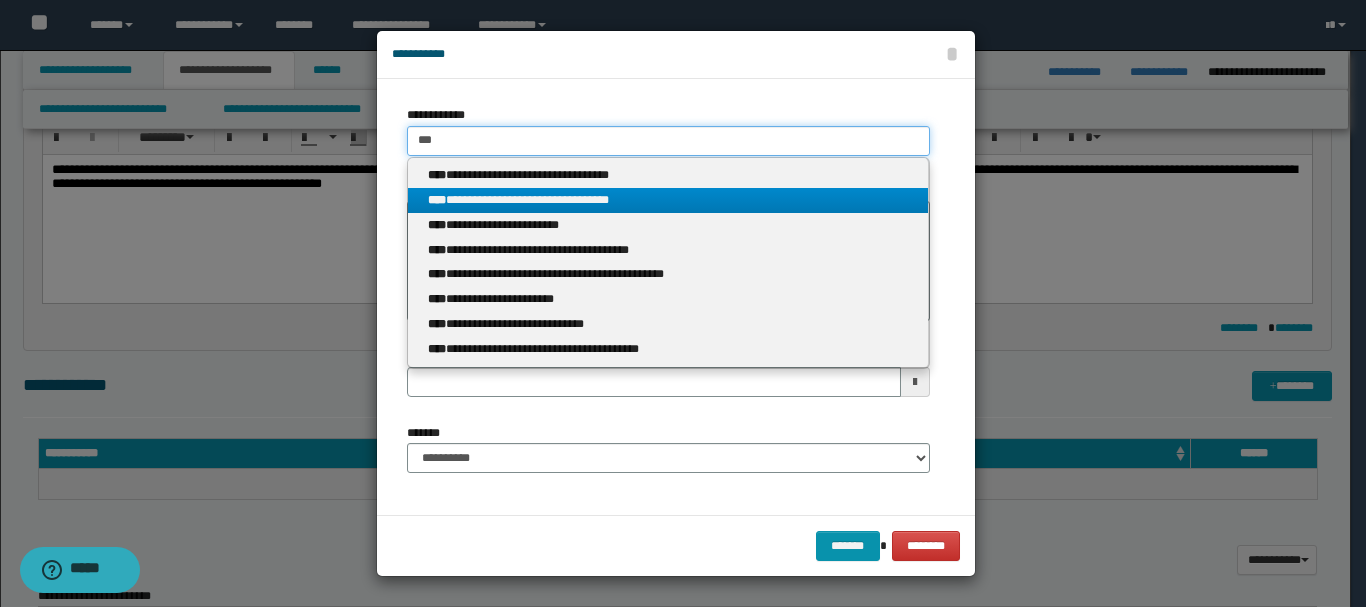 type on "**********" 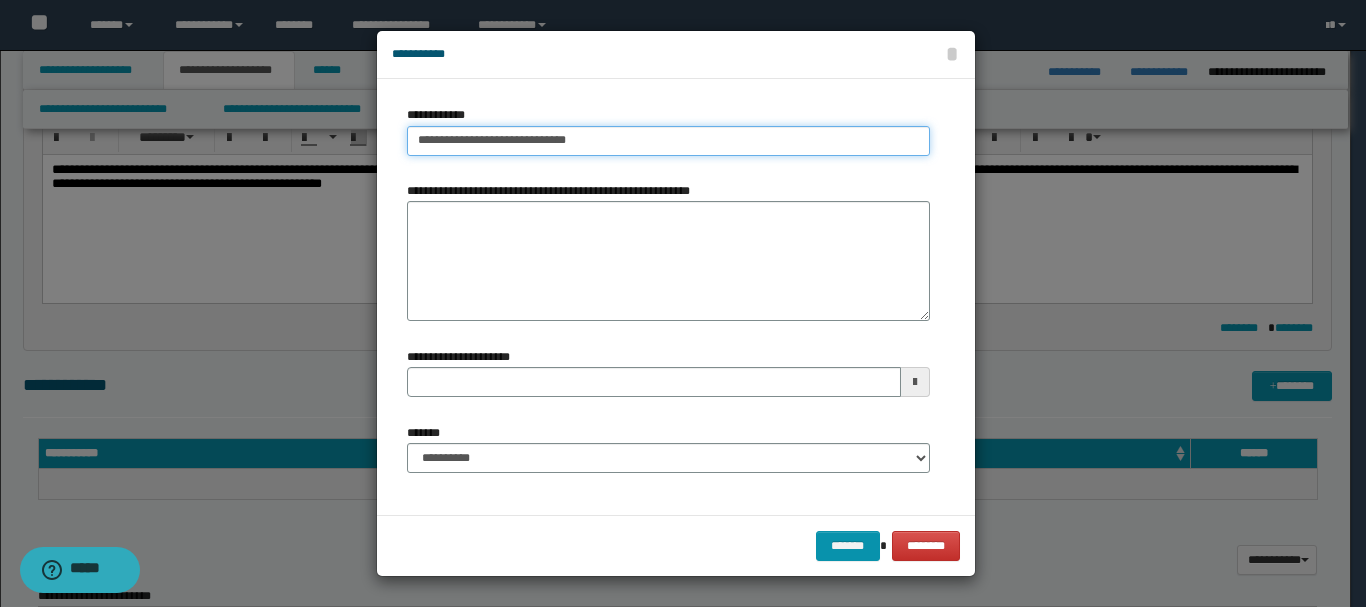 type 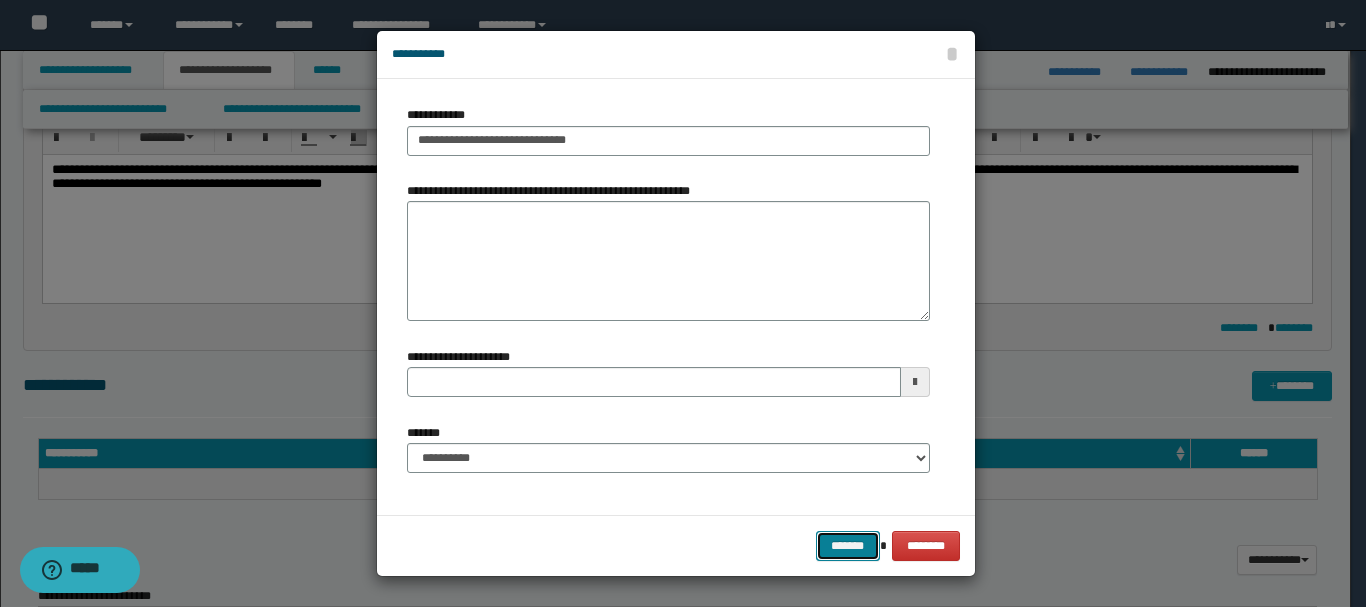 click on "*******" at bounding box center [848, 546] 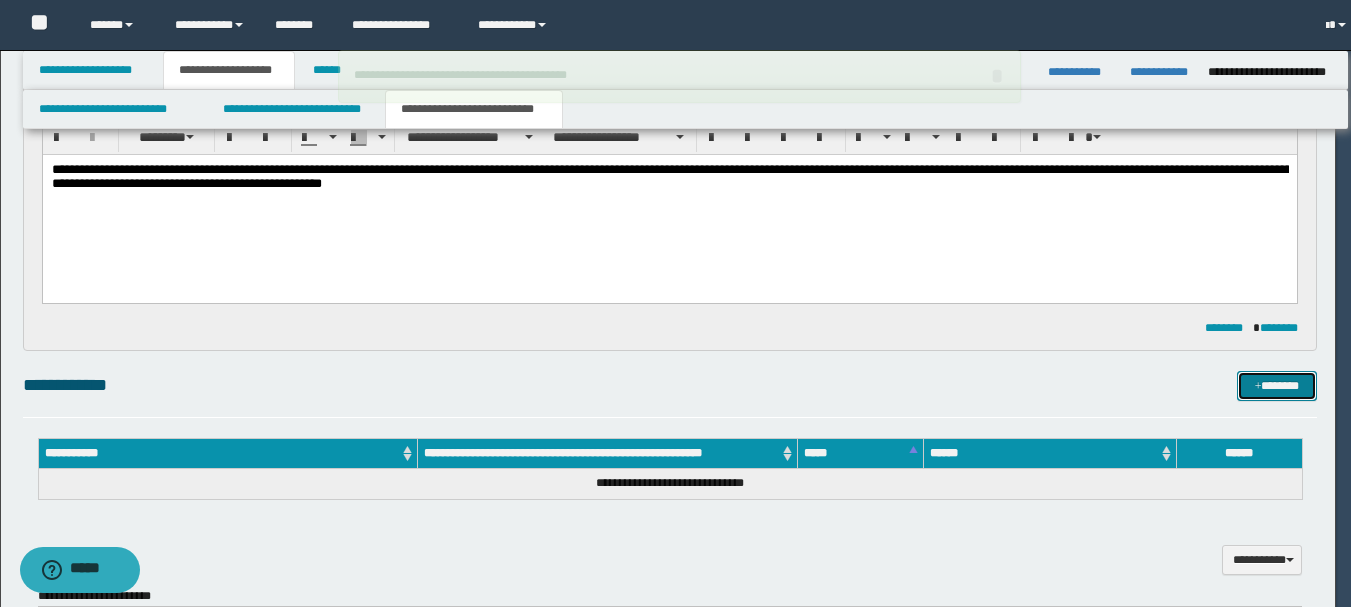 type 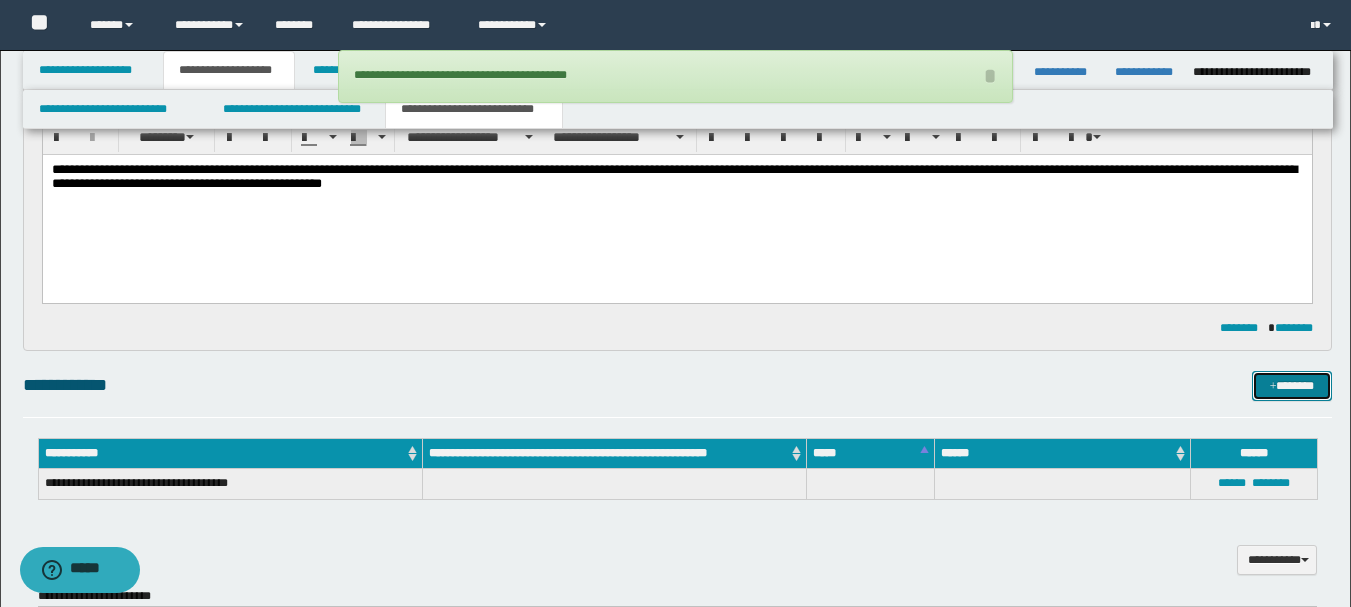 click on "*******" at bounding box center (1292, 386) 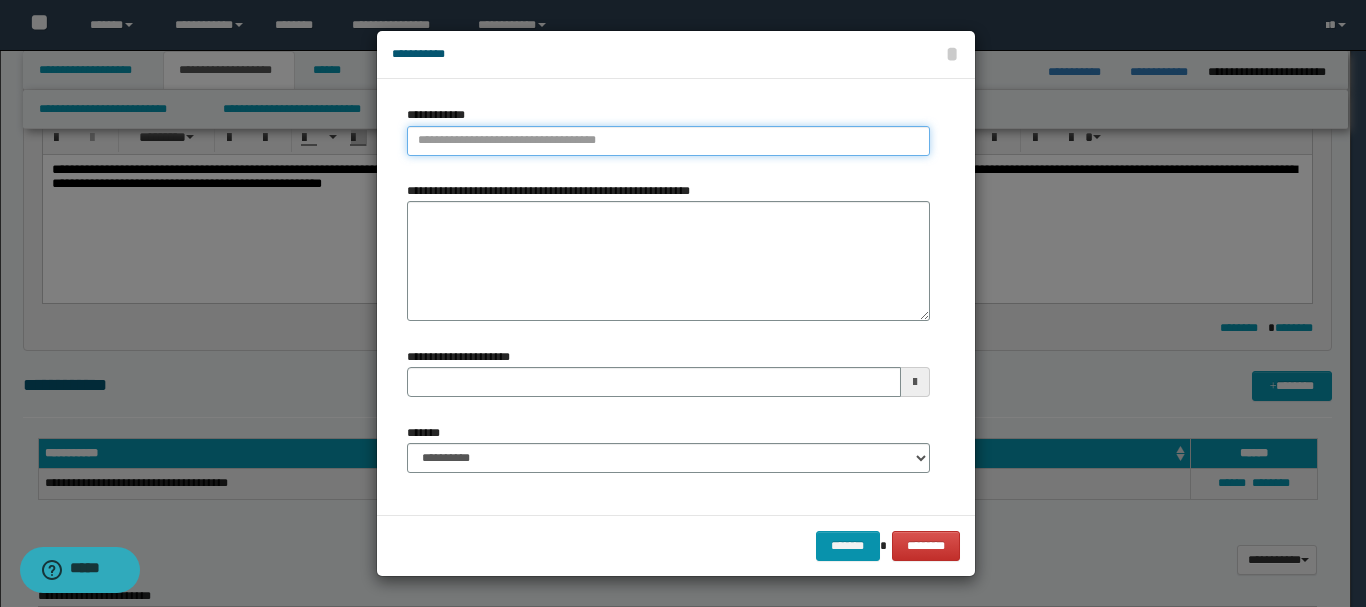 type on "**********" 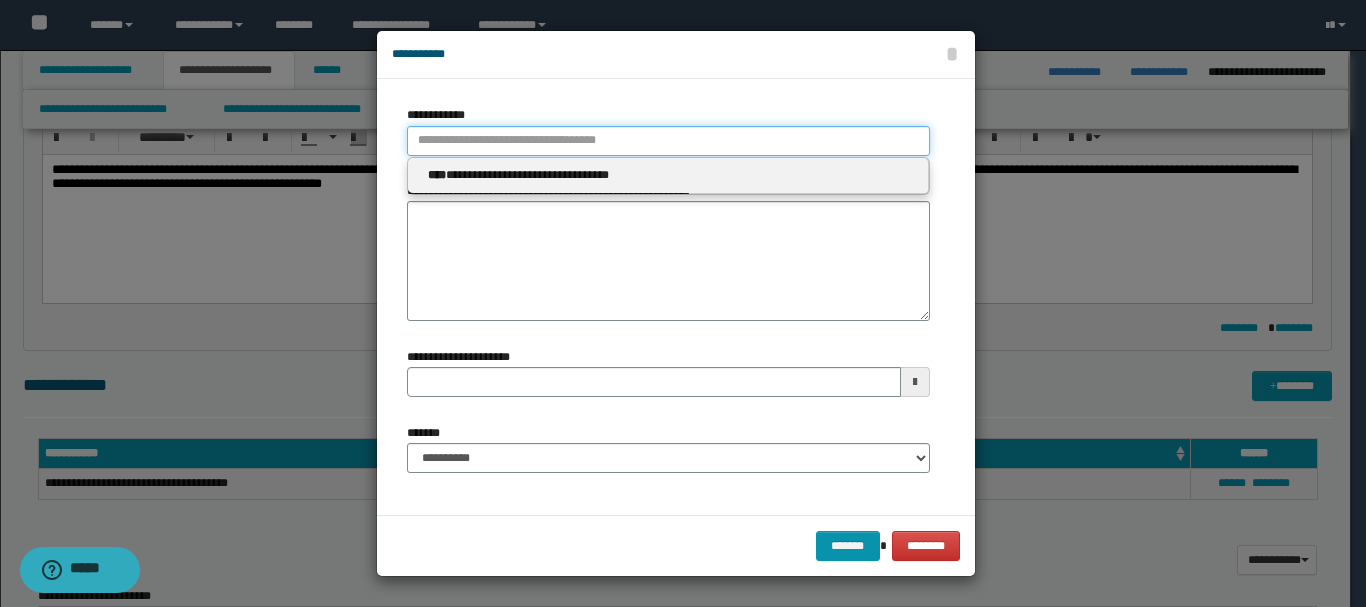 click on "**********" at bounding box center (668, 141) 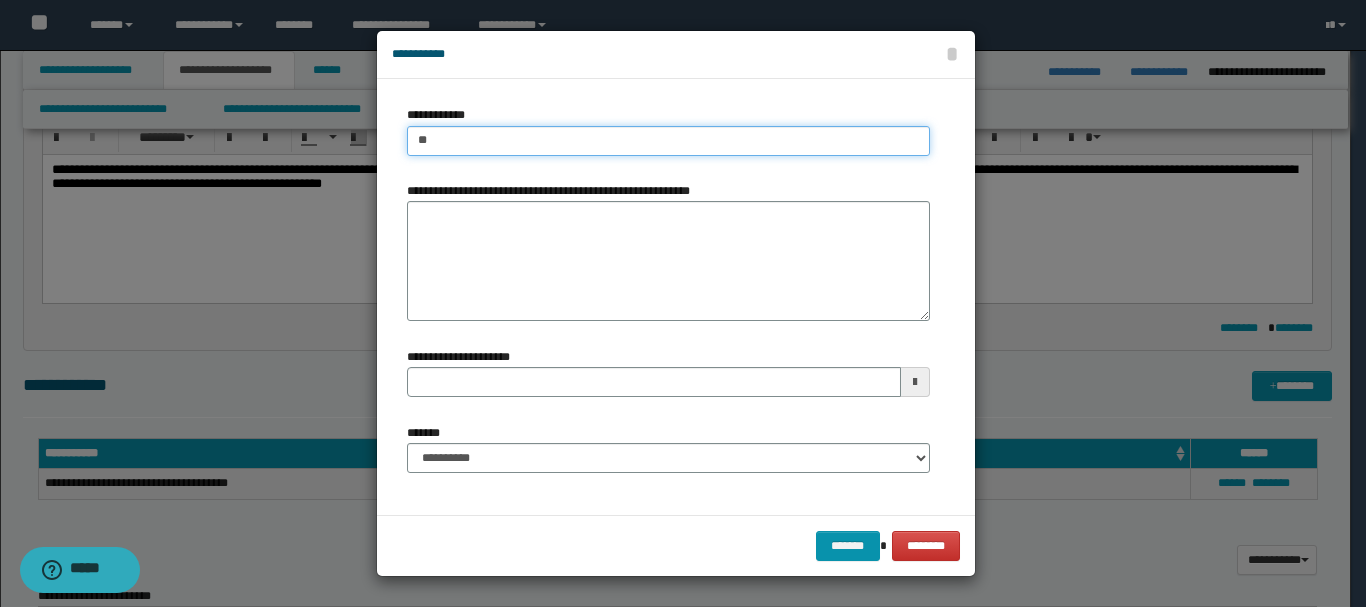 type on "***" 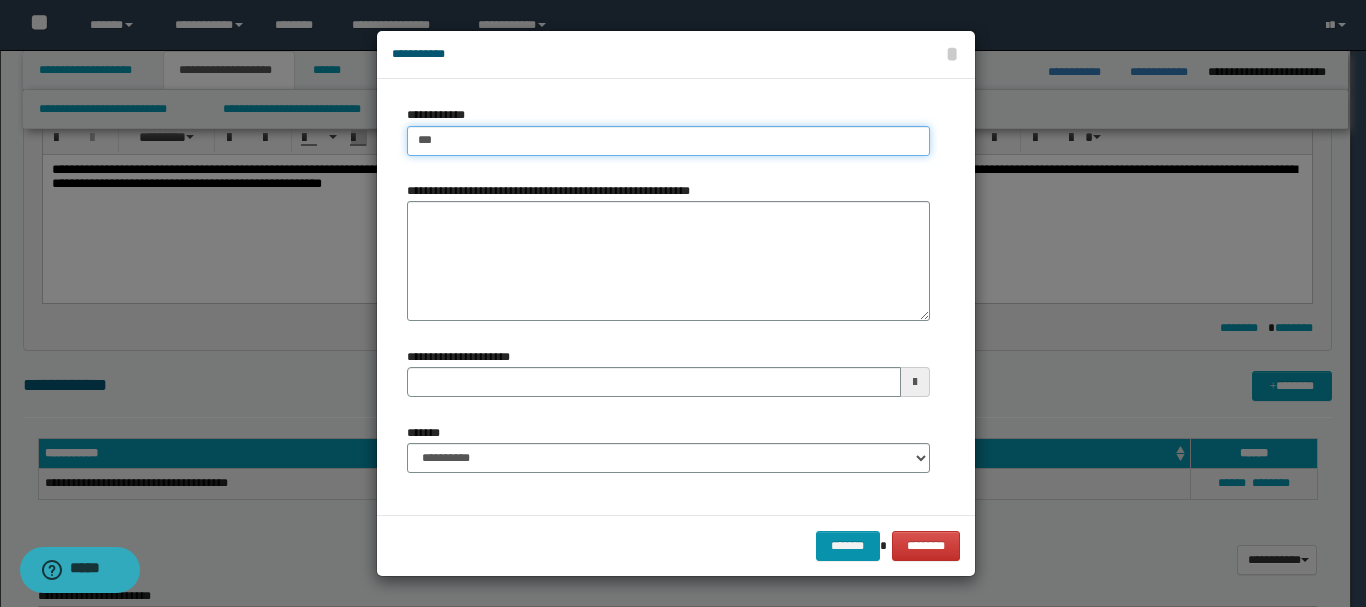 type on "***" 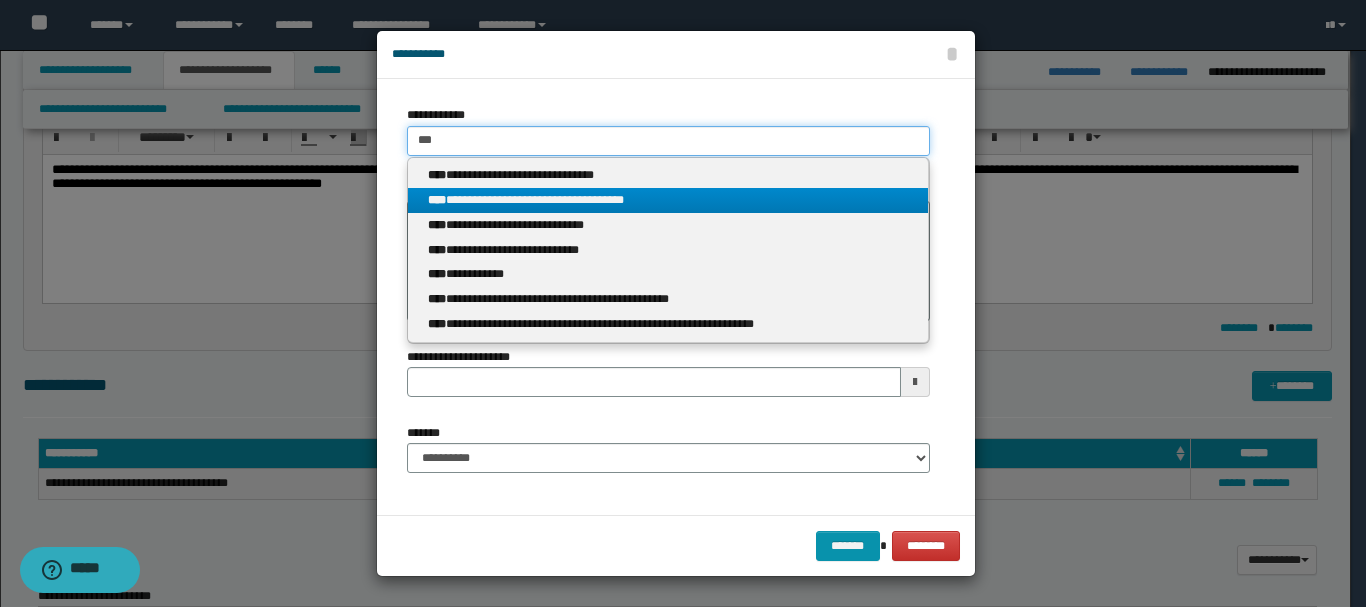 type on "***" 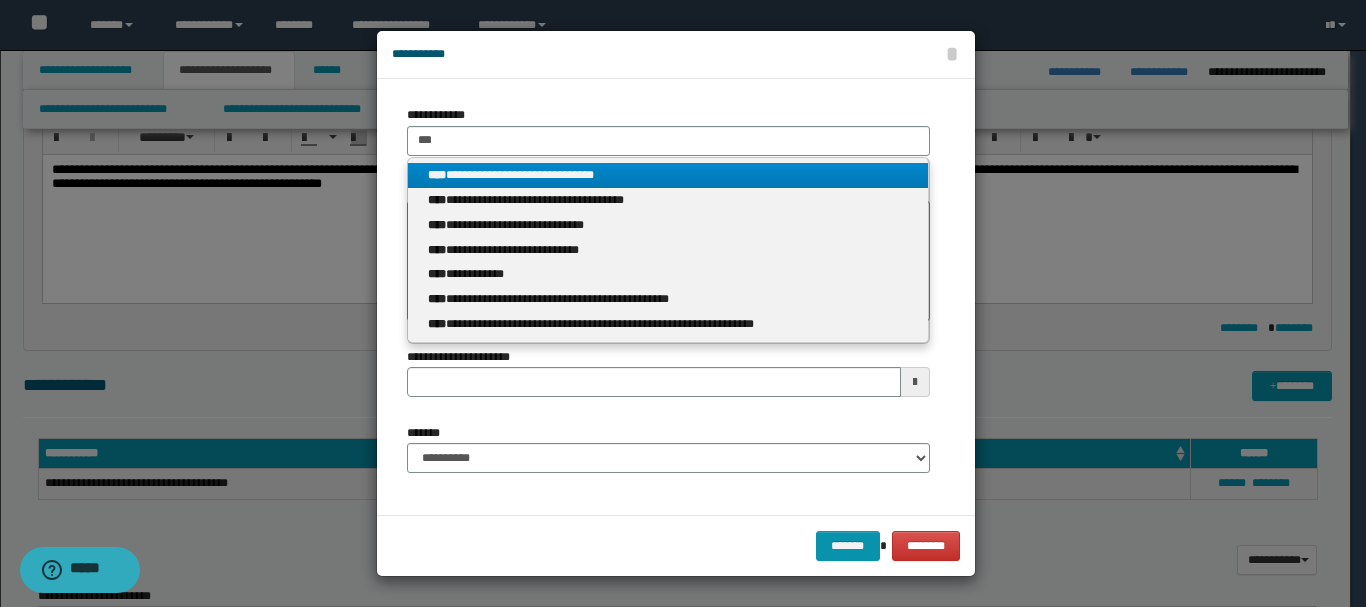 click on "**********" at bounding box center [668, 175] 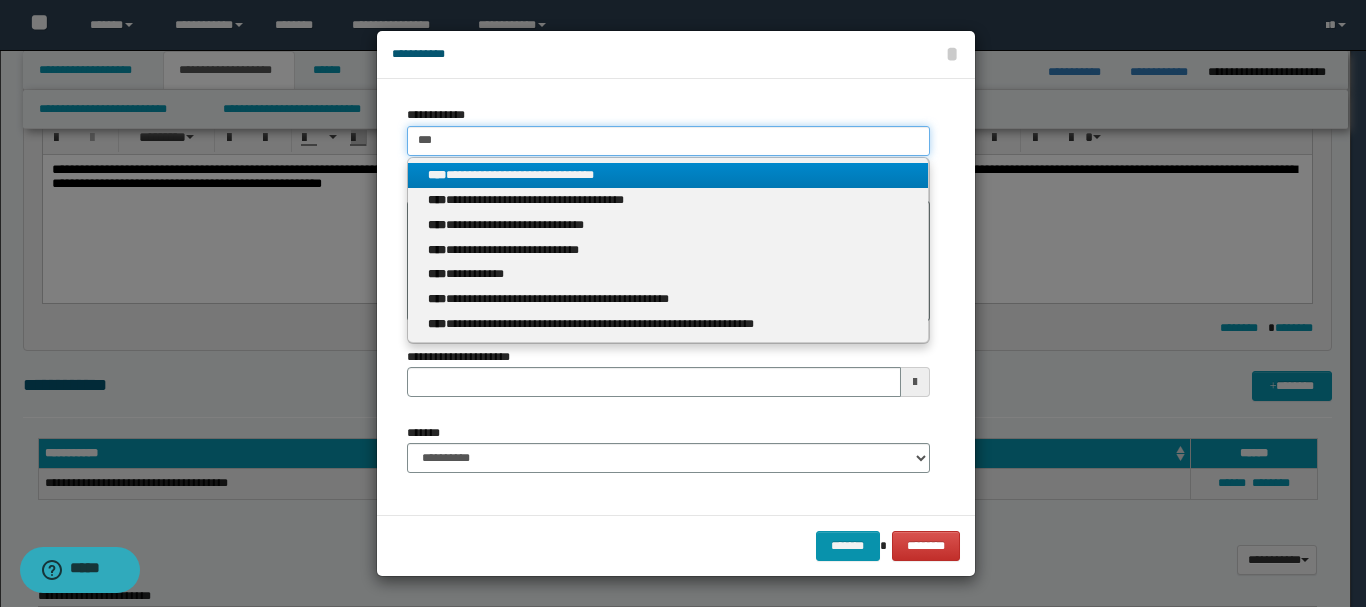 type 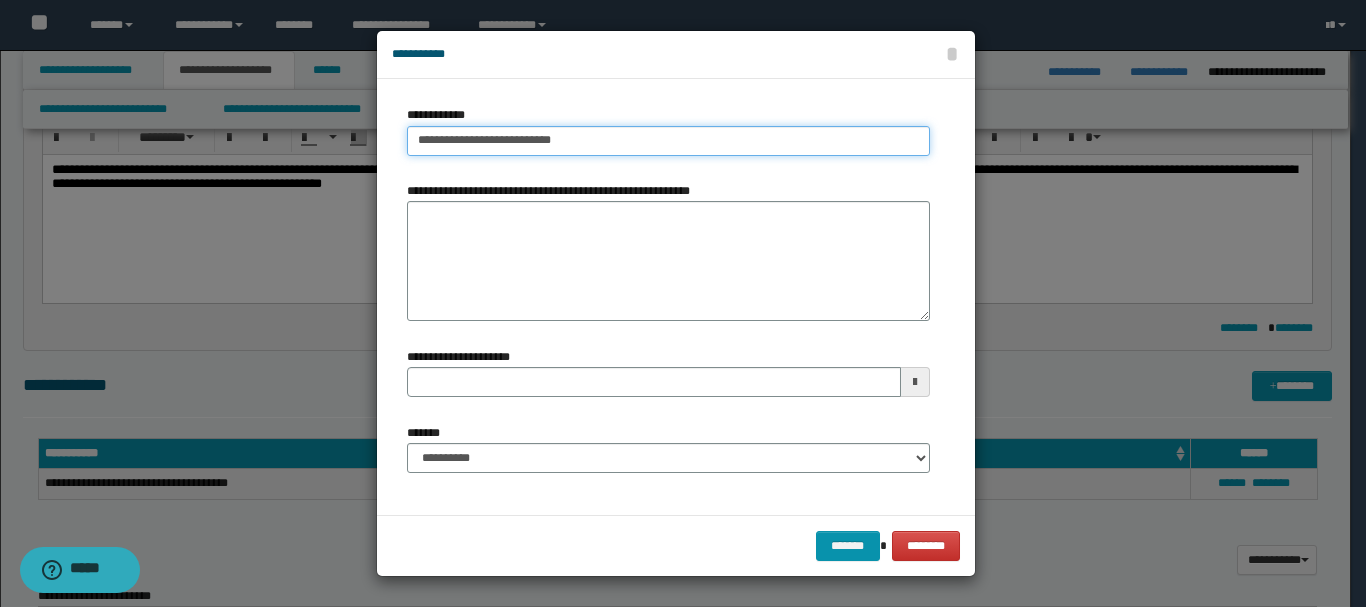 drag, startPoint x: 586, startPoint y: 145, endPoint x: 279, endPoint y: 99, distance: 310.42712 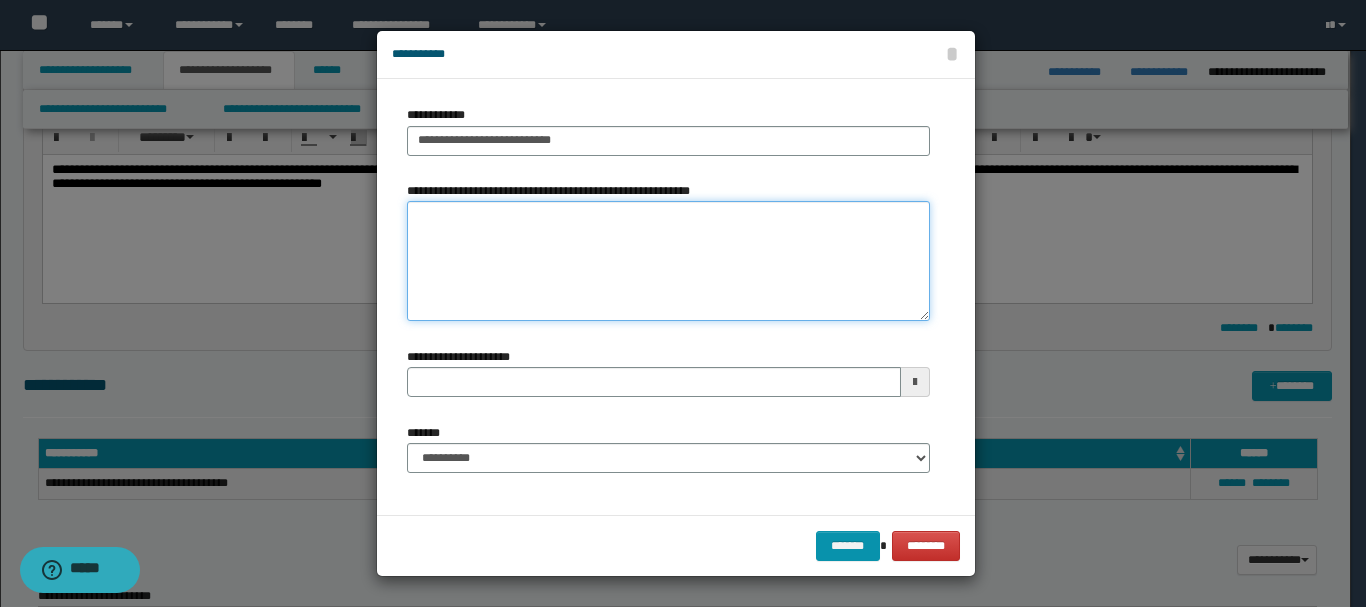 click on "**********" at bounding box center [668, 261] 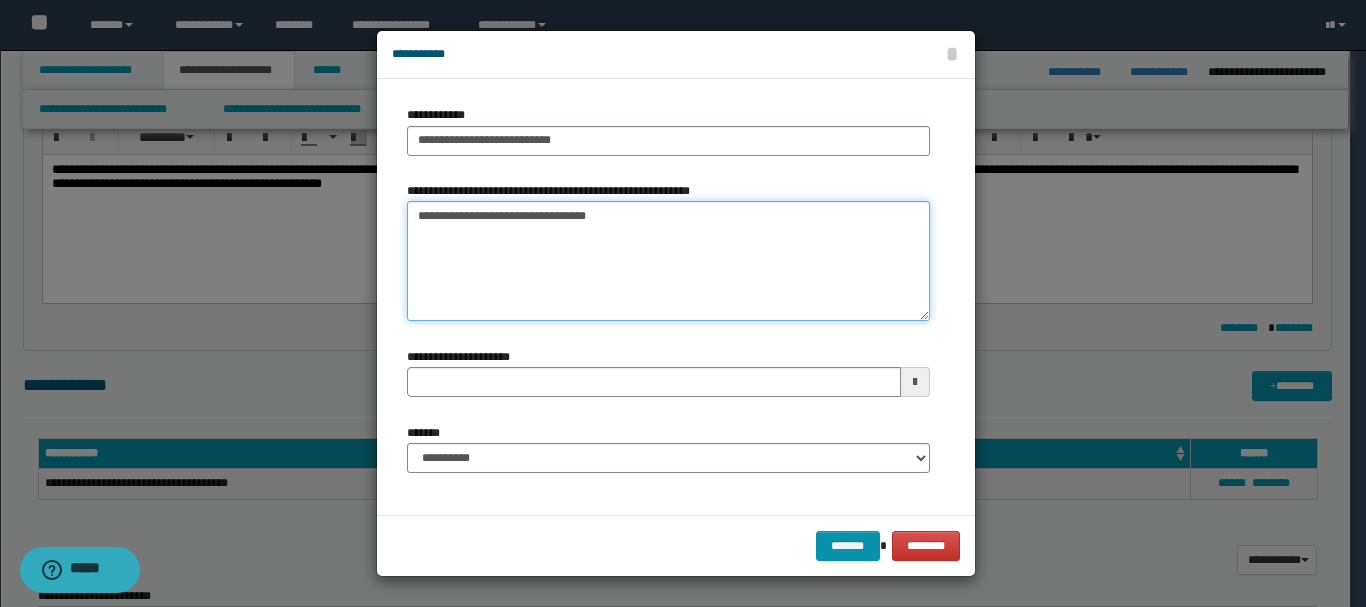 type on "**********" 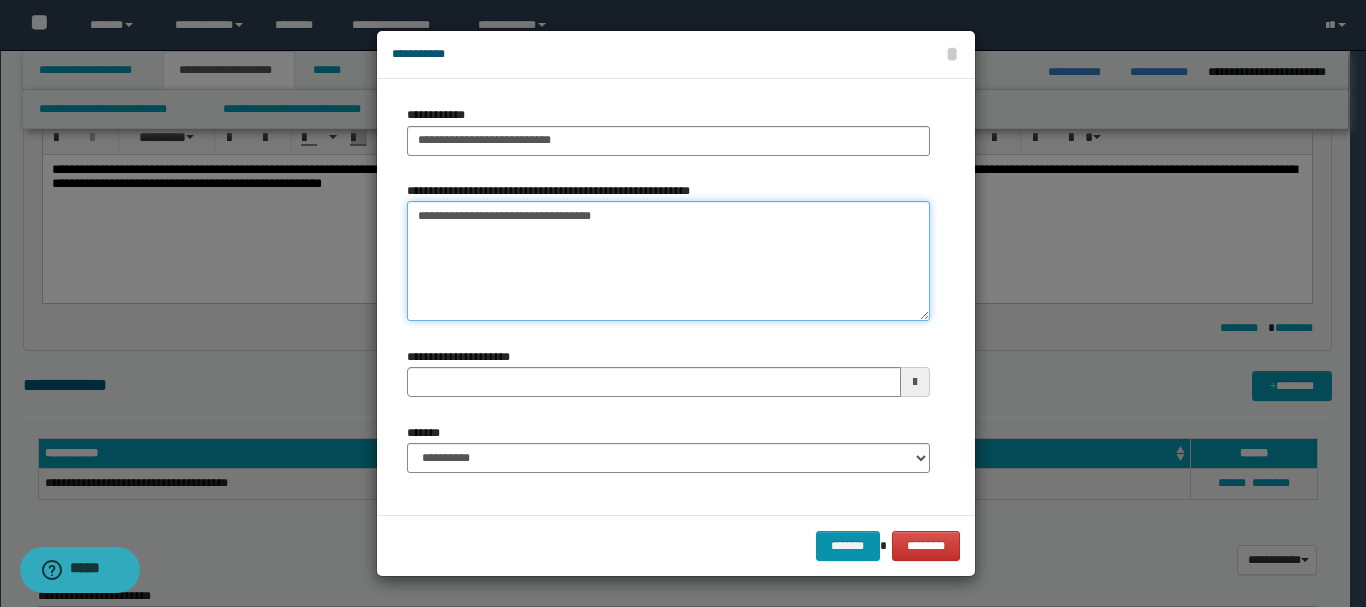 type 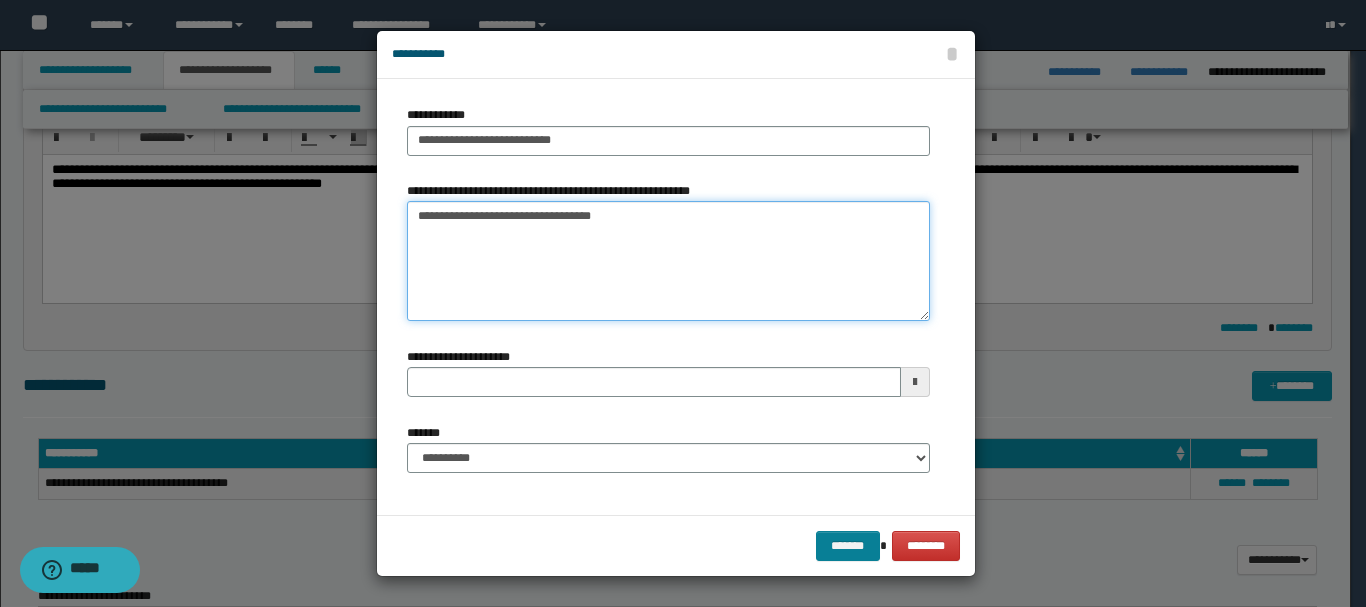 type on "**********" 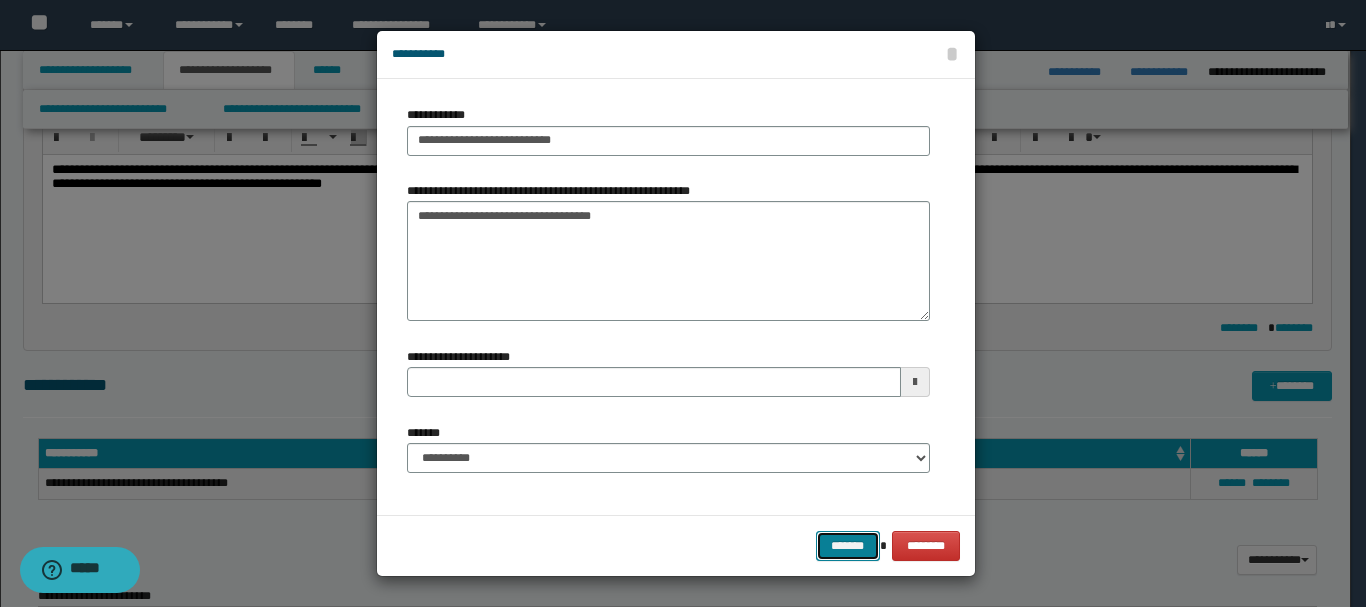 click on "*******" at bounding box center (848, 546) 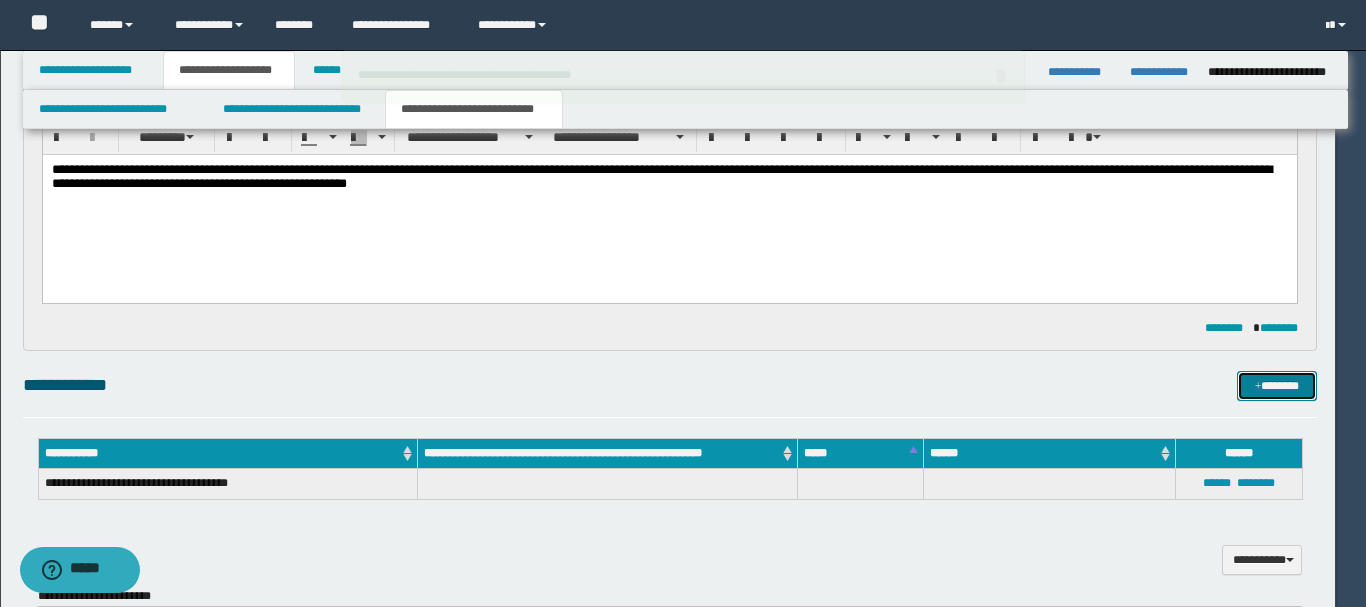 type 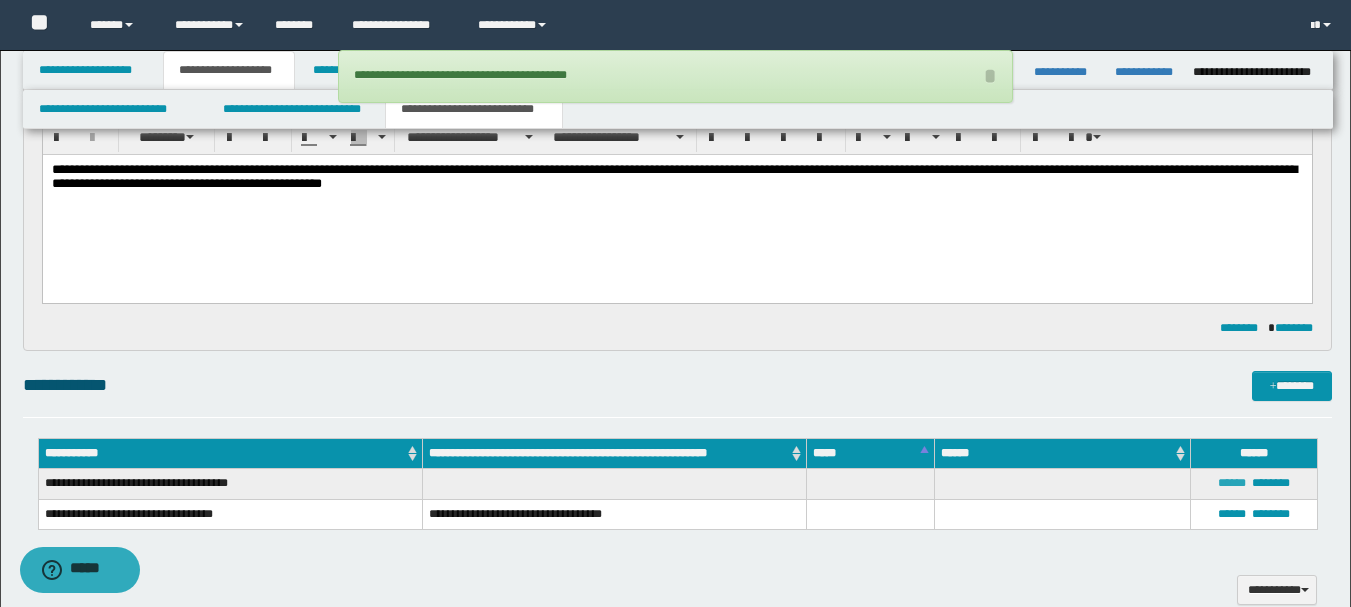 click on "******" at bounding box center (1232, 483) 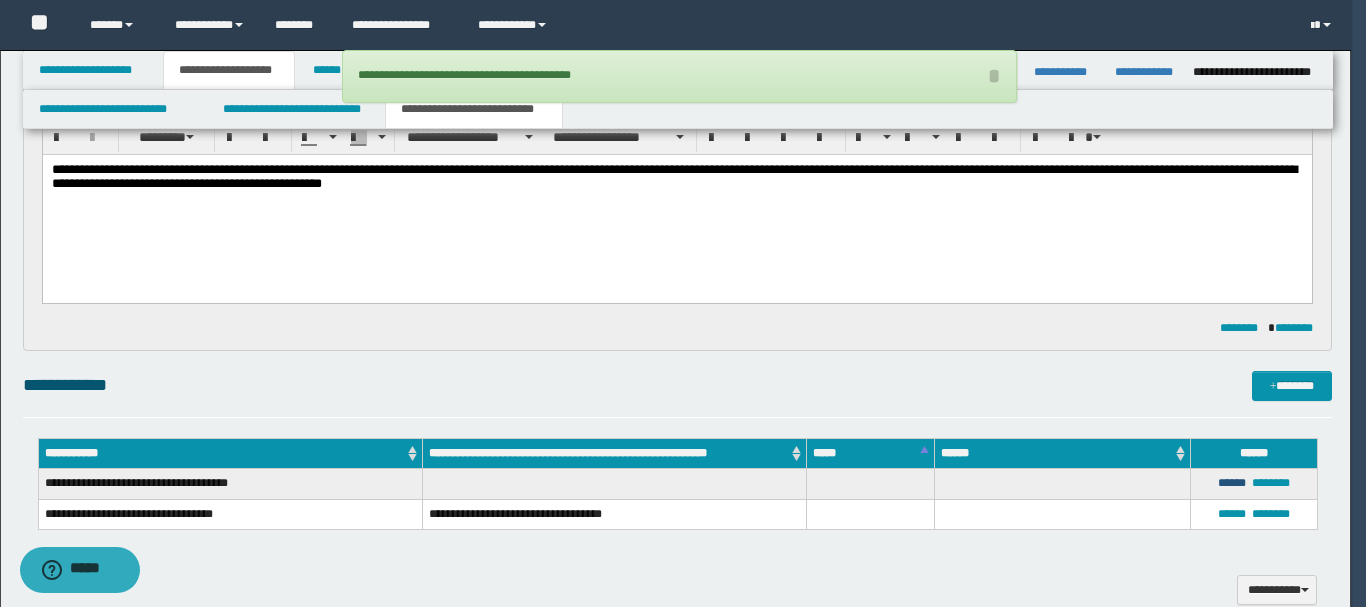 type 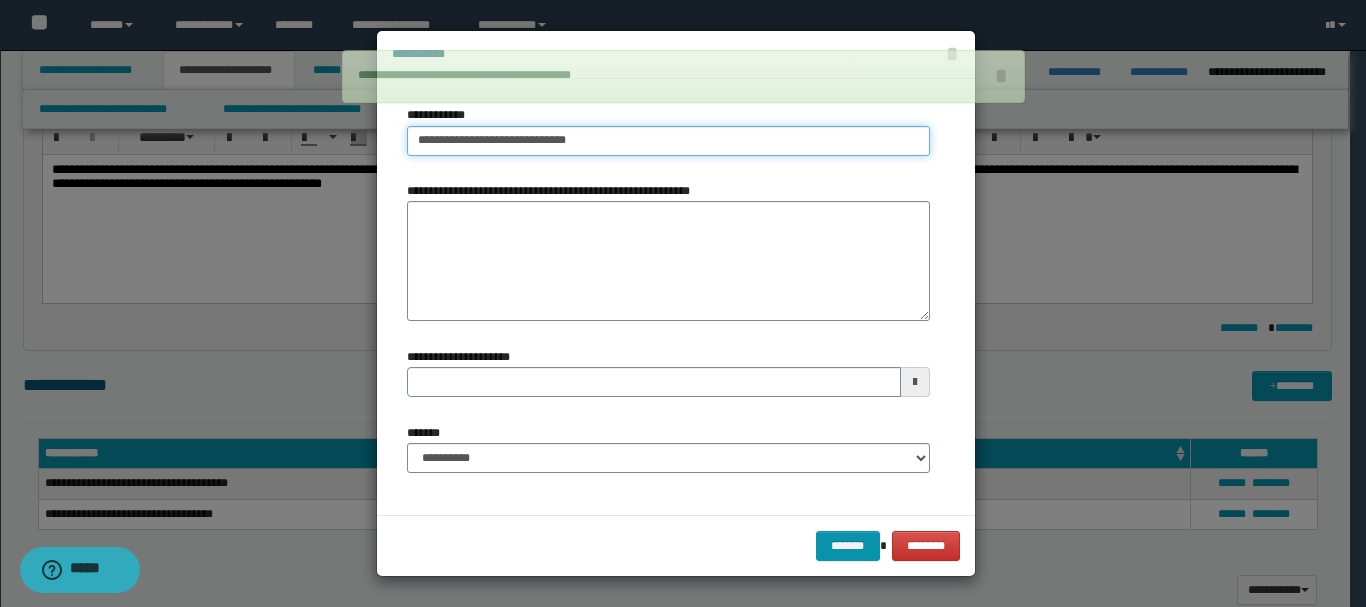 type on "**********" 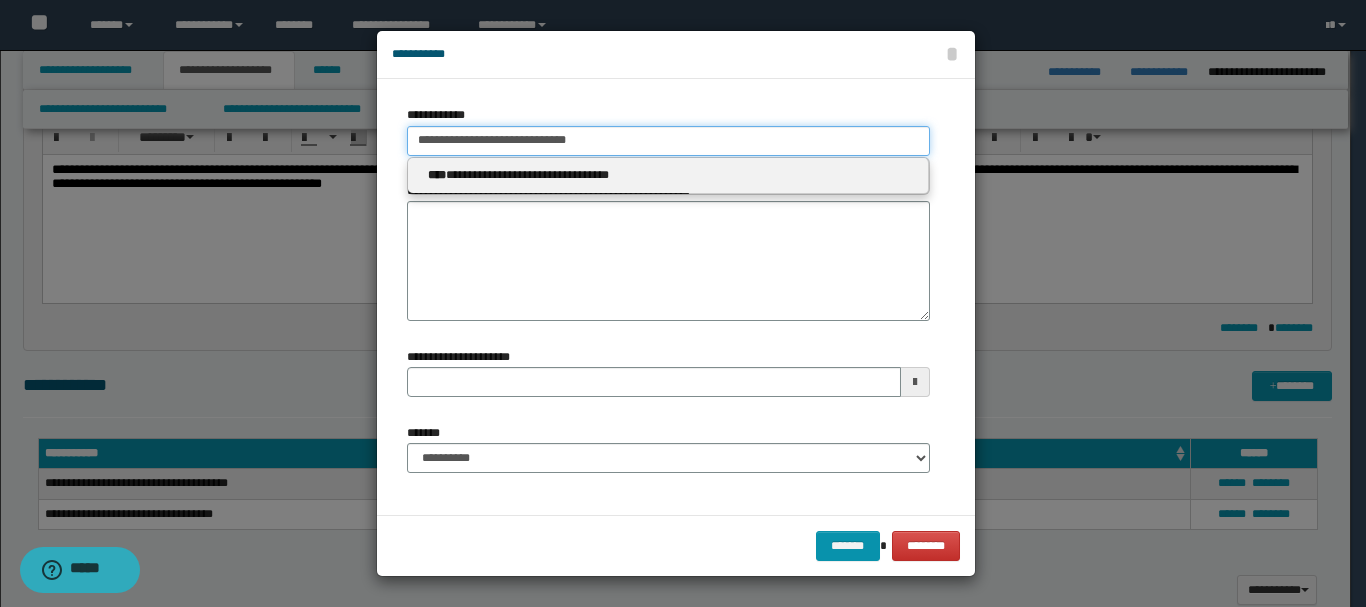 drag, startPoint x: 672, startPoint y: 151, endPoint x: 415, endPoint y: 134, distance: 257.56165 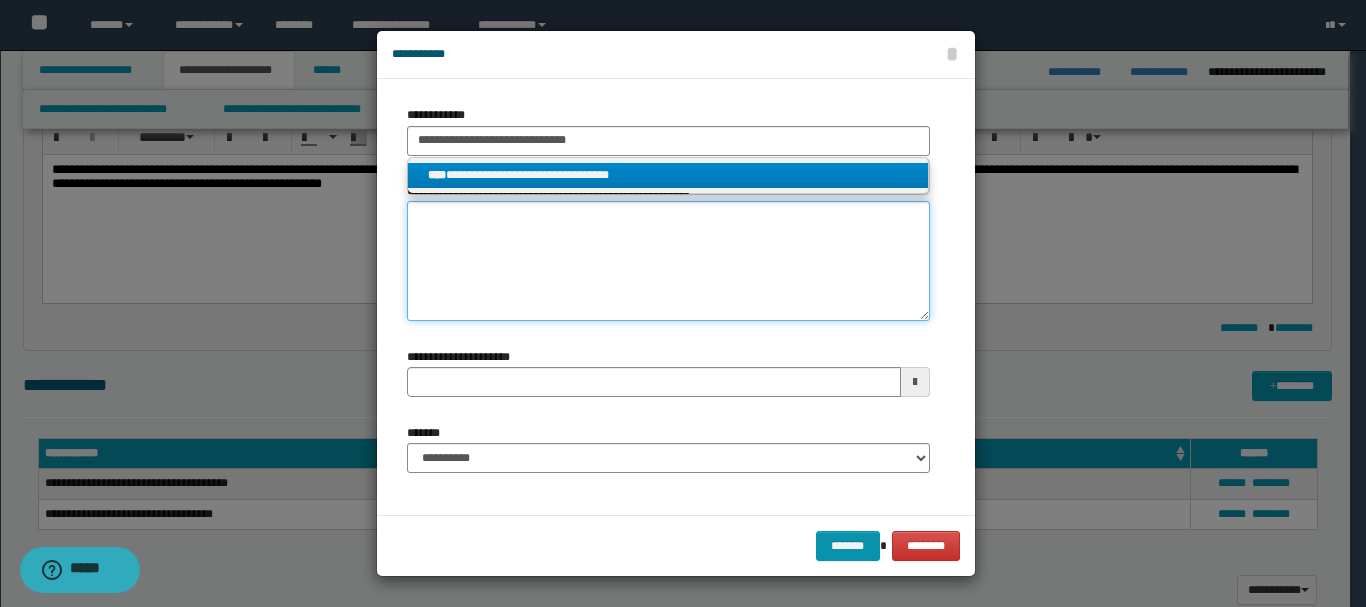 type 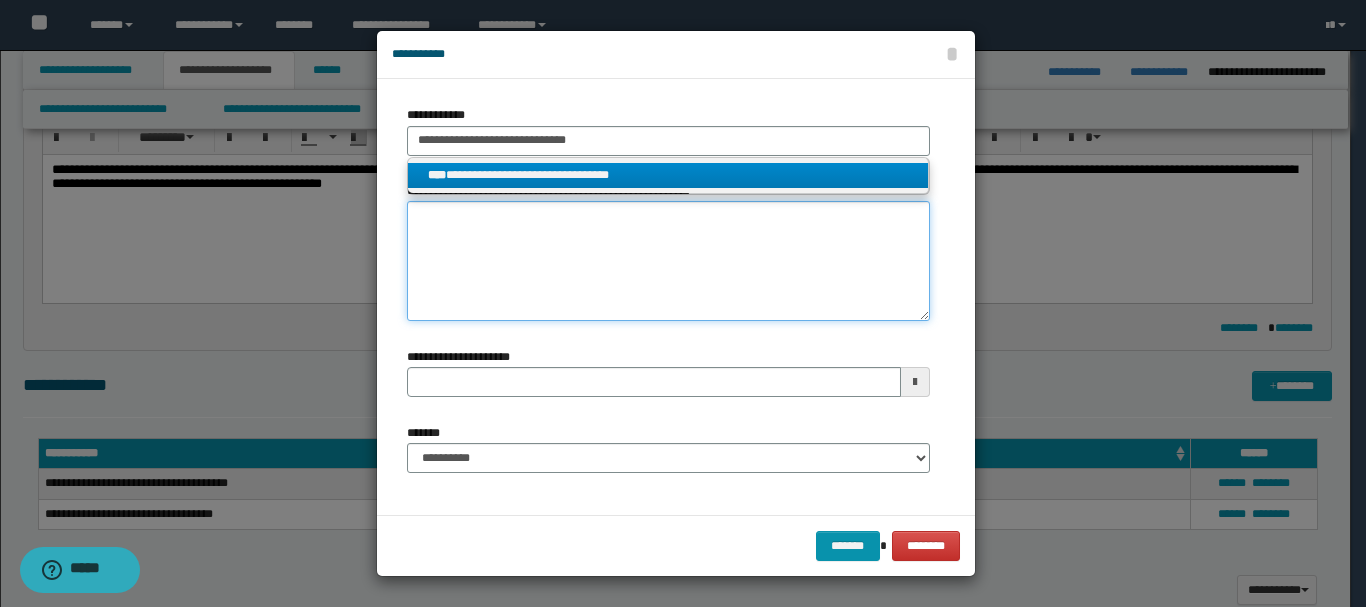 click on "**********" at bounding box center (668, 261) 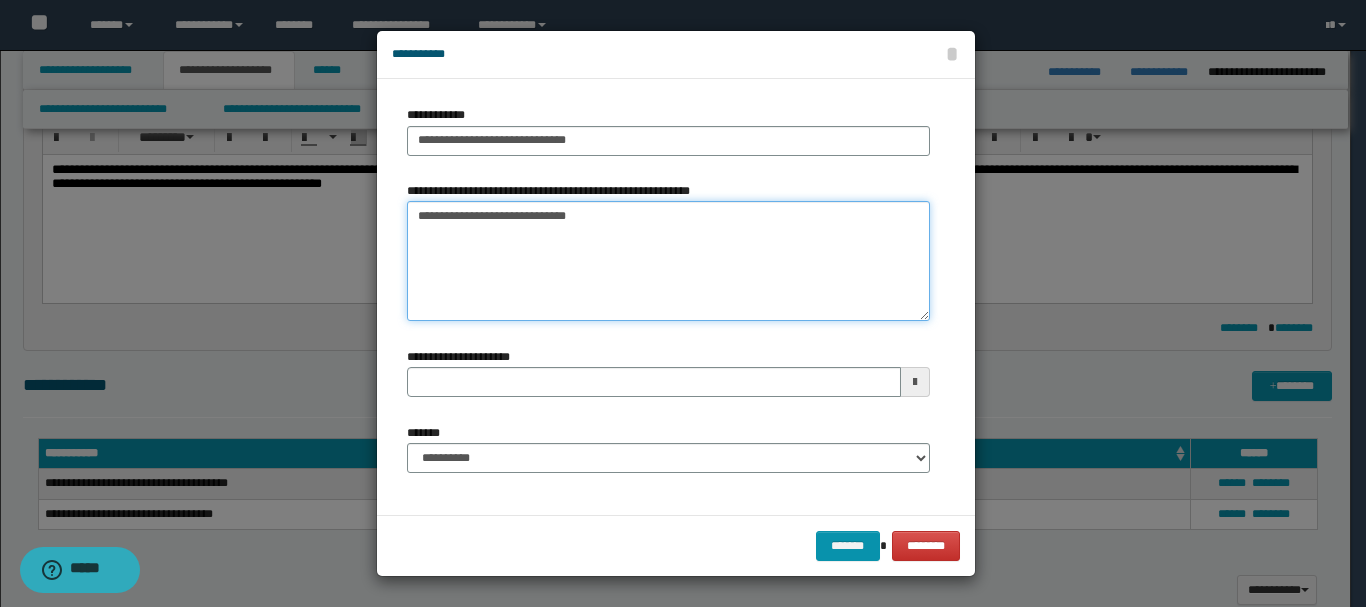 click on "**********" at bounding box center (668, 261) 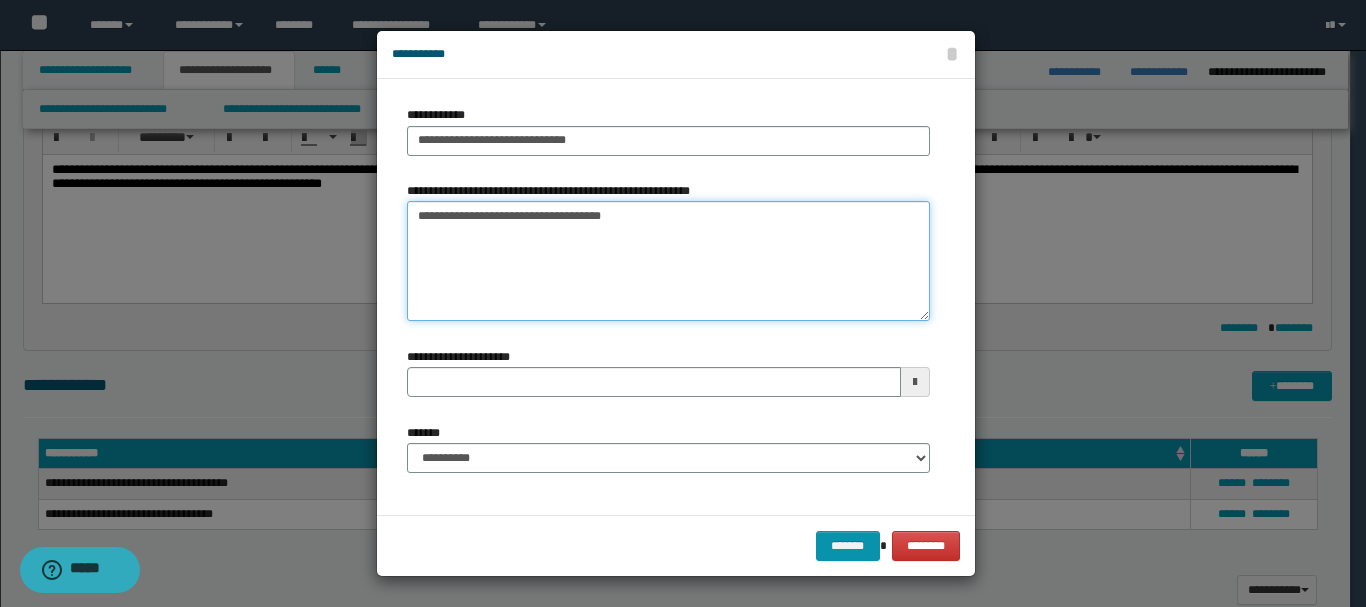 type on "**********" 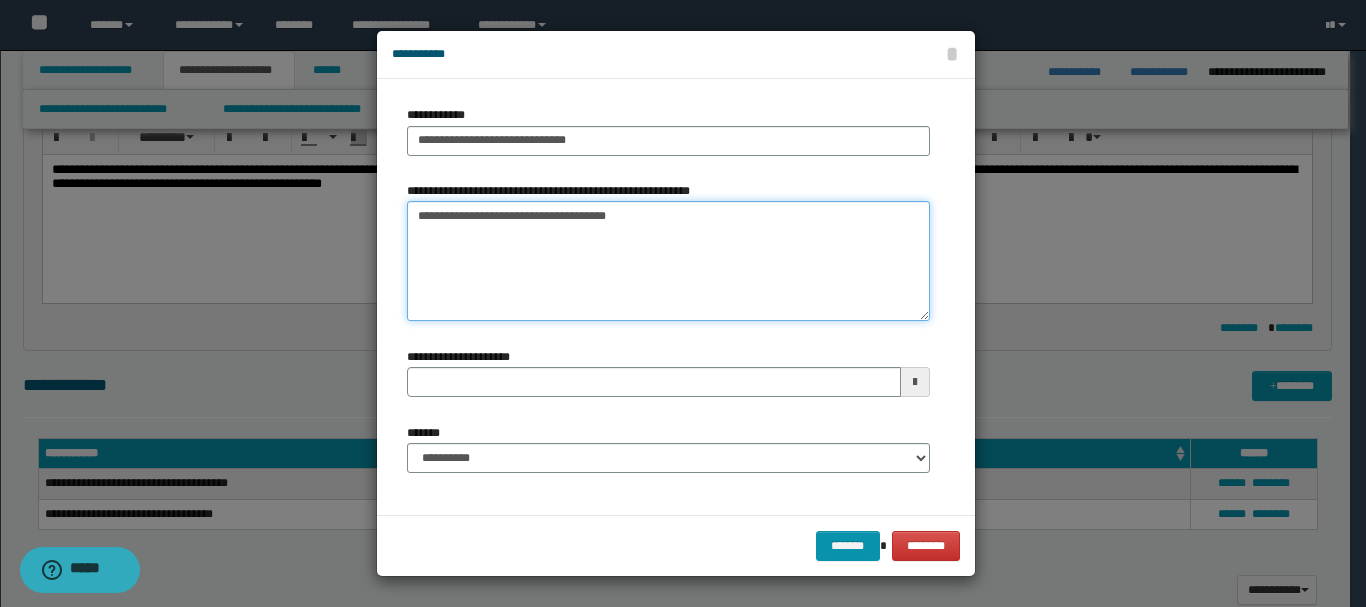 type 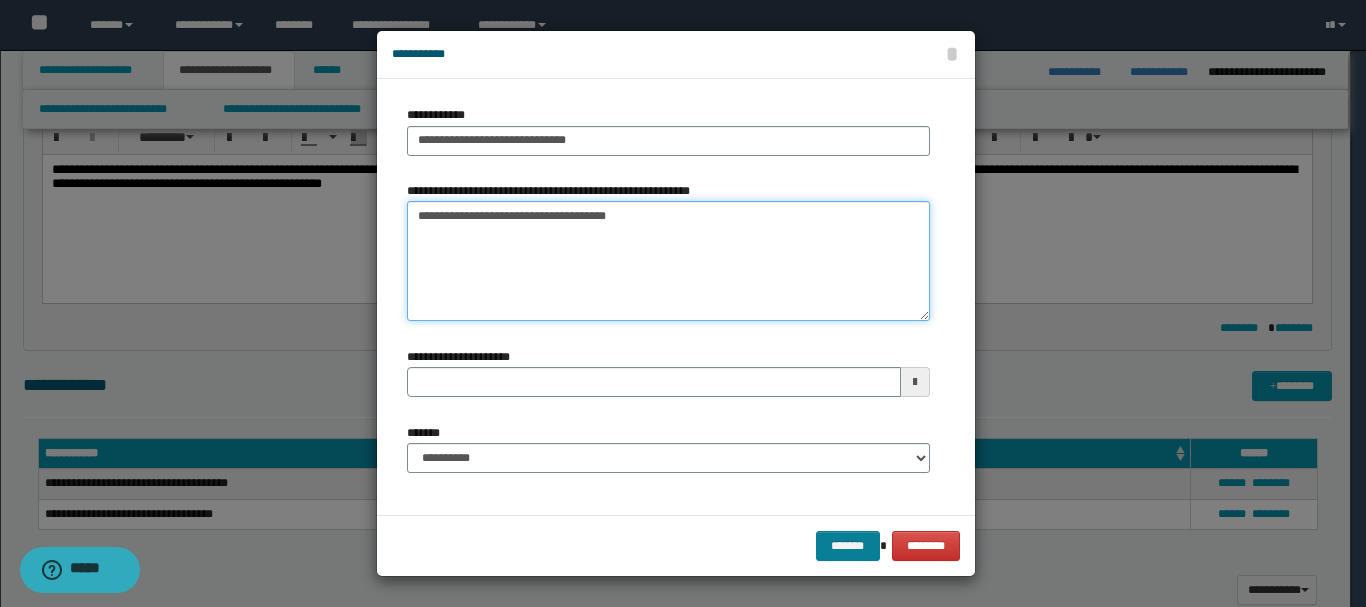 type on "**********" 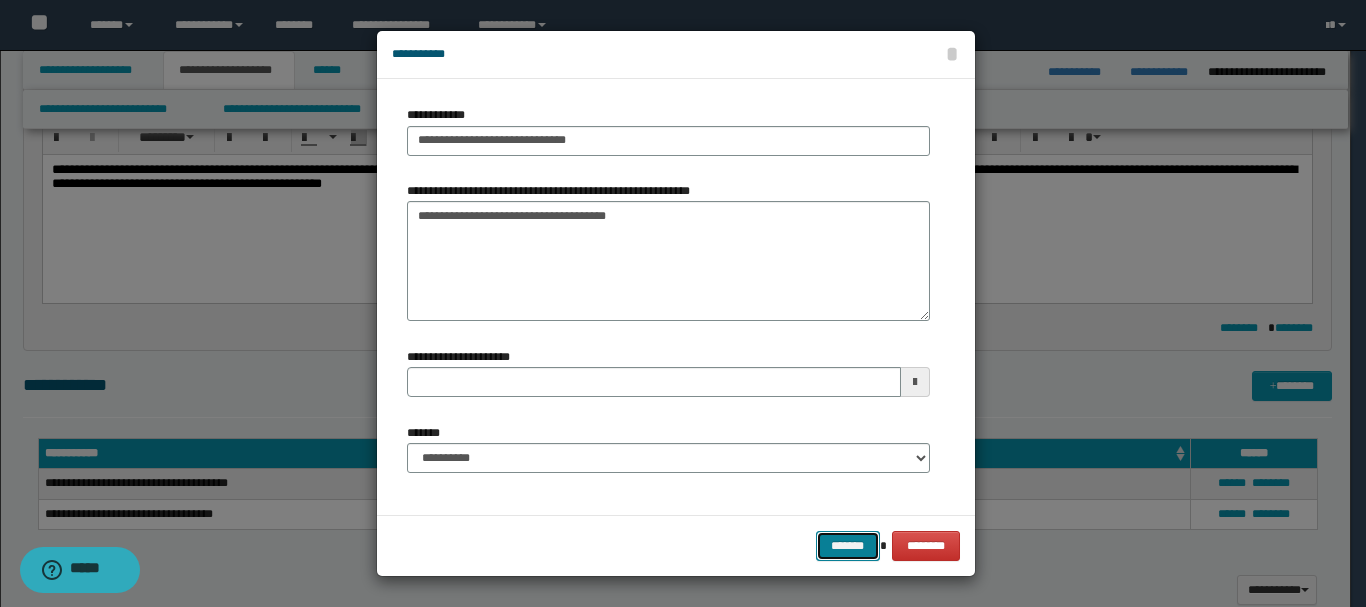 click on "*******" at bounding box center (848, 546) 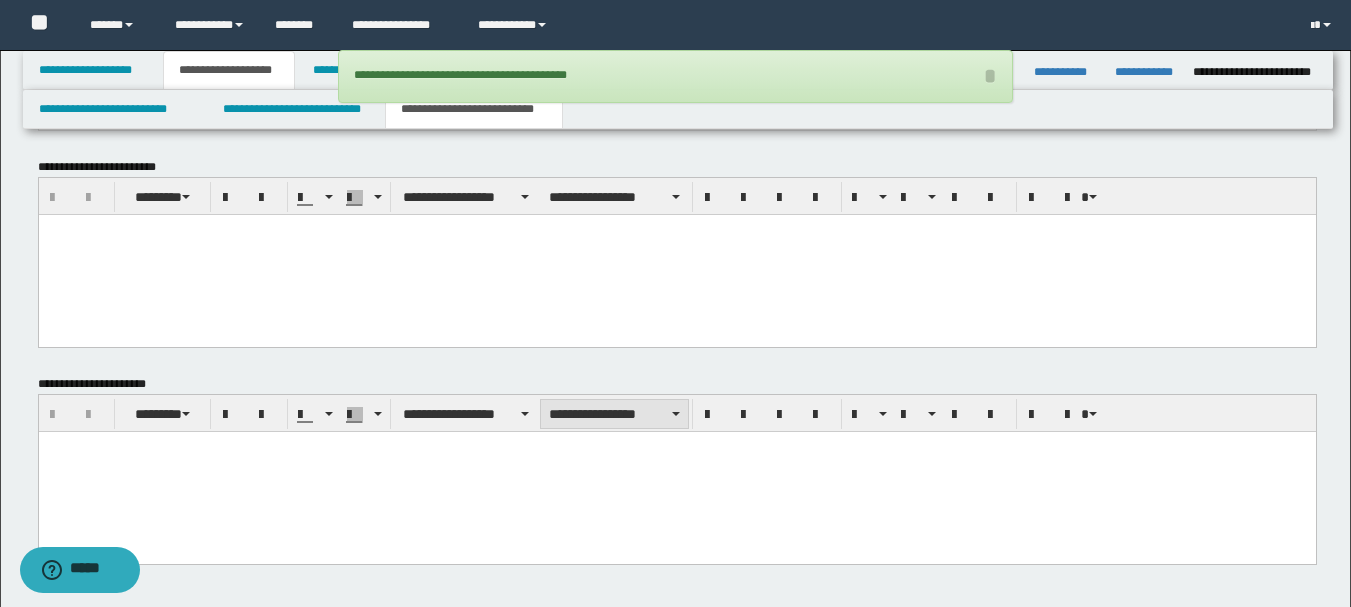 scroll, scrollTop: 958, scrollLeft: 0, axis: vertical 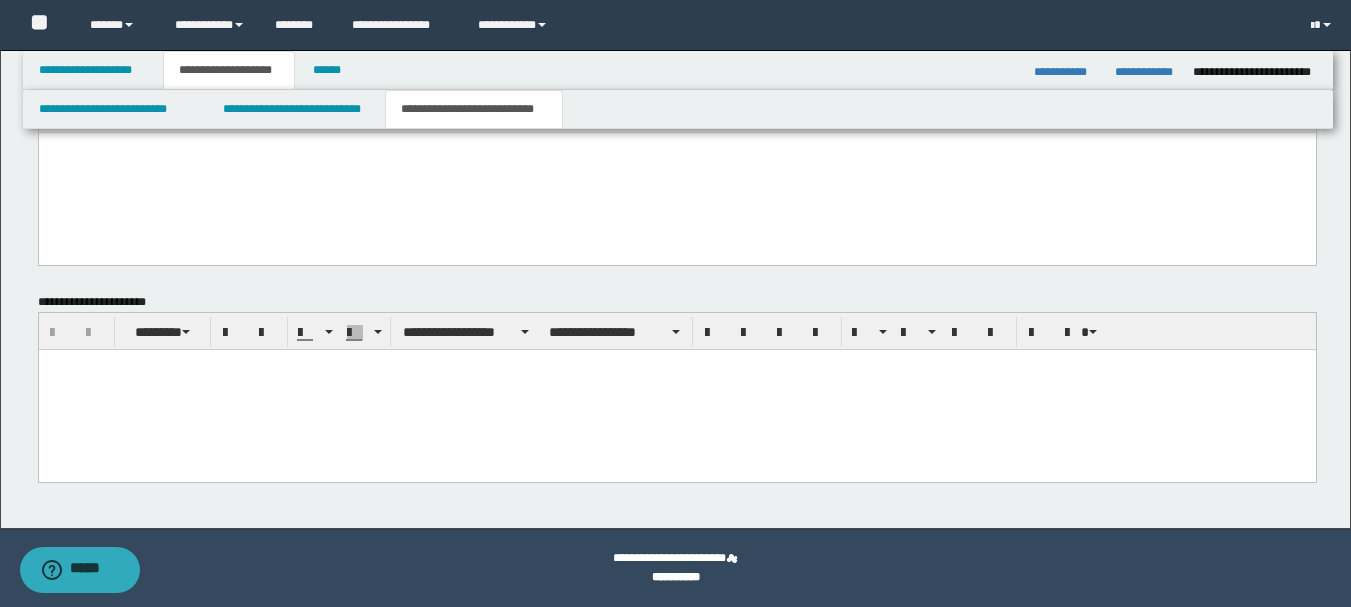 click at bounding box center [676, 389] 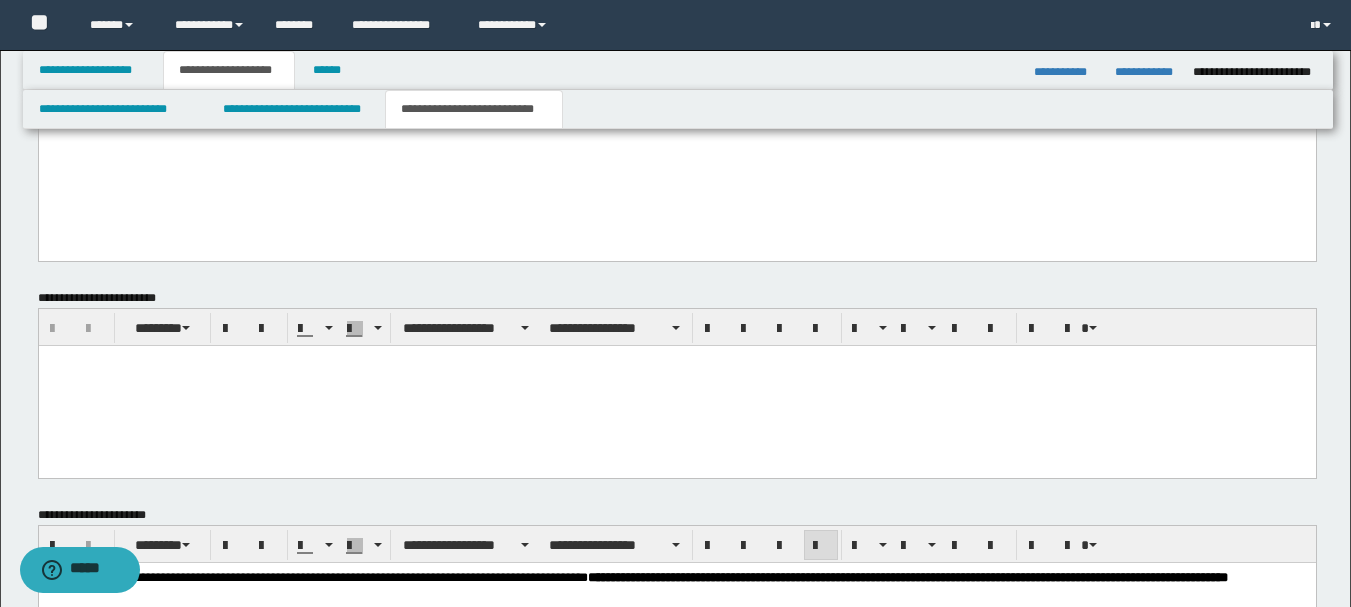 scroll, scrollTop: 658, scrollLeft: 0, axis: vertical 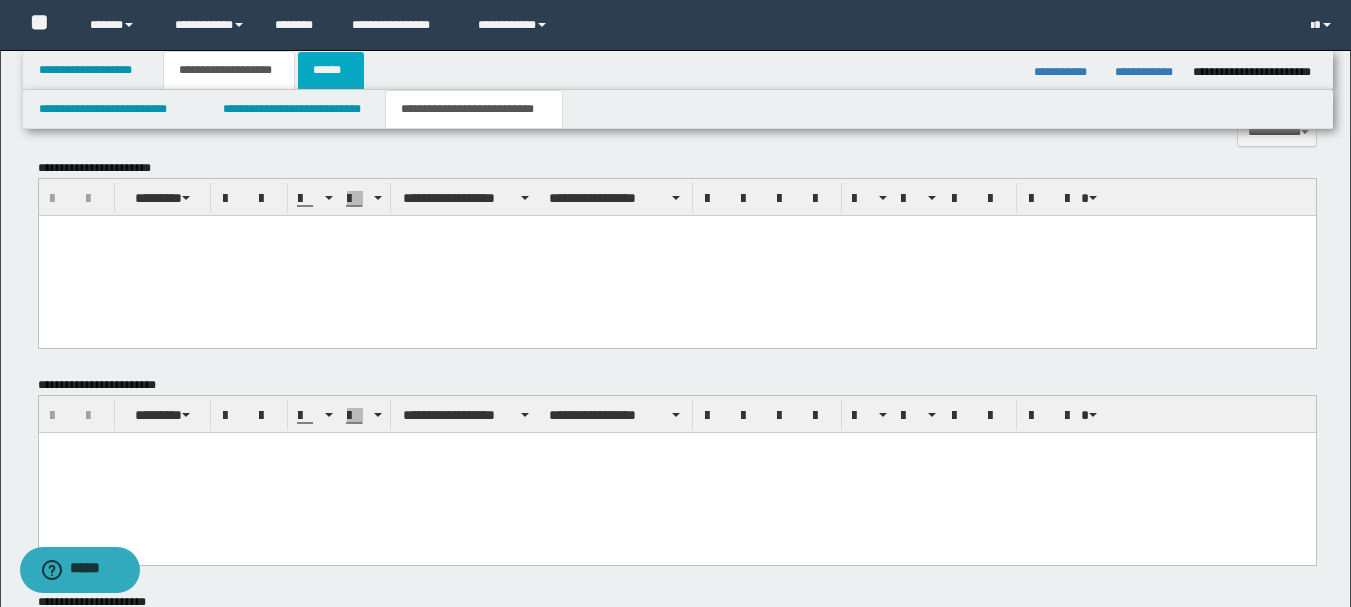 click on "******" at bounding box center (331, 70) 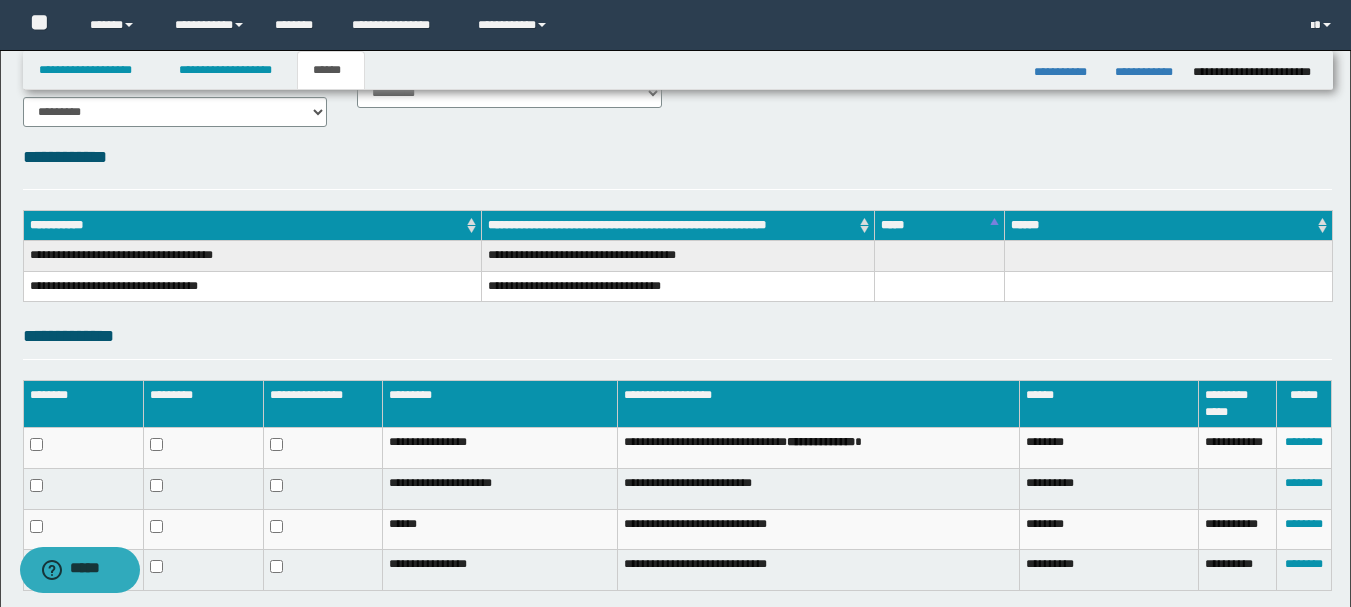 scroll, scrollTop: 300, scrollLeft: 0, axis: vertical 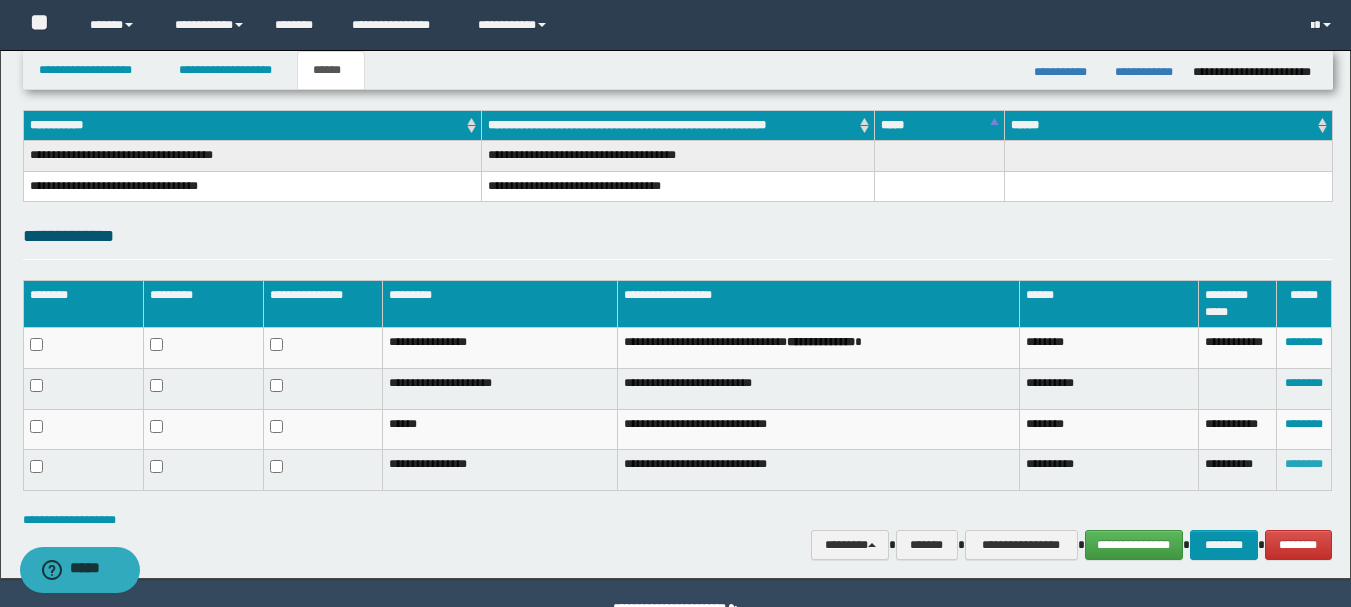 click on "********" at bounding box center [1304, 464] 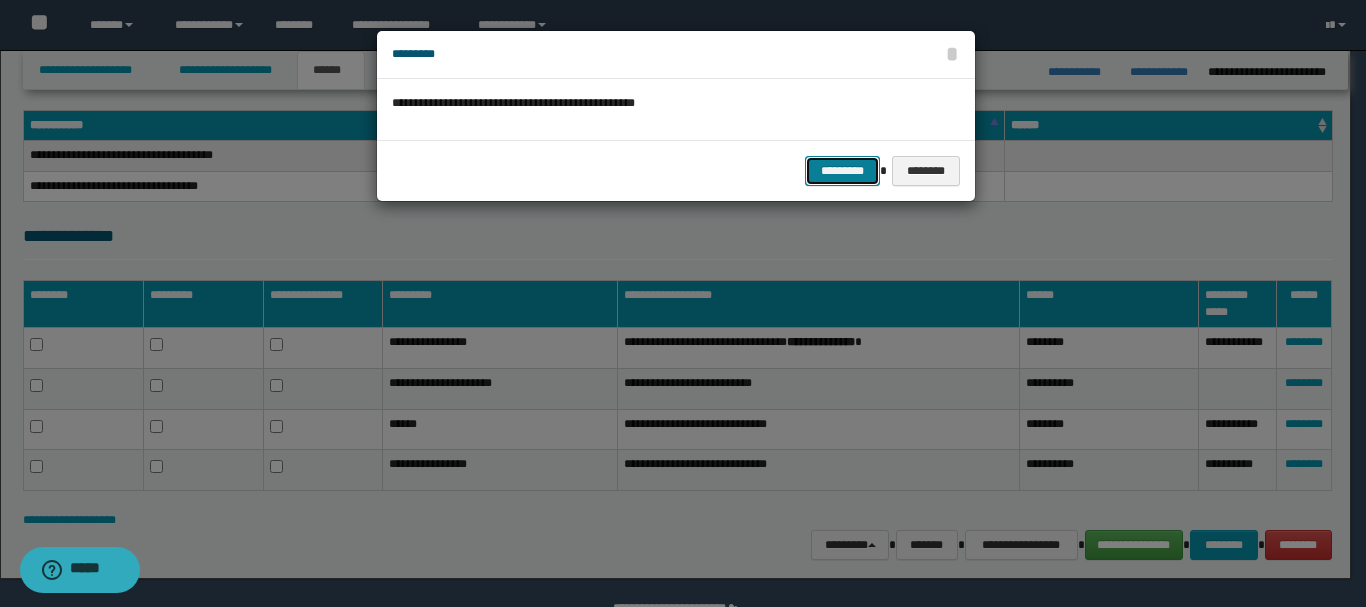 click on "*********" at bounding box center [842, 171] 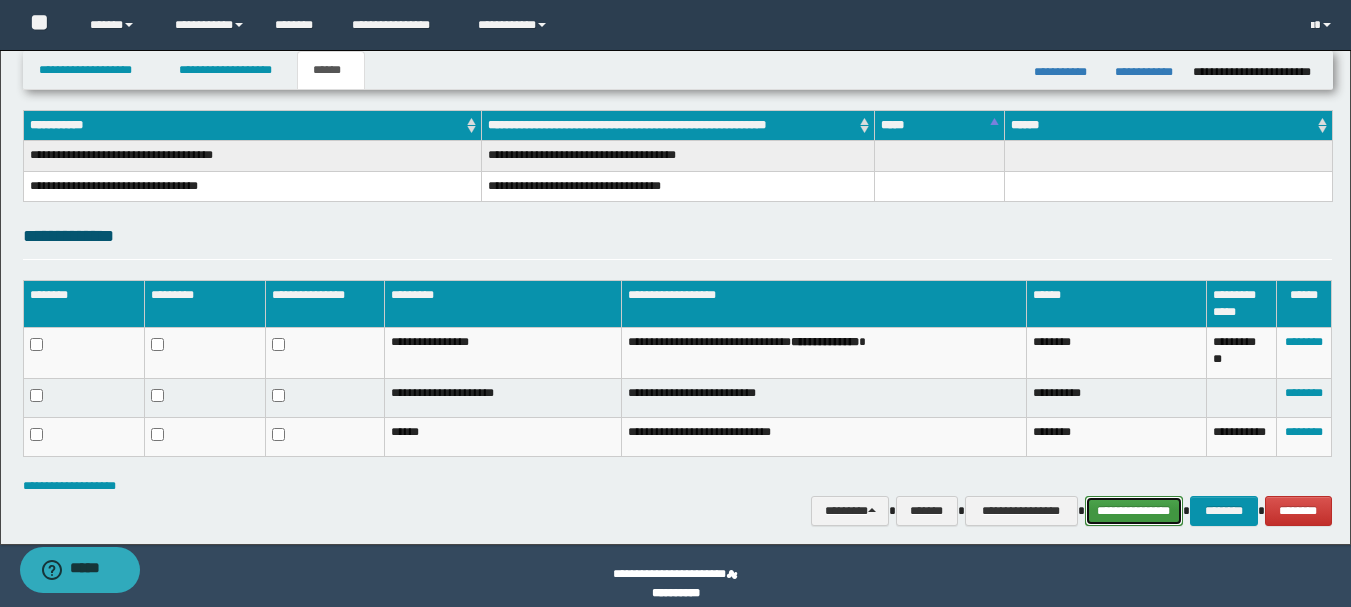 click on "**********" at bounding box center [1134, 511] 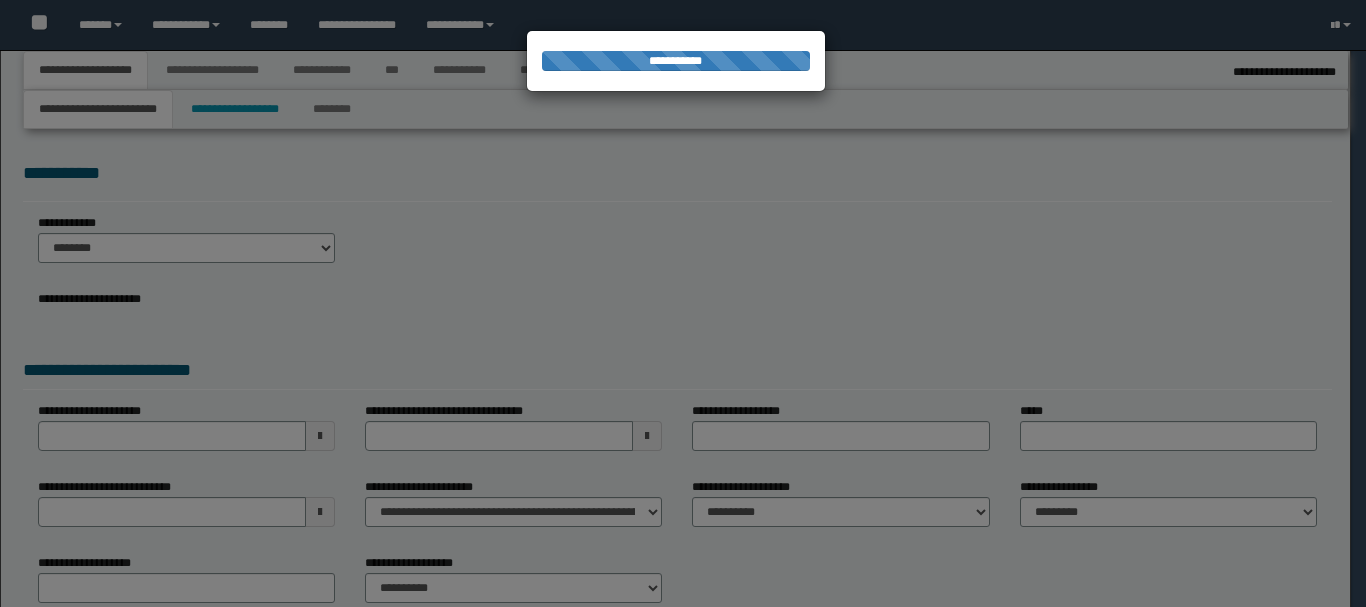 select on "*" 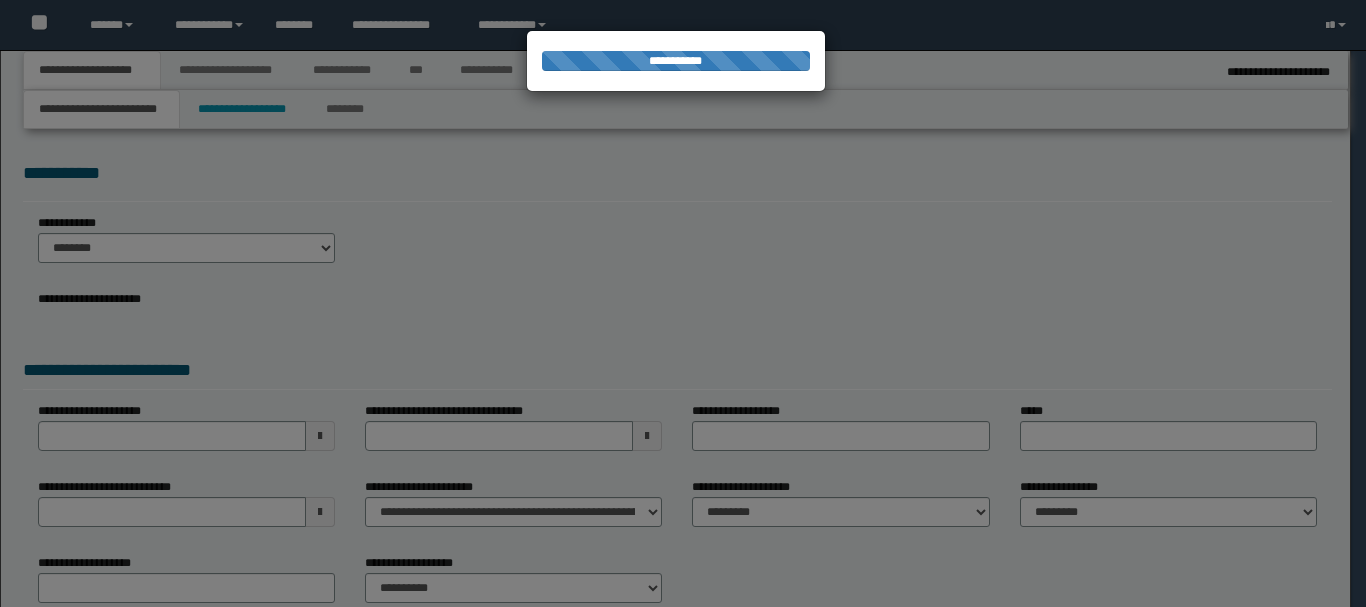 scroll, scrollTop: 0, scrollLeft: 0, axis: both 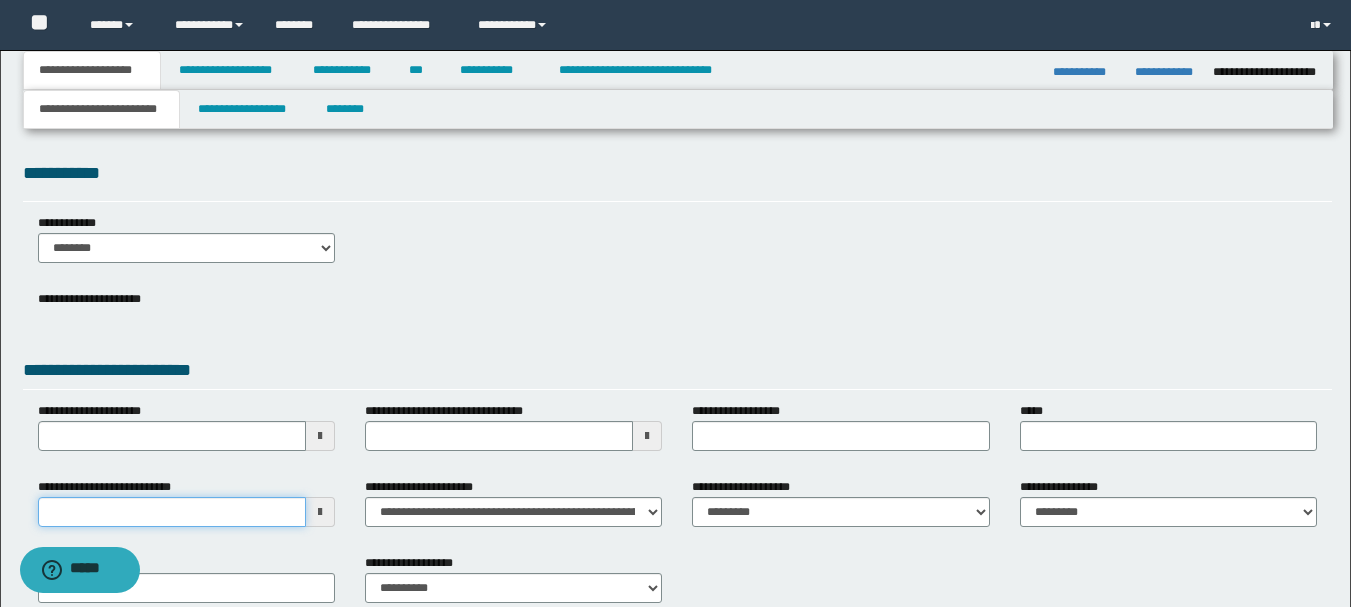 click on "**********" at bounding box center [172, 512] 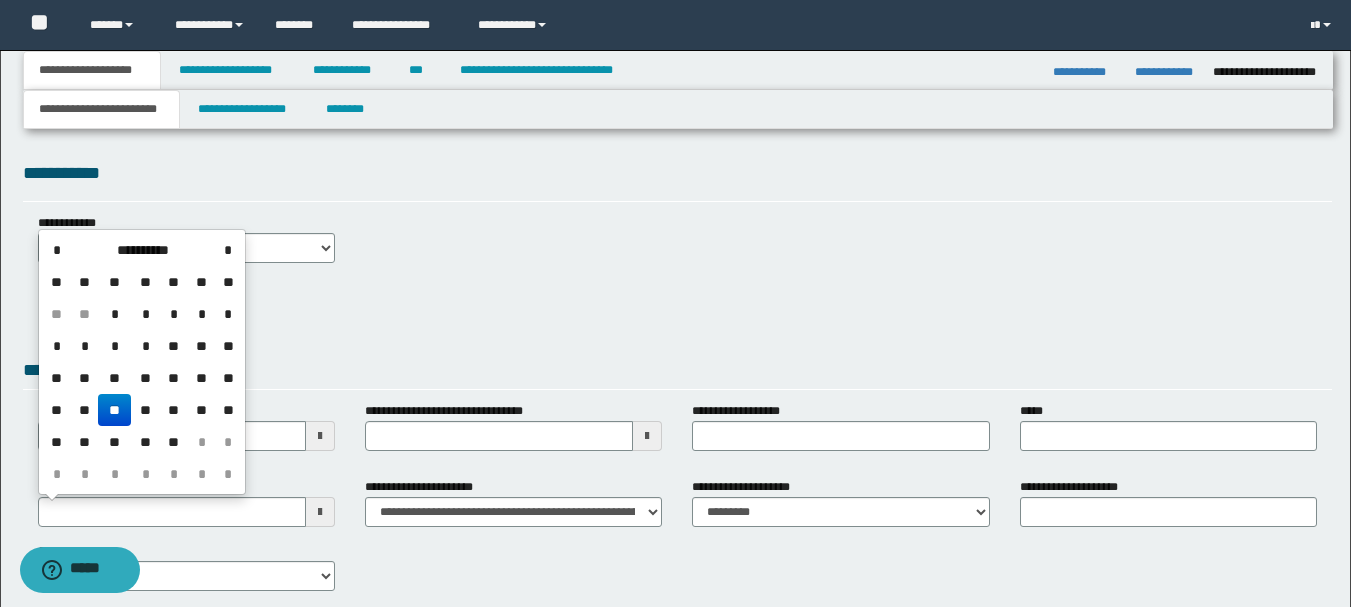 click on "**" at bounding box center (114, 410) 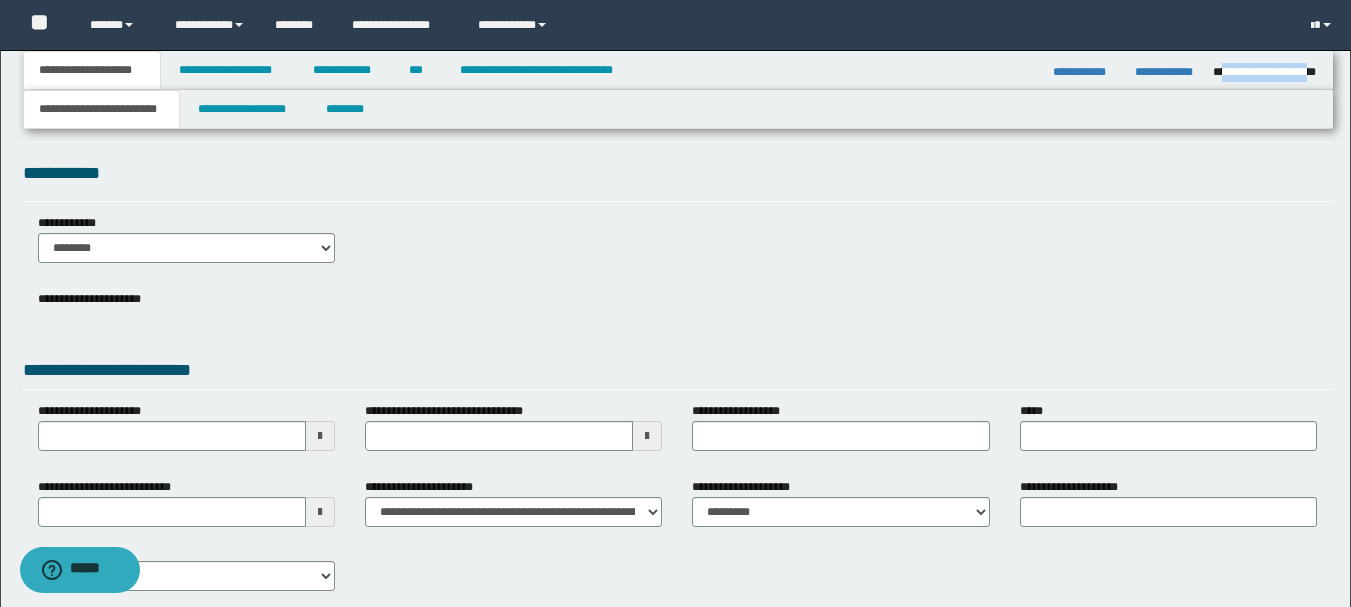 drag, startPoint x: 1313, startPoint y: 73, endPoint x: 1220, endPoint y: 64, distance: 93.43447 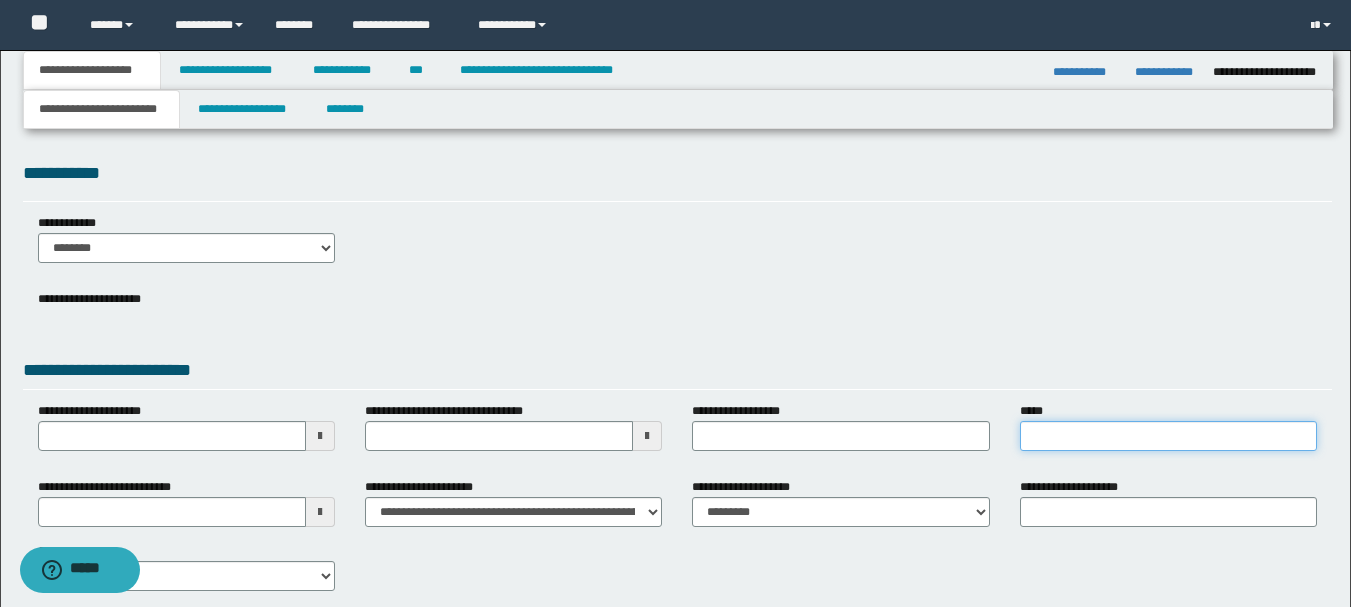 click on "*****" at bounding box center (1168, 436) 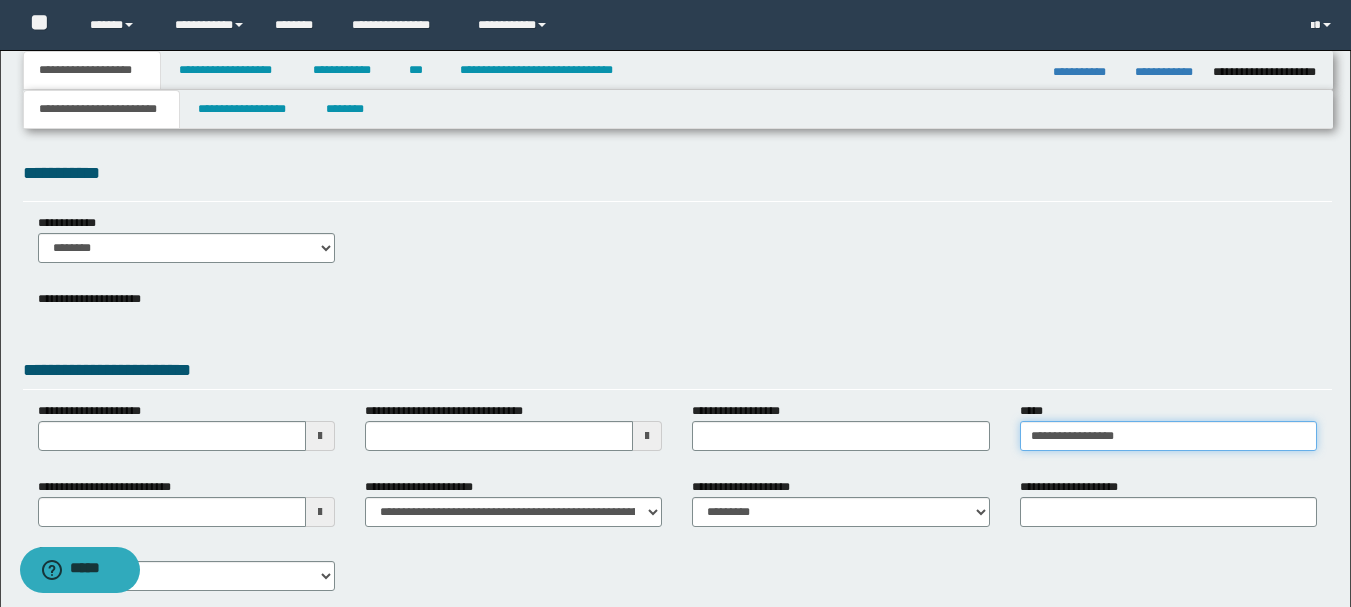 type on "**********" 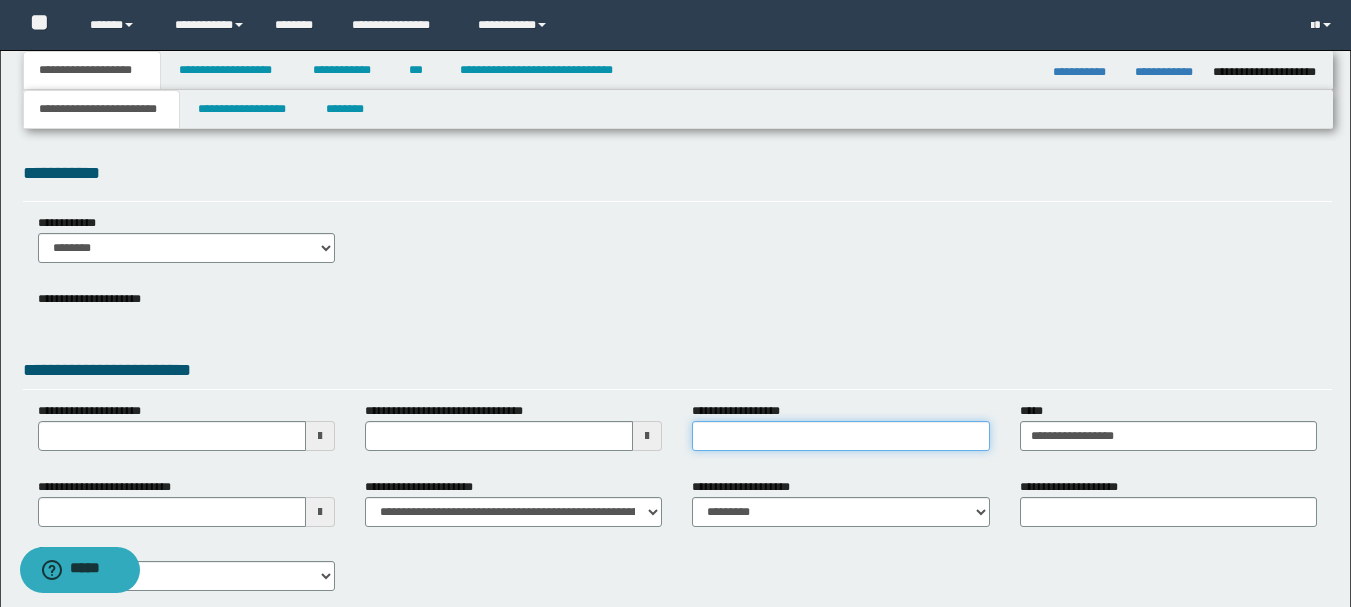 click on "**********" at bounding box center (840, 436) 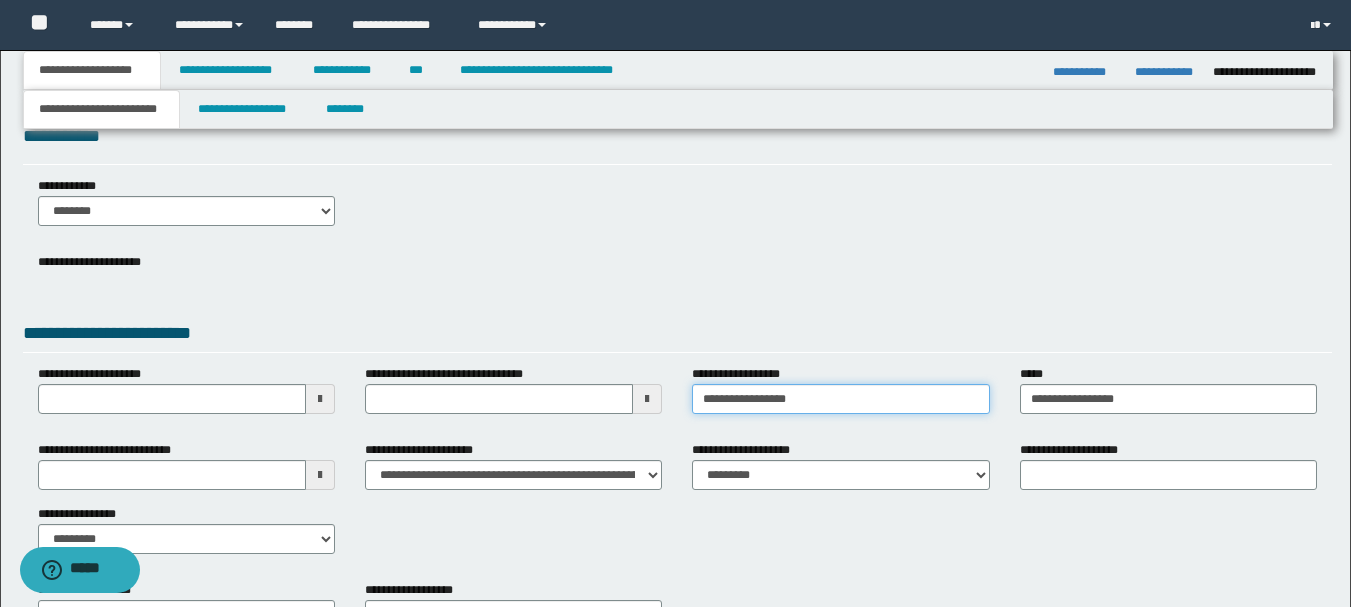 scroll, scrollTop: 100, scrollLeft: 0, axis: vertical 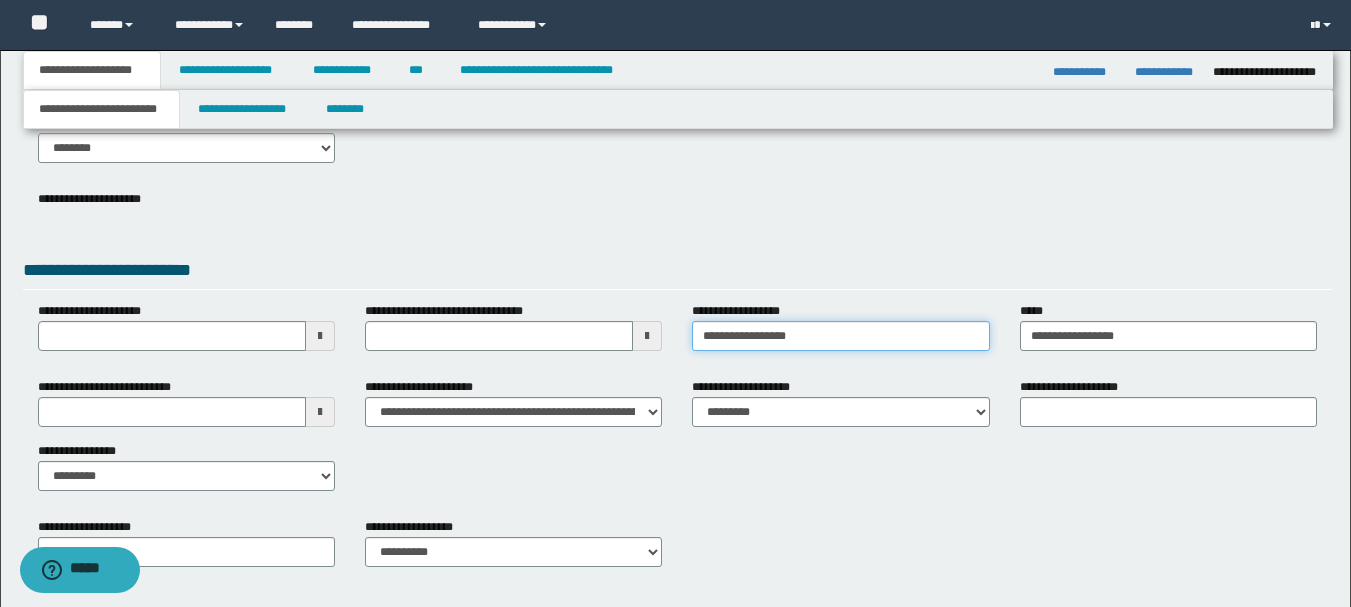 type on "**********" 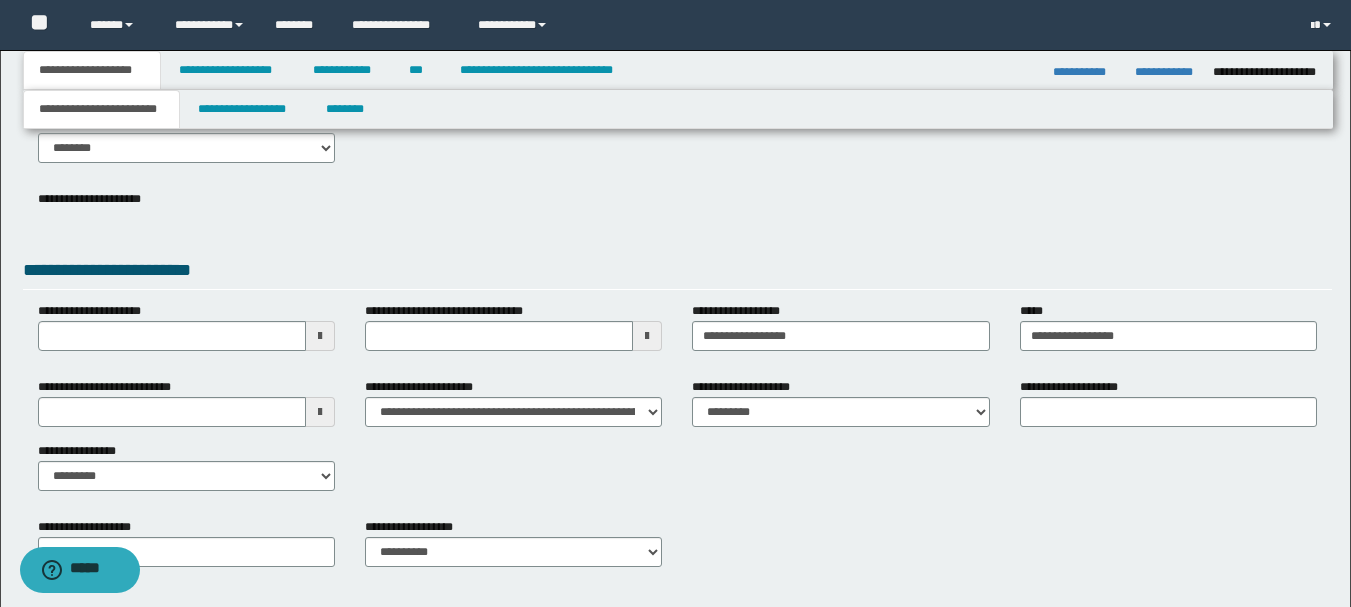 click on "**********" at bounding box center [1166, 72] 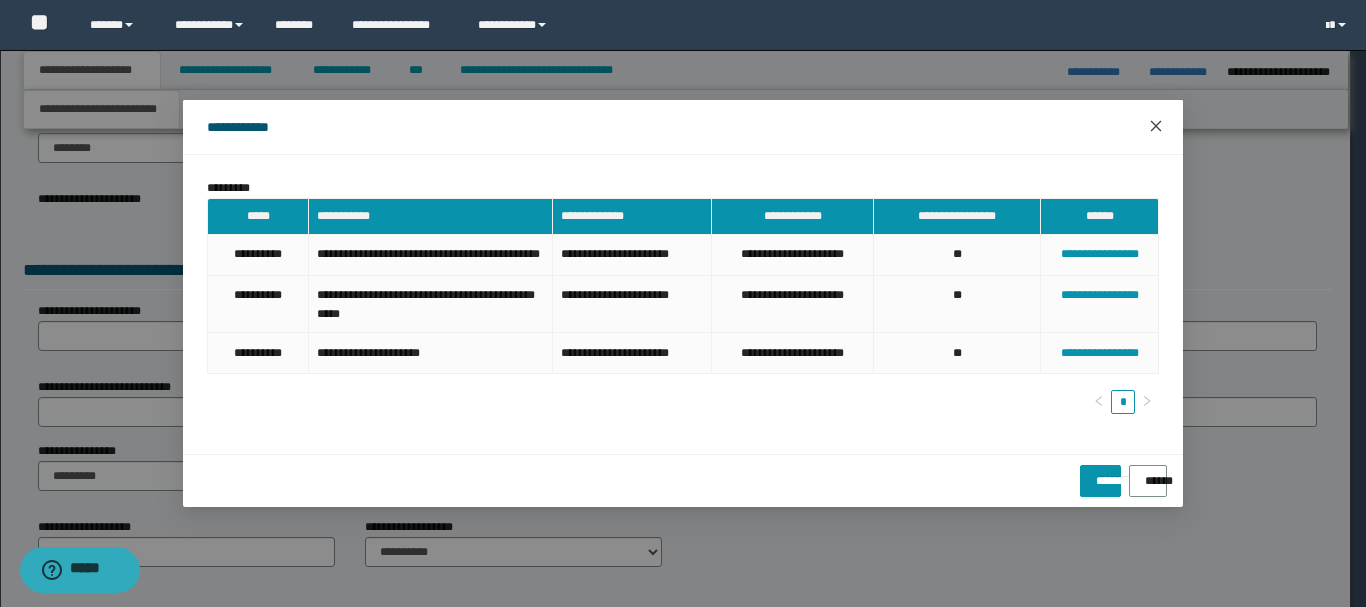 click 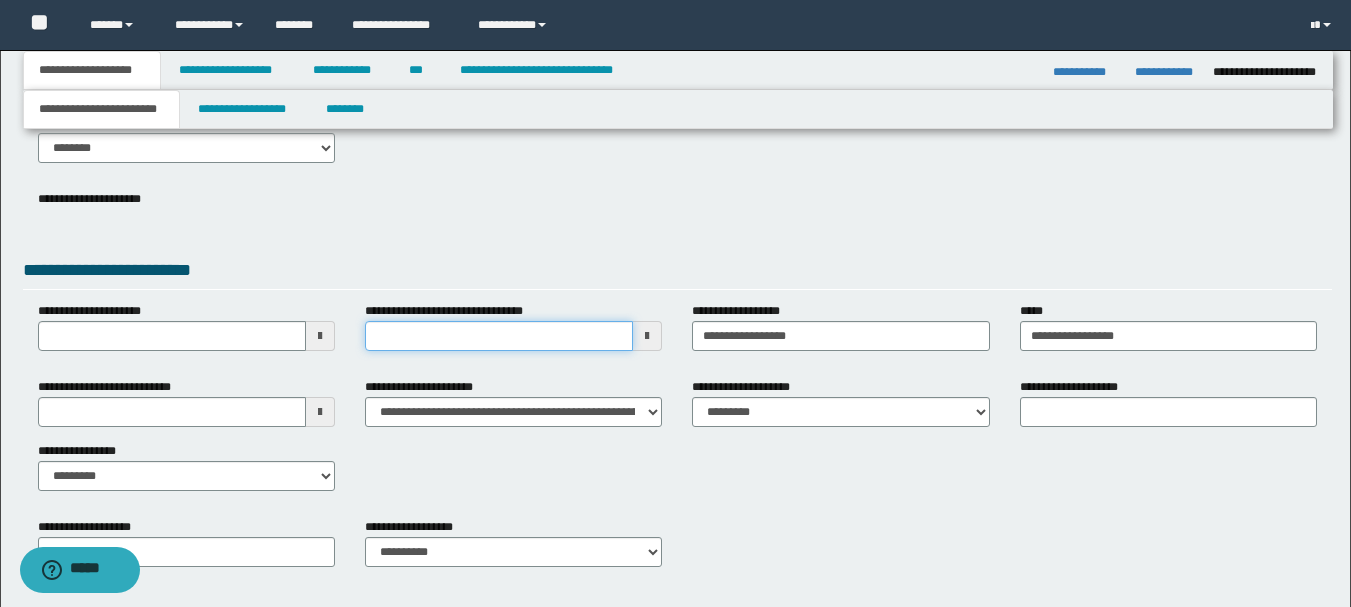 click on "**********" at bounding box center [499, 336] 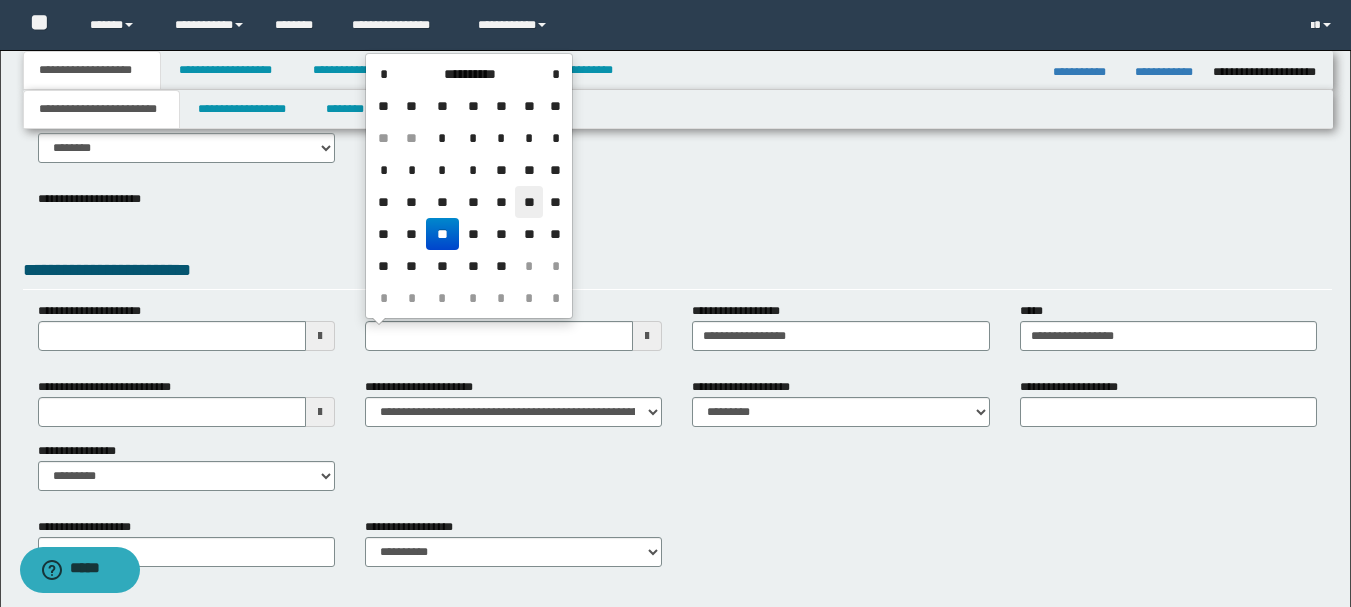 click on "**" at bounding box center [529, 202] 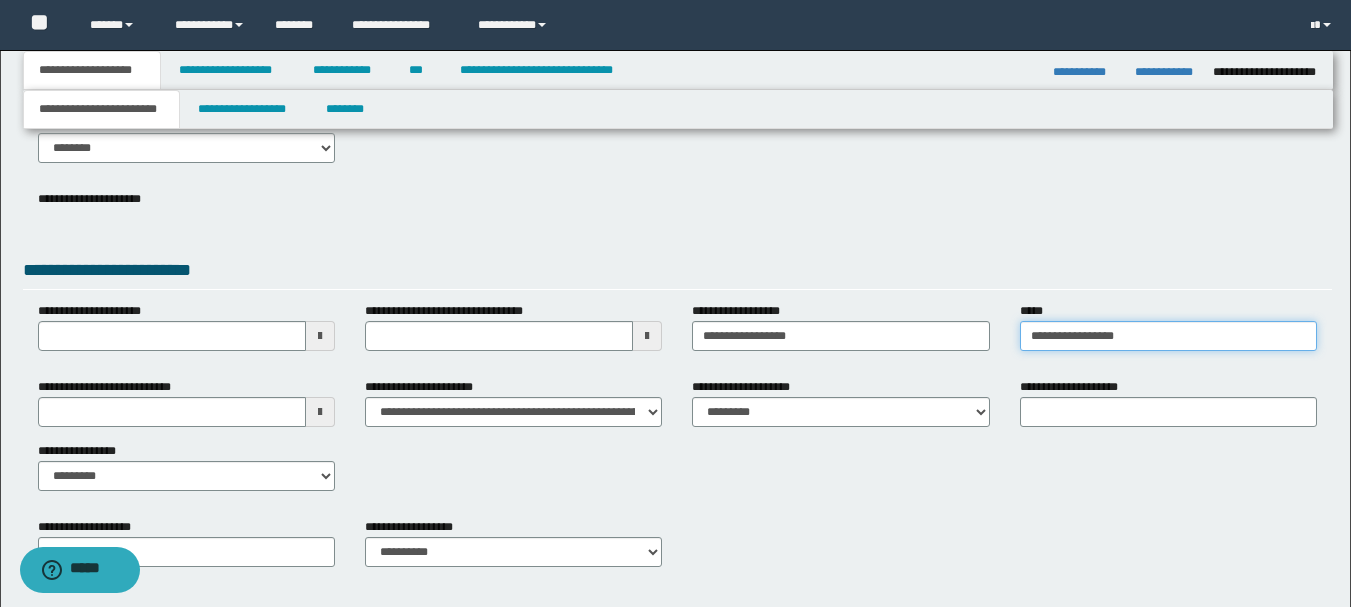 drag, startPoint x: 1131, startPoint y: 342, endPoint x: 893, endPoint y: 315, distance: 239.52661 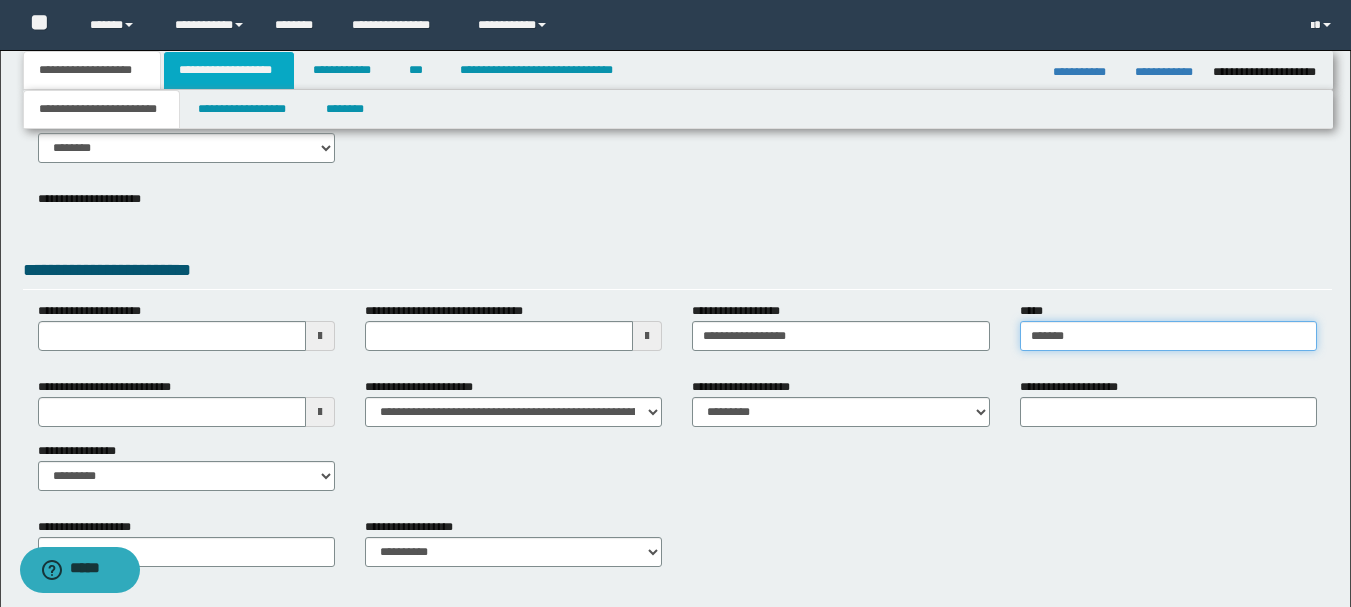 type on "*******" 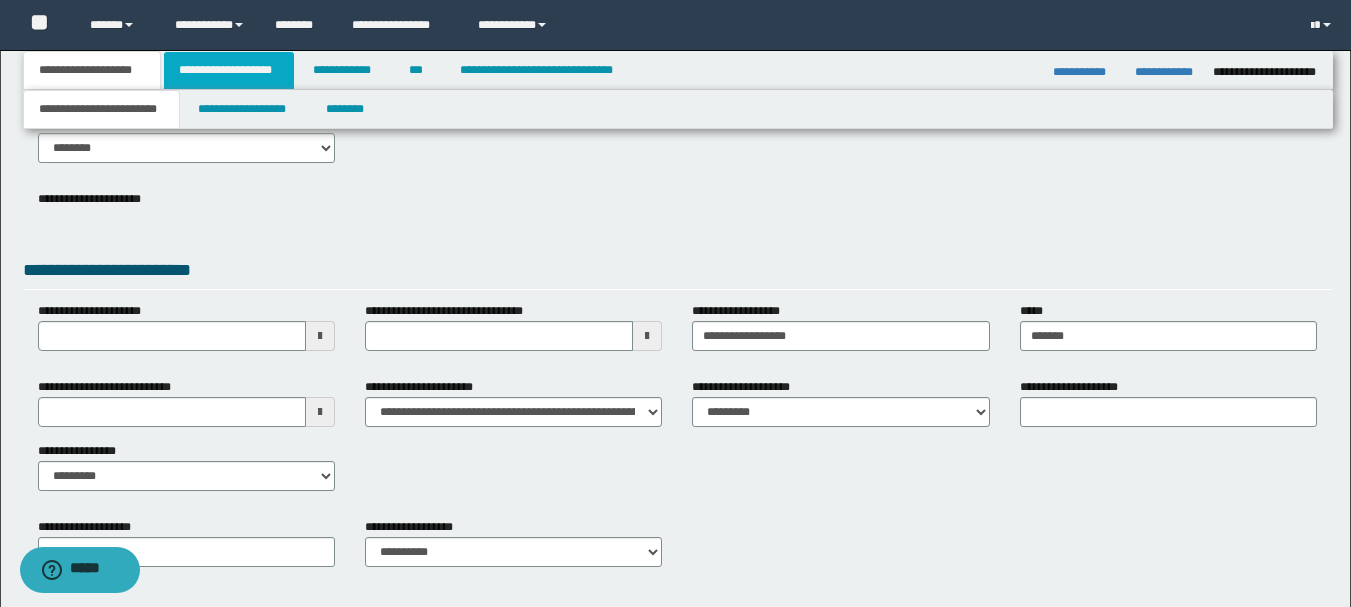 click on "**********" at bounding box center [229, 70] 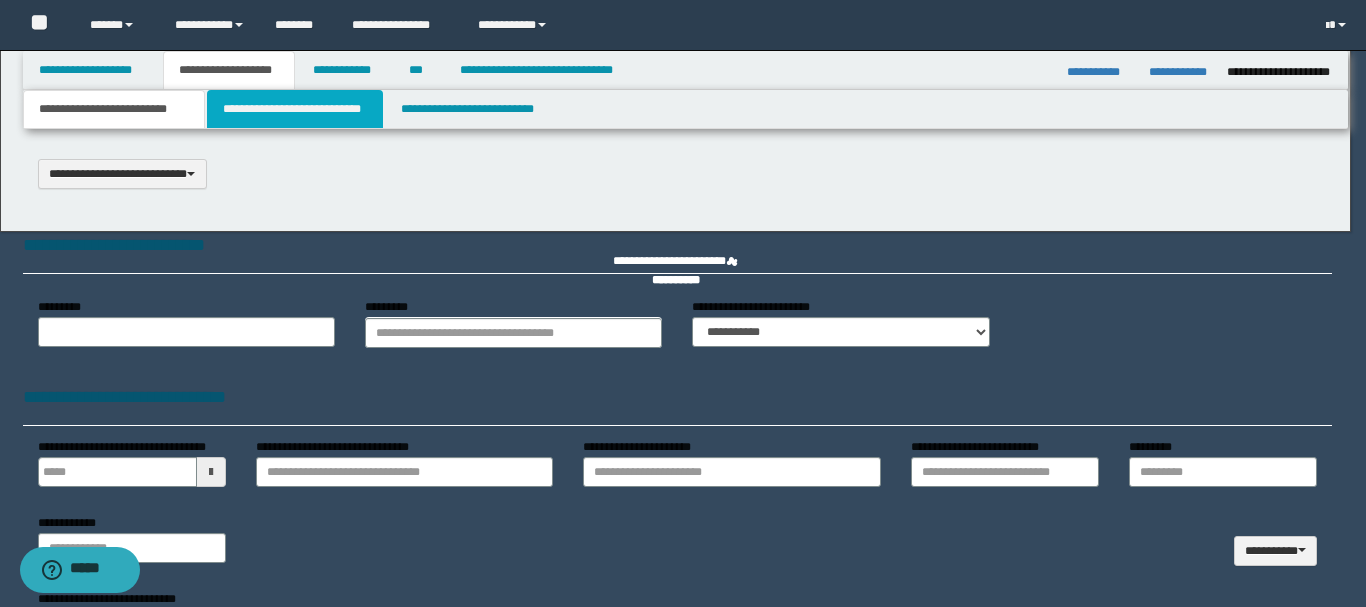 scroll, scrollTop: 0, scrollLeft: 0, axis: both 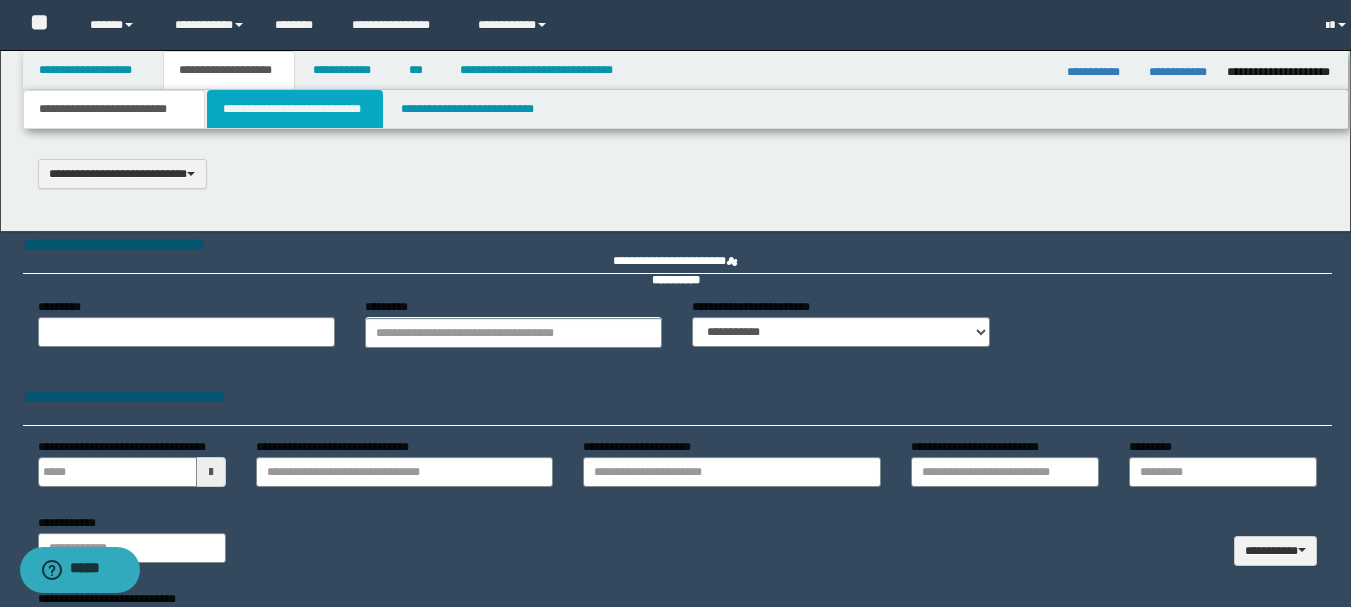 click on "**********" at bounding box center (295, 109) 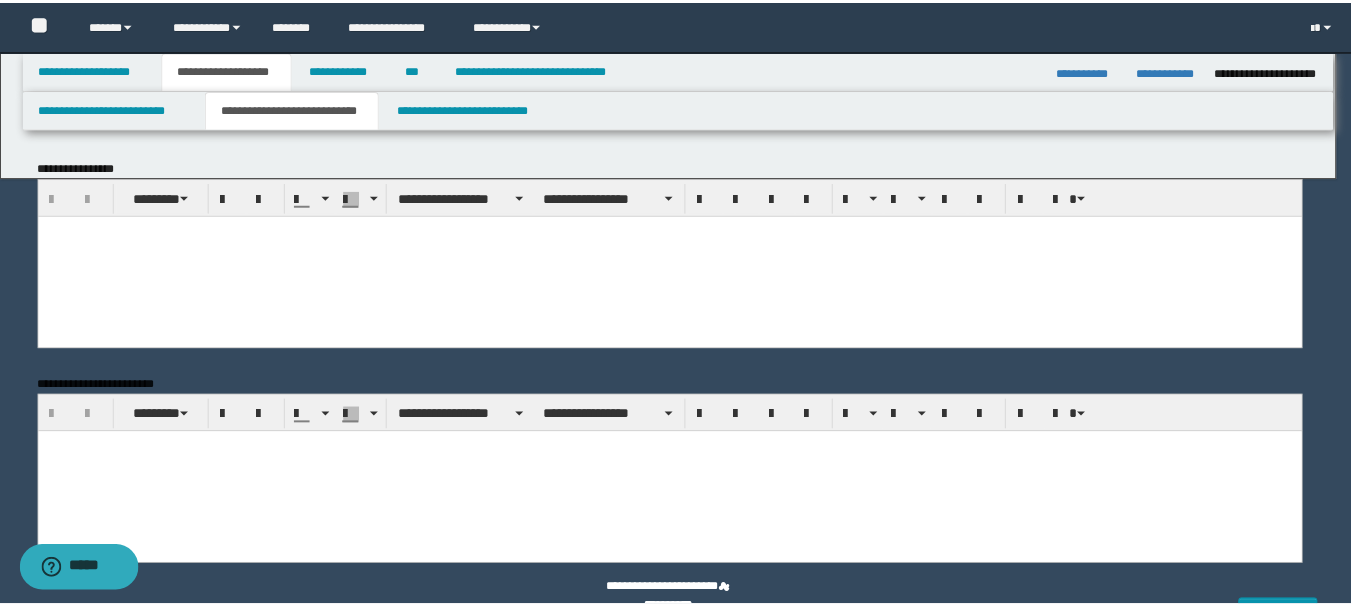 scroll, scrollTop: 0, scrollLeft: 0, axis: both 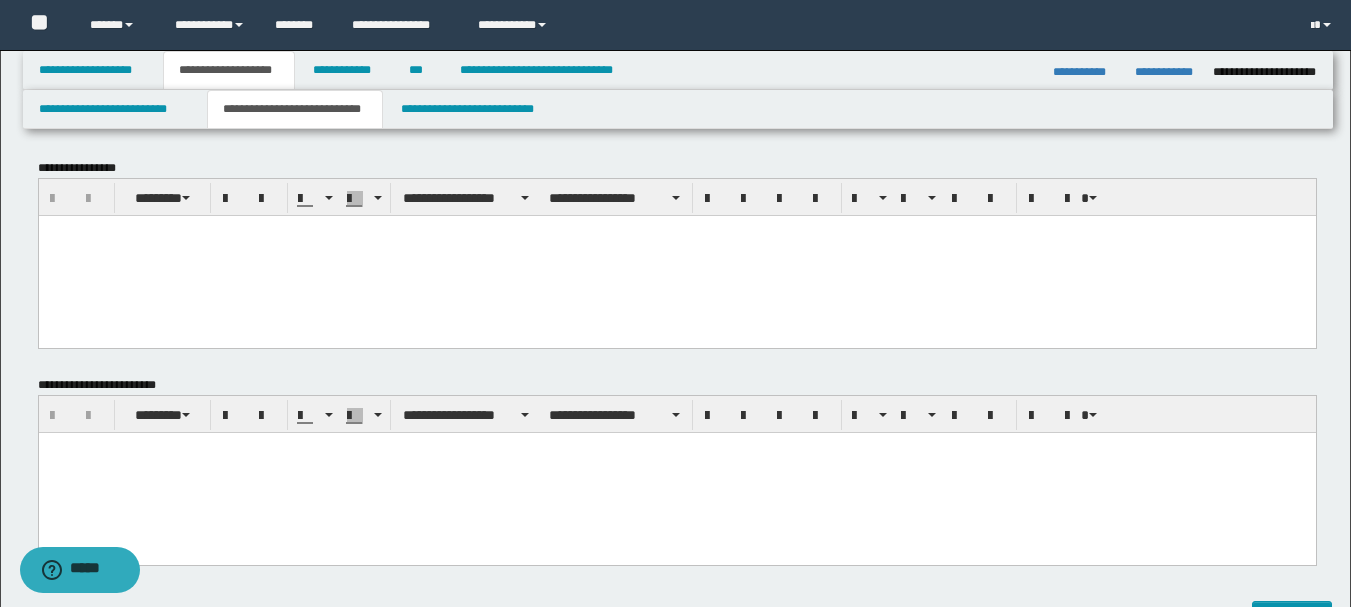 click at bounding box center [676, 255] 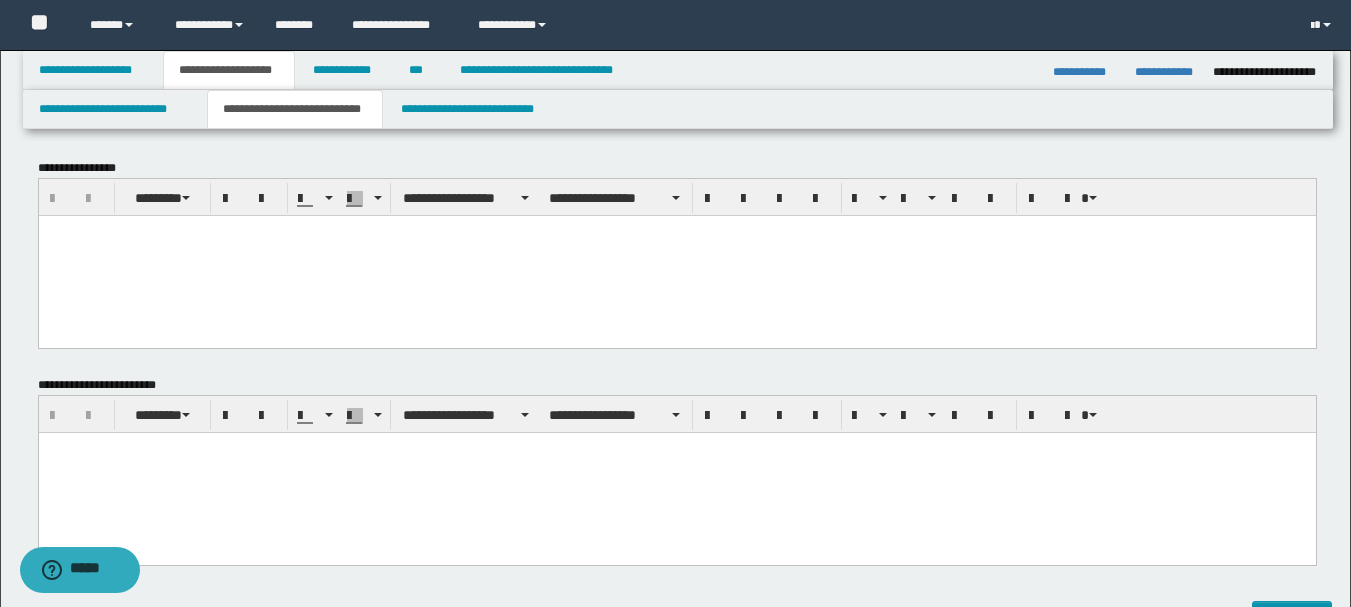 type 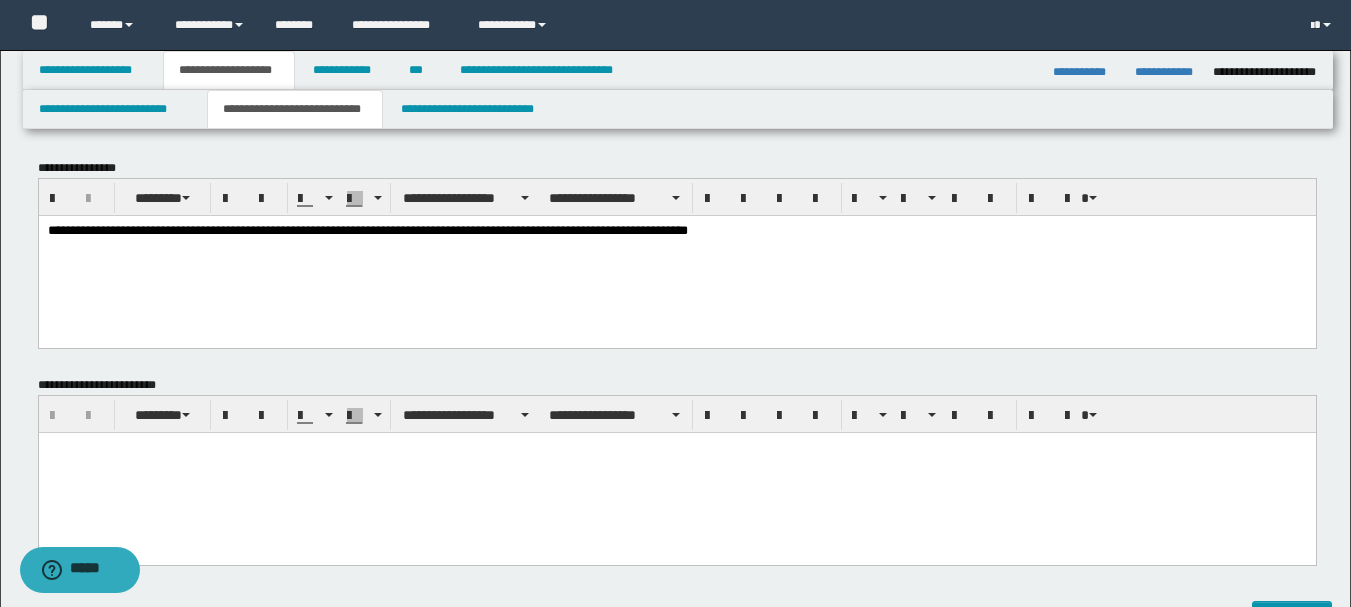 click on "**********" at bounding box center (676, 231) 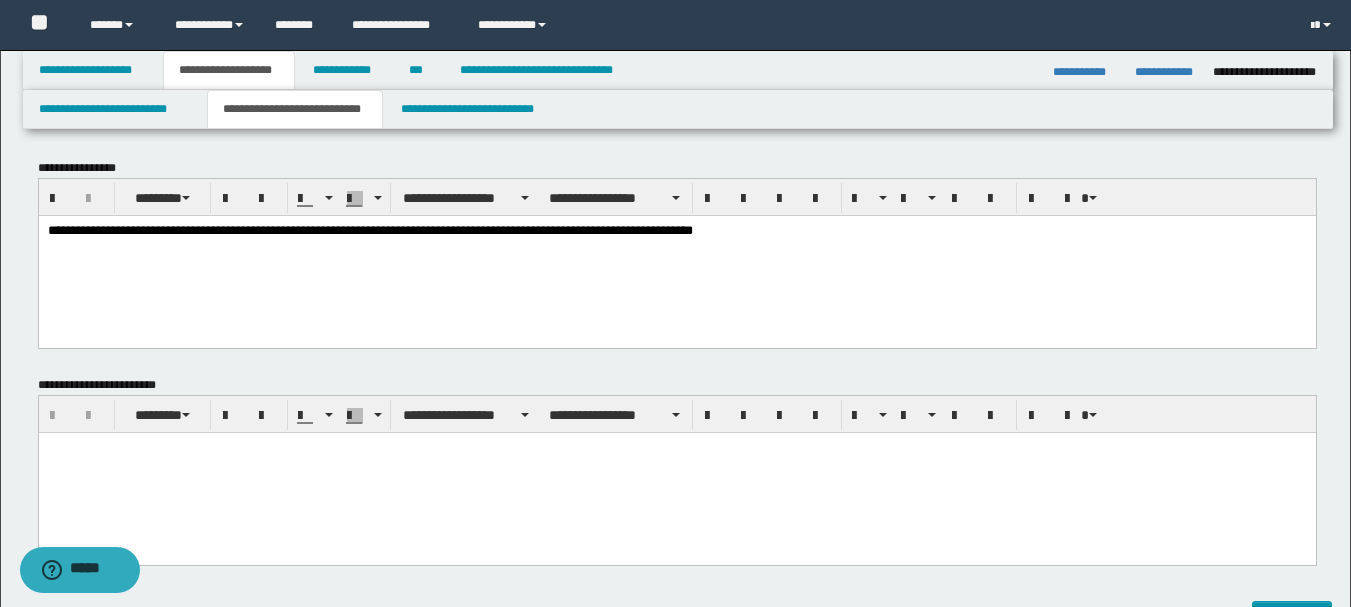 click on "**********" at bounding box center [676, 231] 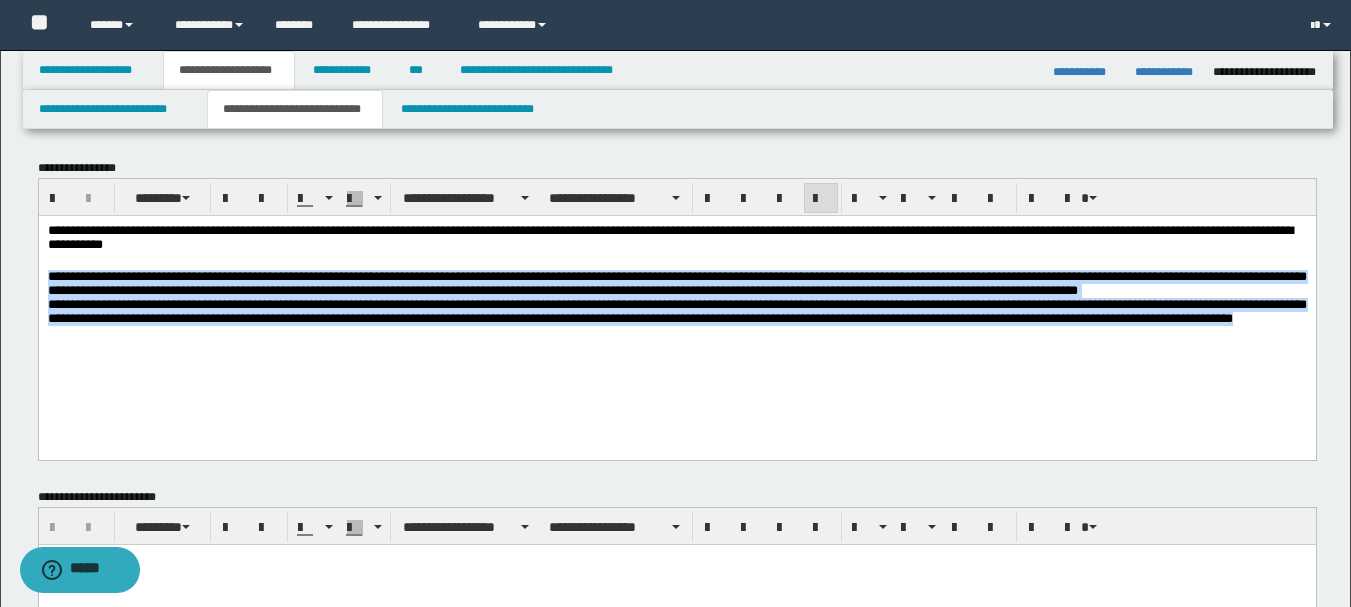 drag, startPoint x: 174, startPoint y: 349, endPoint x: -1, endPoint y: 278, distance: 188.85445 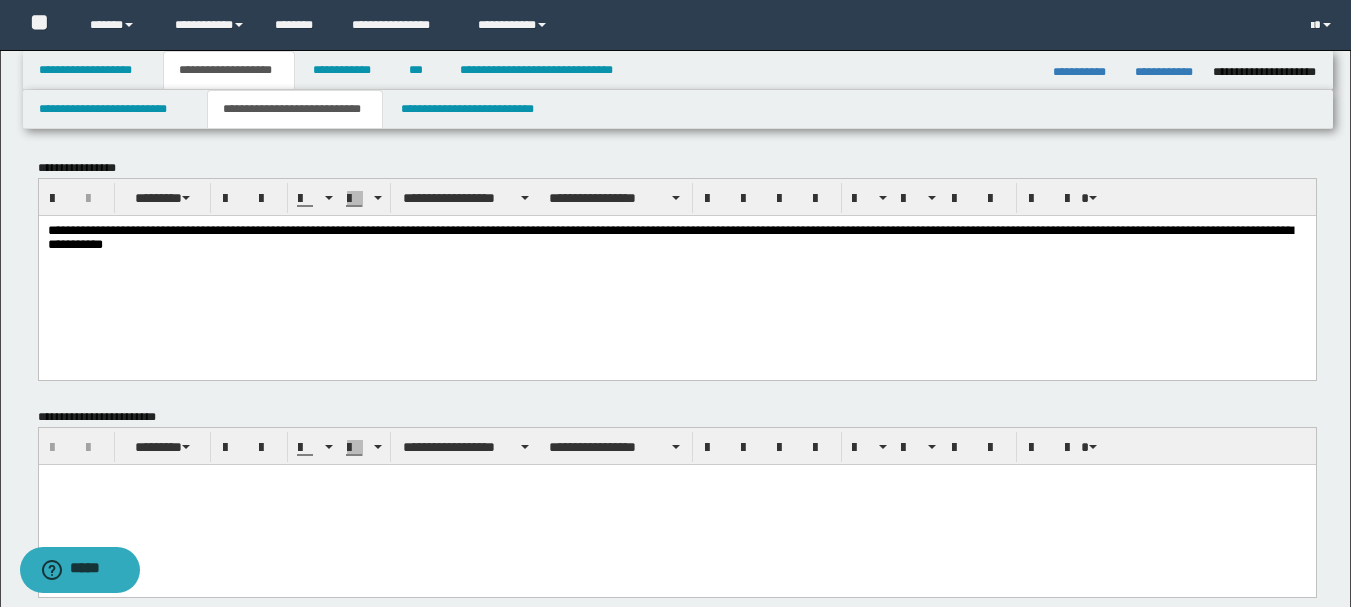 click at bounding box center [676, 504] 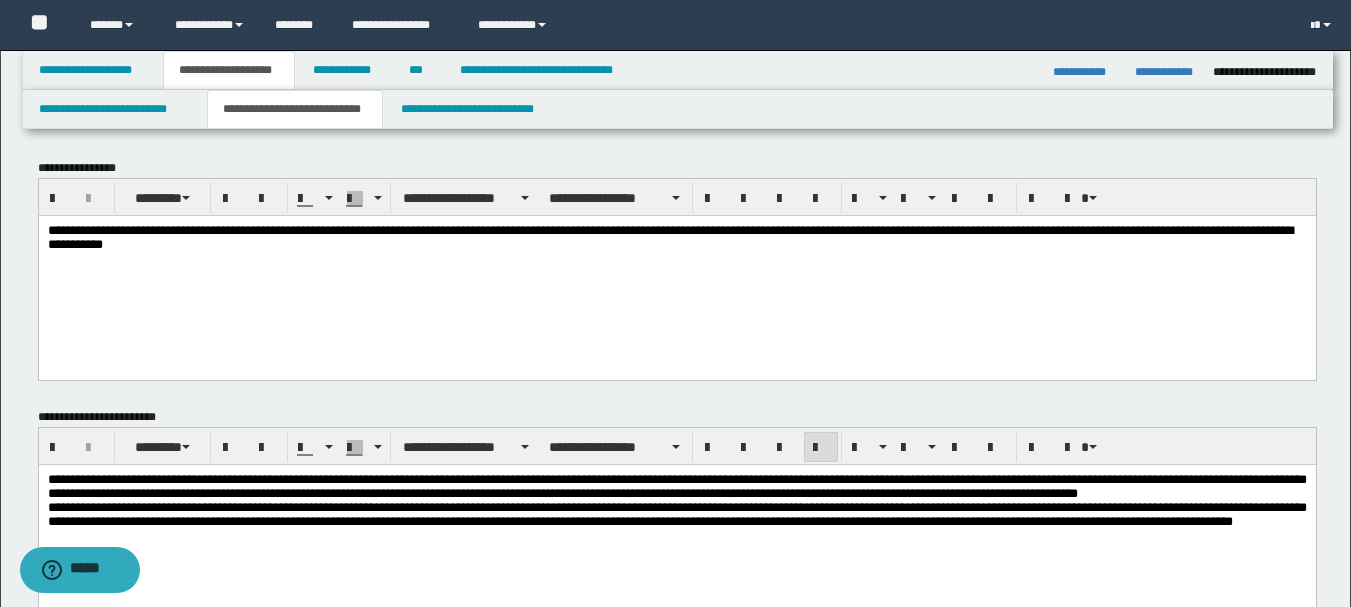 click on "**********" at bounding box center (676, 486) 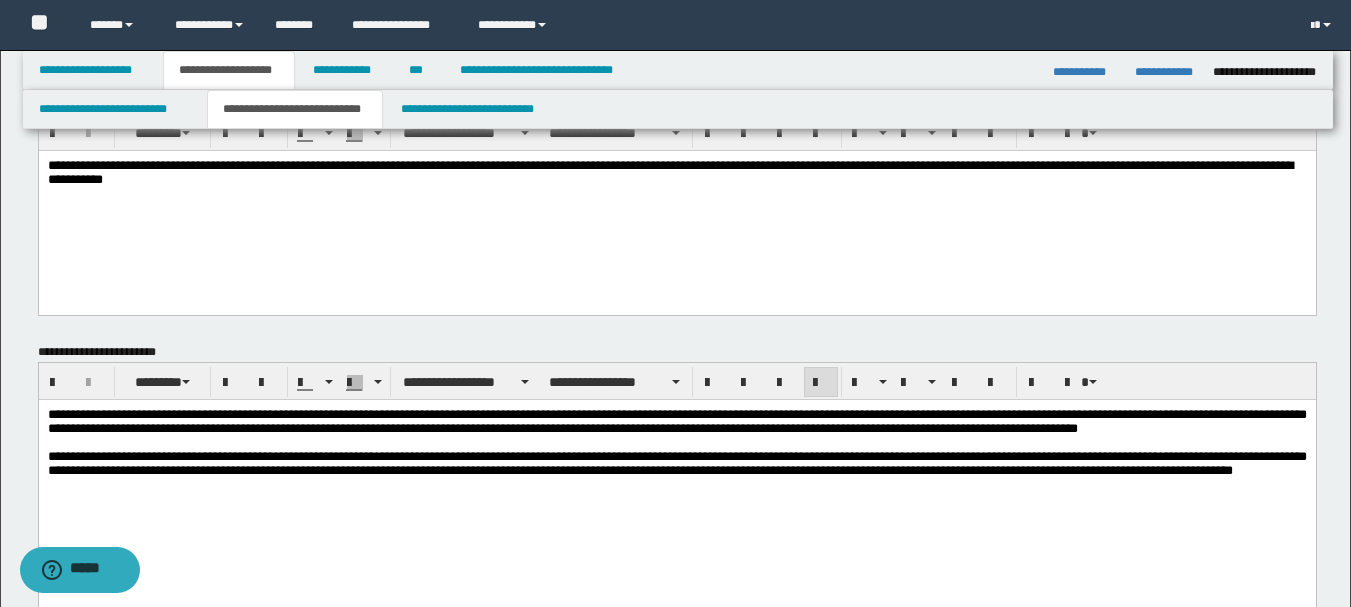 scroll, scrollTop: 100, scrollLeft: 0, axis: vertical 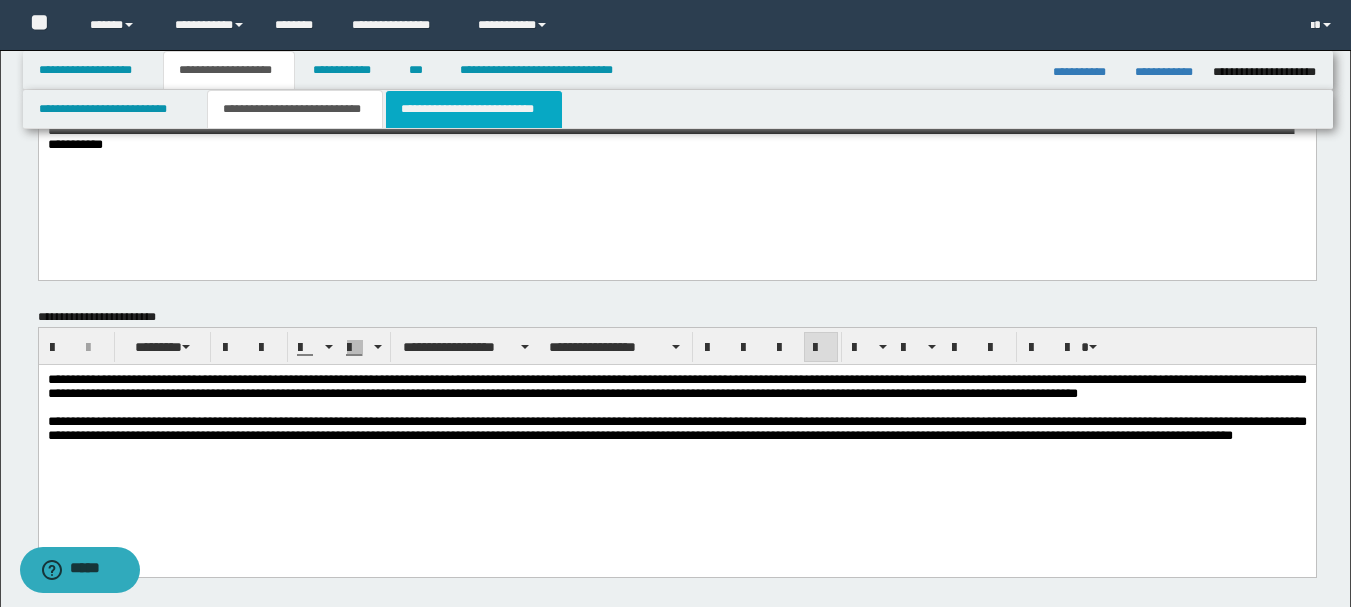click on "**********" at bounding box center (474, 109) 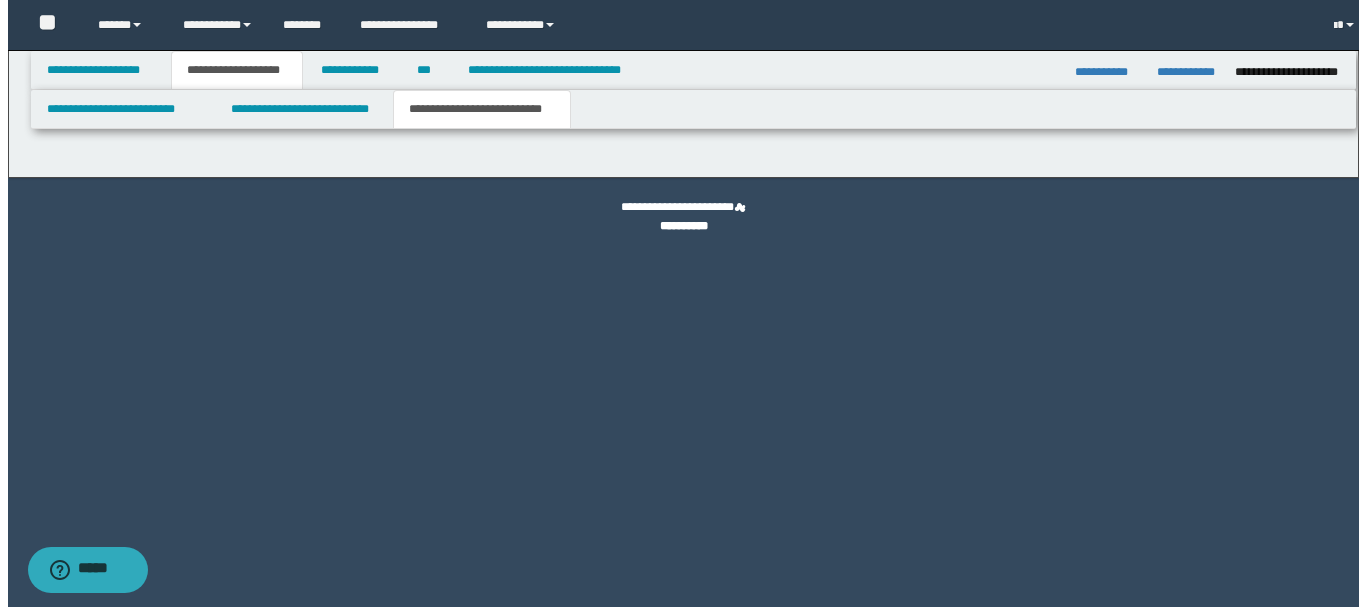 scroll, scrollTop: 0, scrollLeft: 0, axis: both 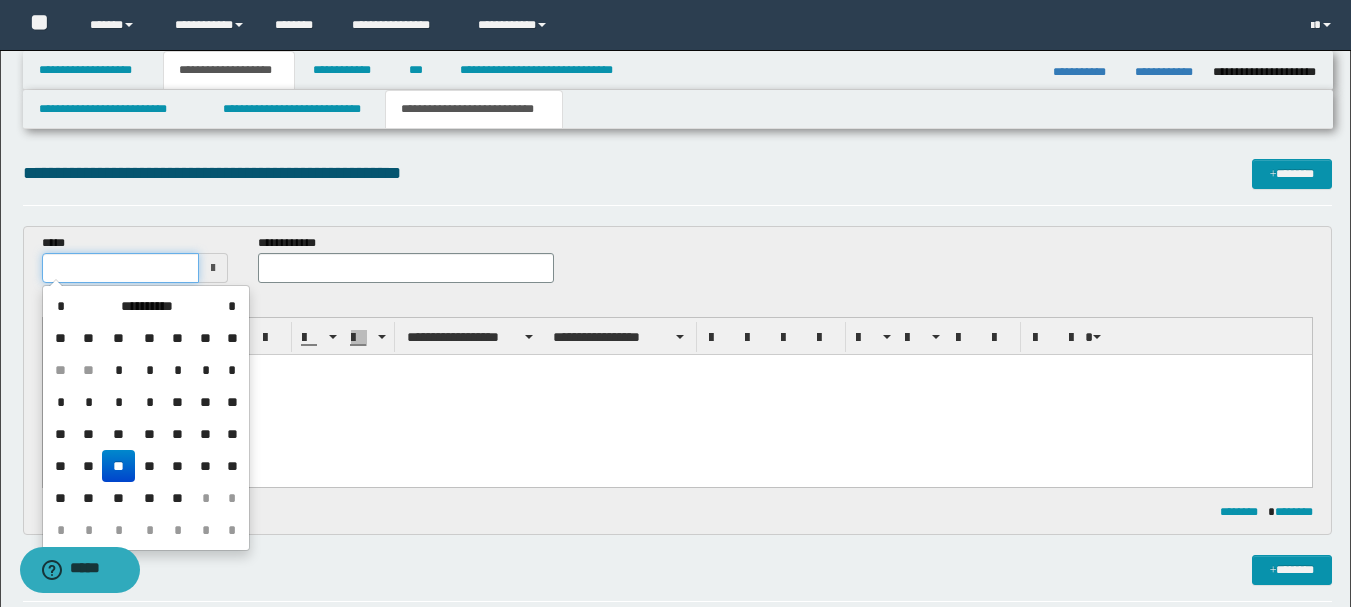 click at bounding box center [121, 268] 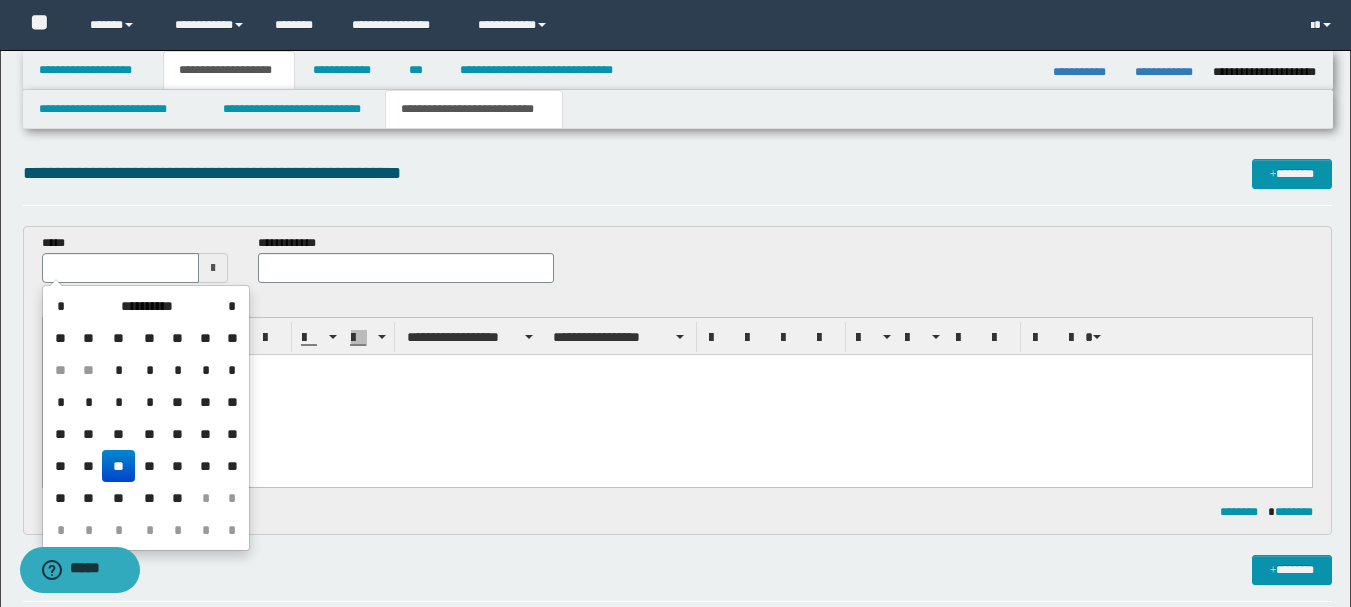 click on "**" at bounding box center [118, 466] 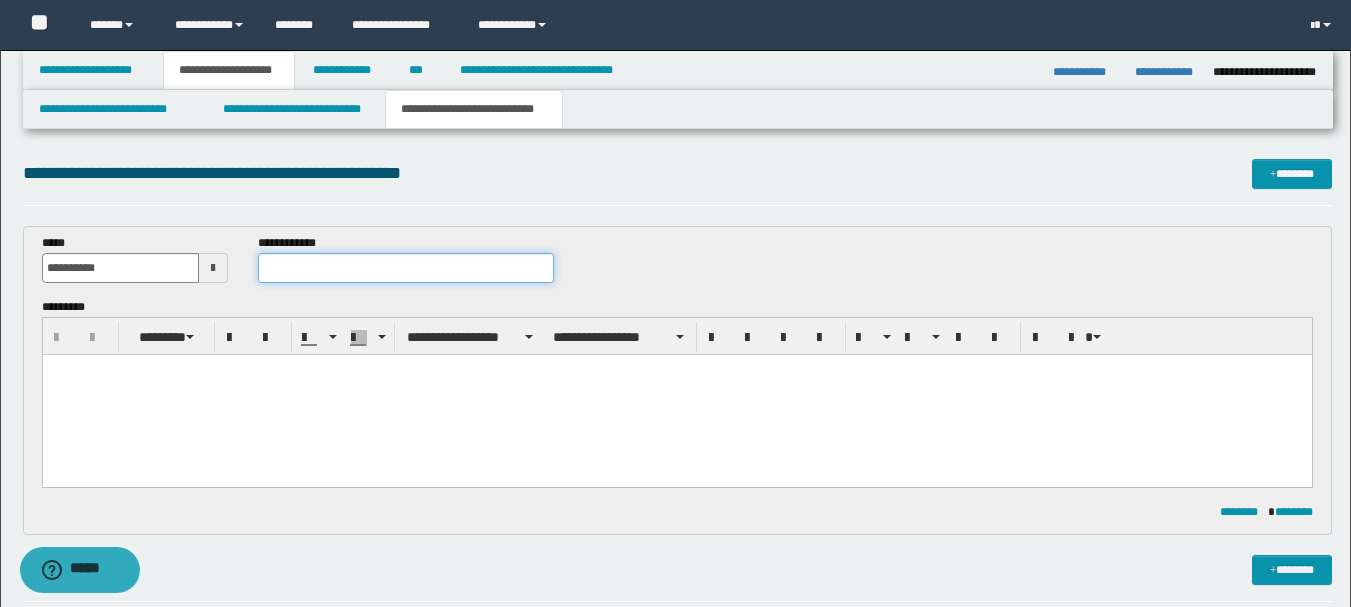 click at bounding box center (405, 268) 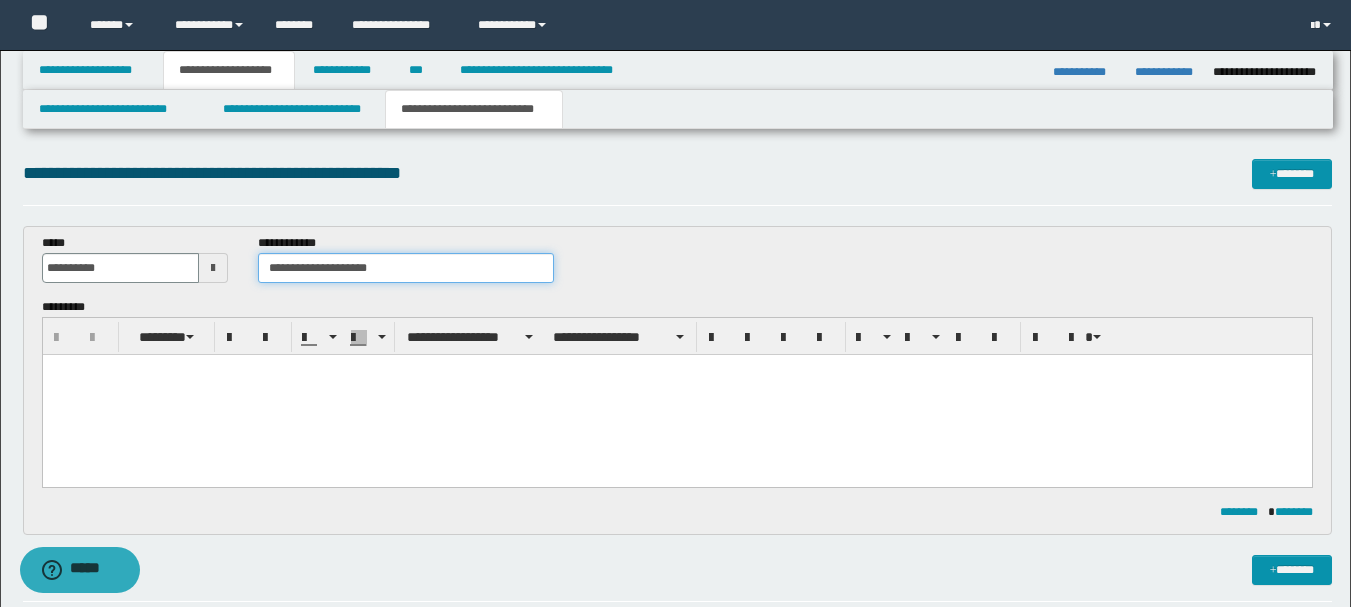 type on "**********" 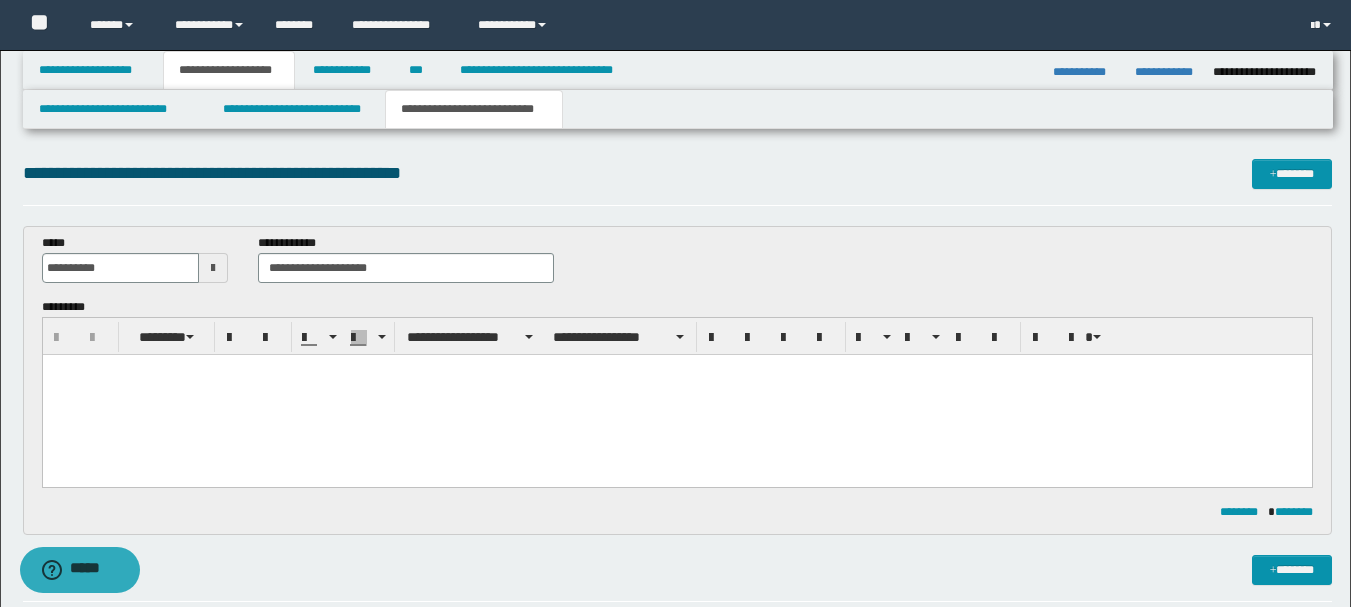 click at bounding box center [676, 395] 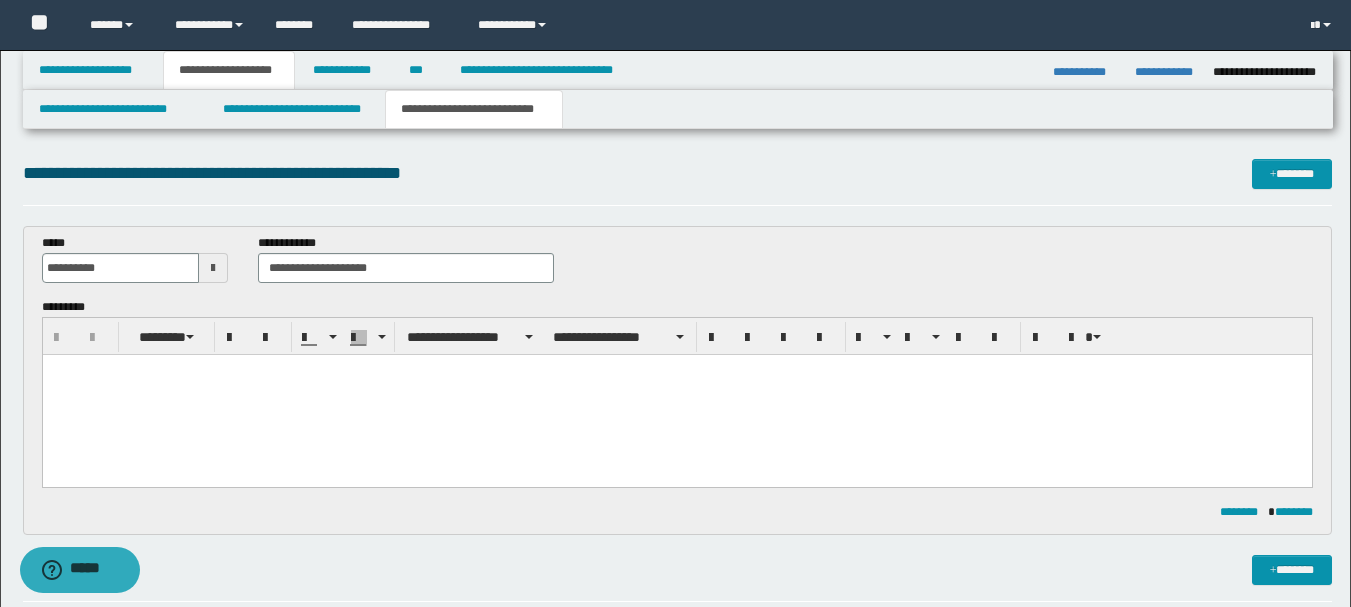 type 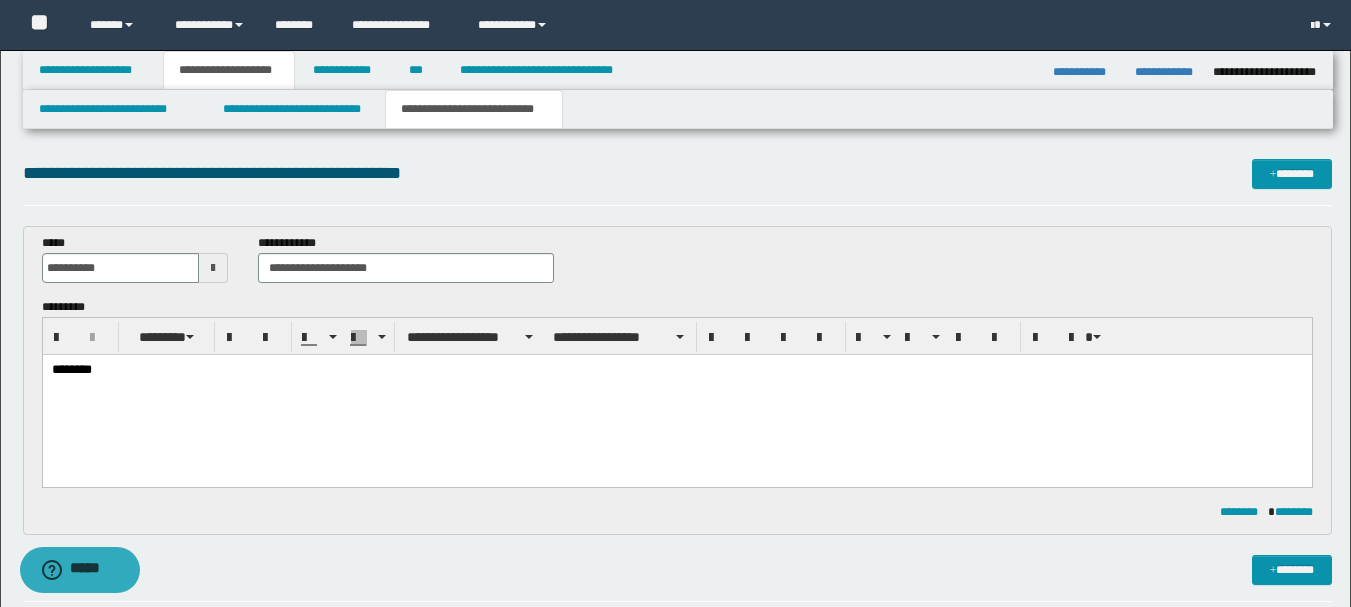 click on "********" at bounding box center (676, 396) 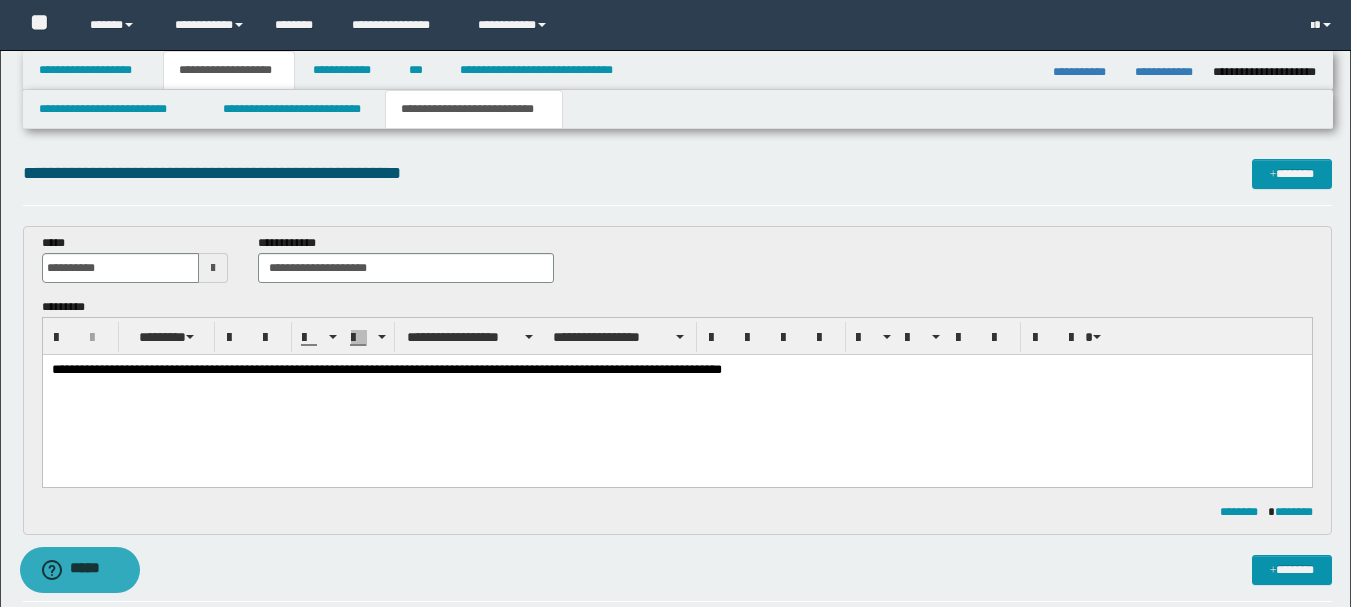 click on "**********" at bounding box center (676, 396) 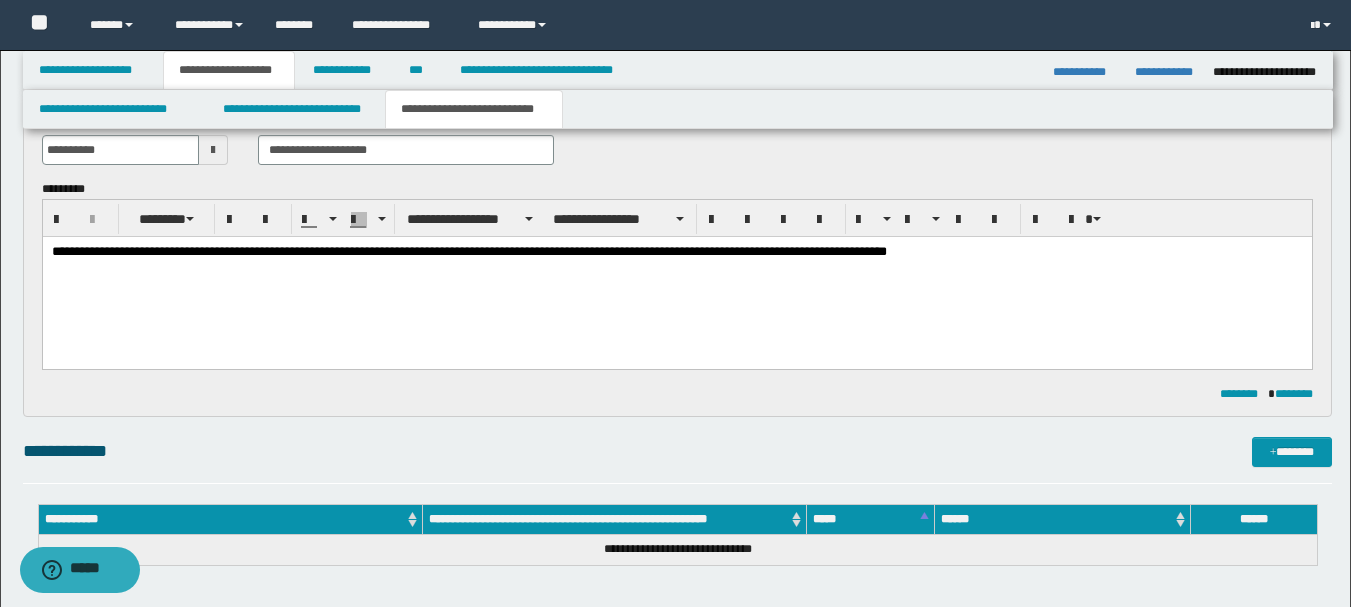 scroll, scrollTop: 200, scrollLeft: 0, axis: vertical 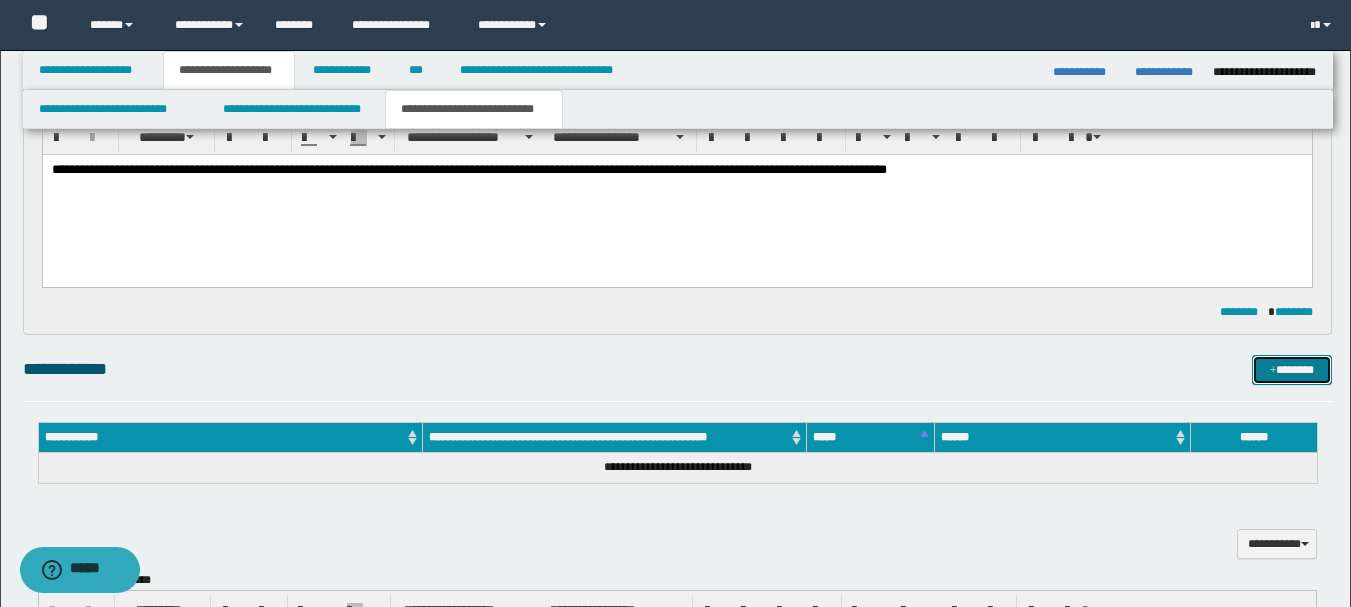 click on "*******" at bounding box center (1292, 370) 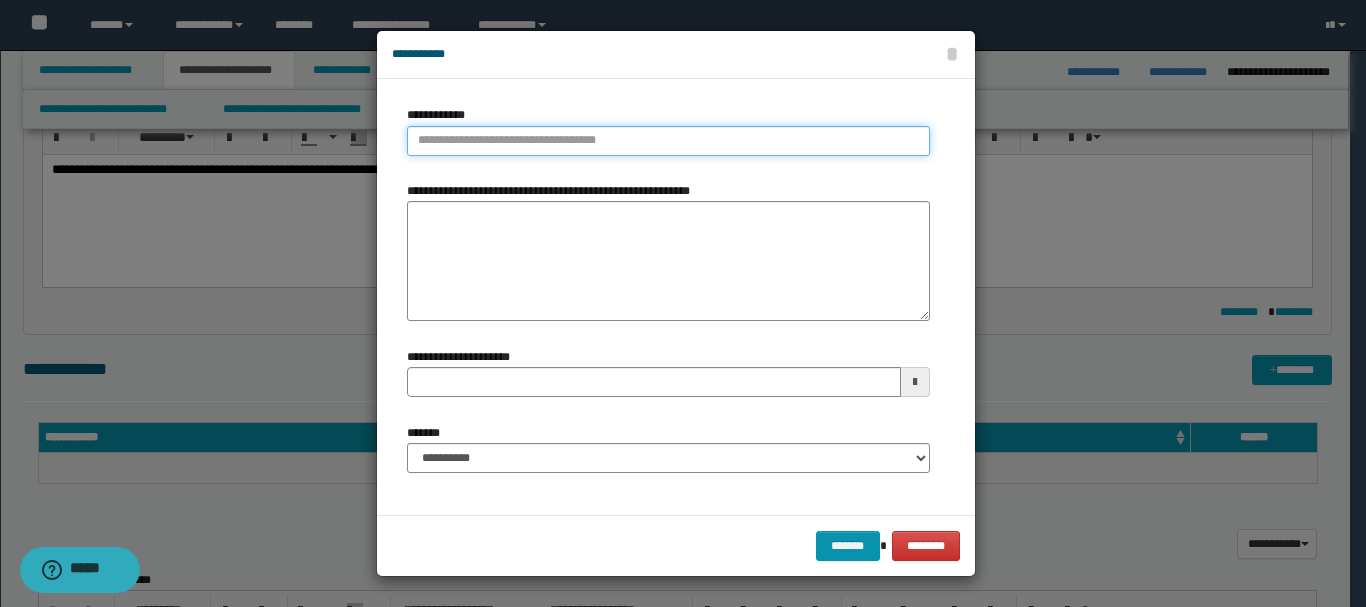 click on "**********" at bounding box center (668, 141) 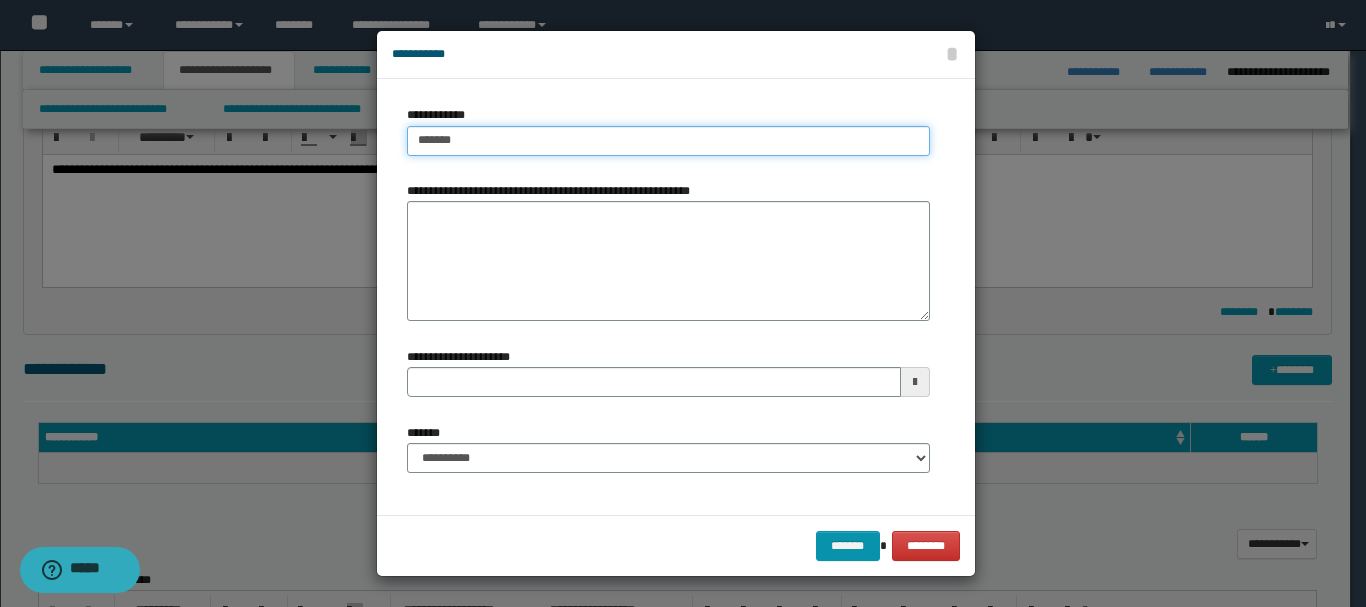 type on "********" 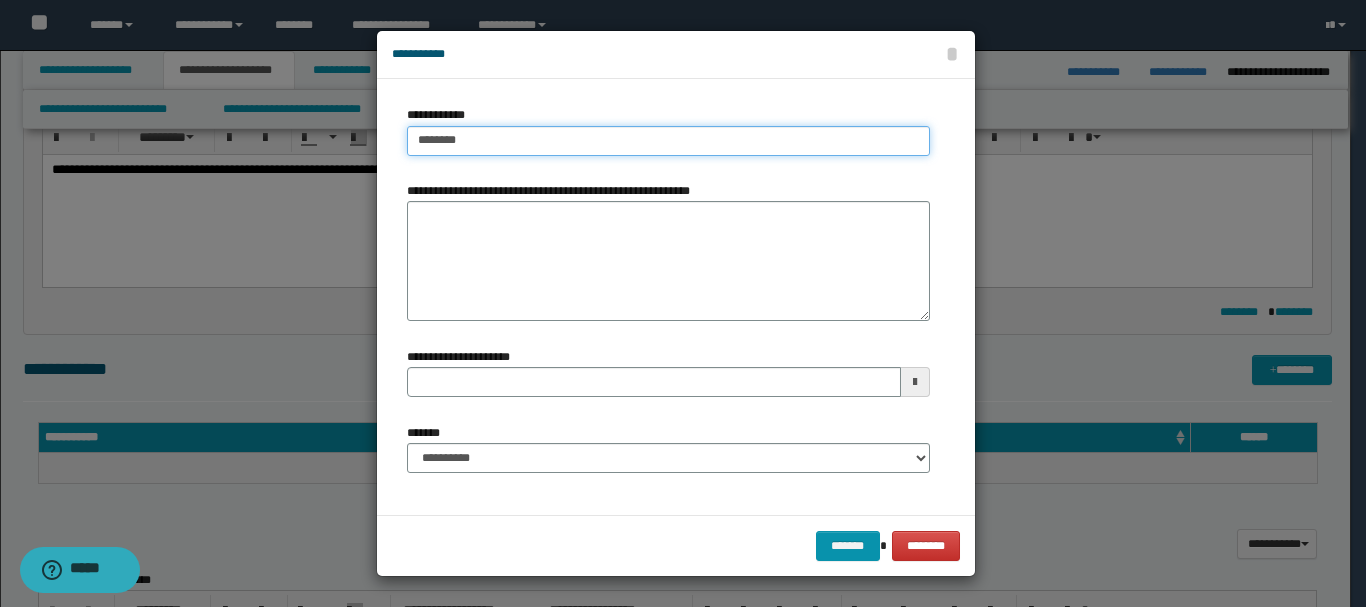 type 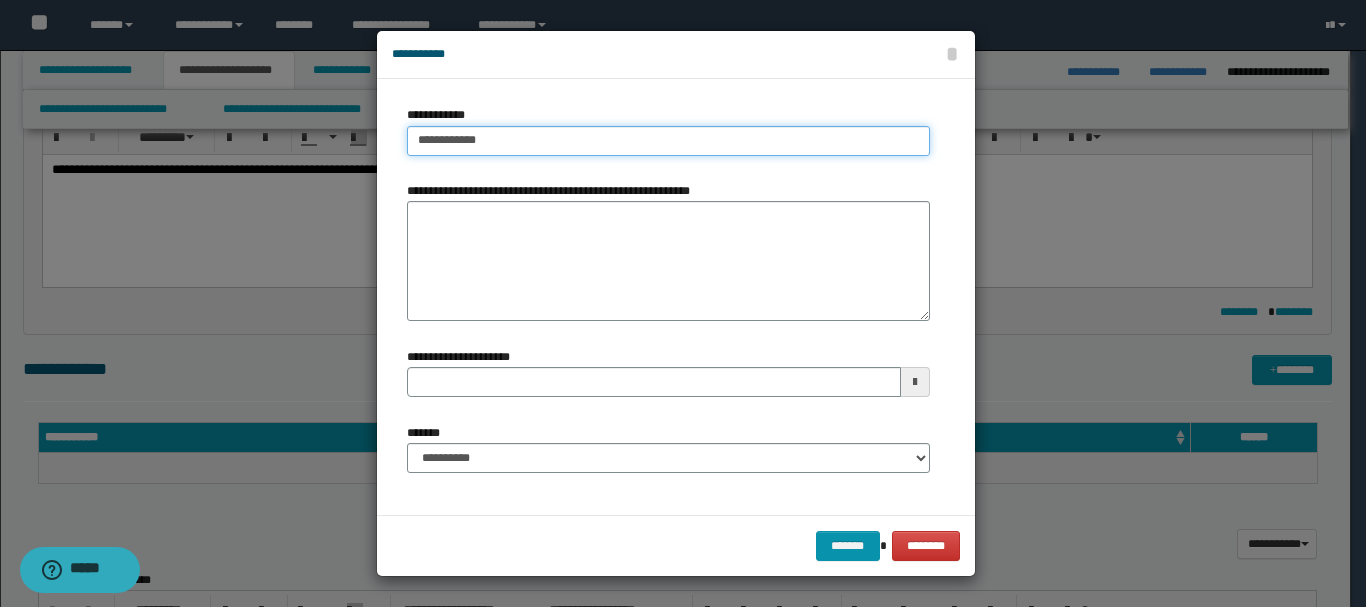 type on "**********" 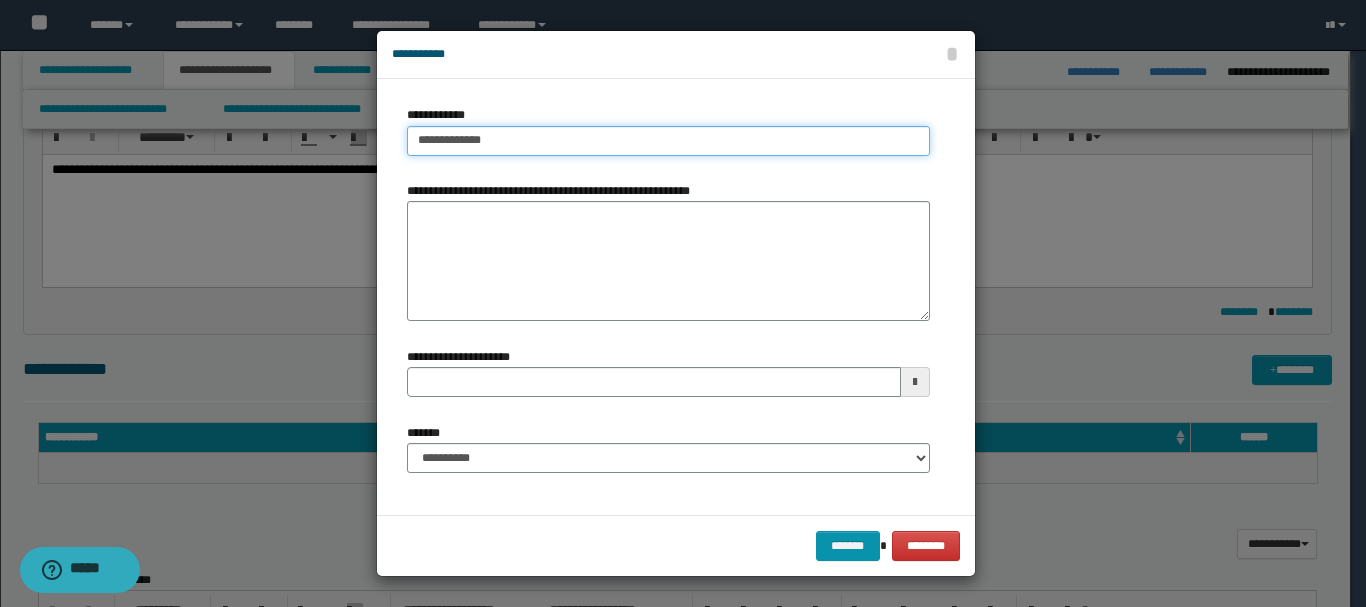 type on "**********" 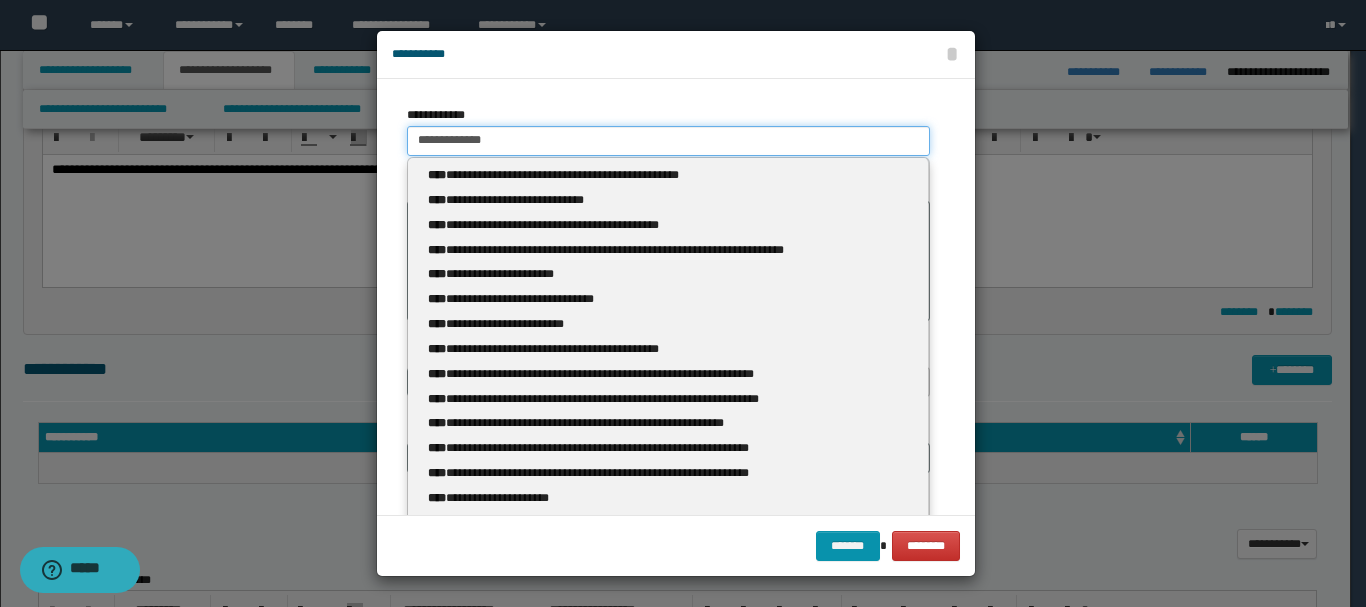 type 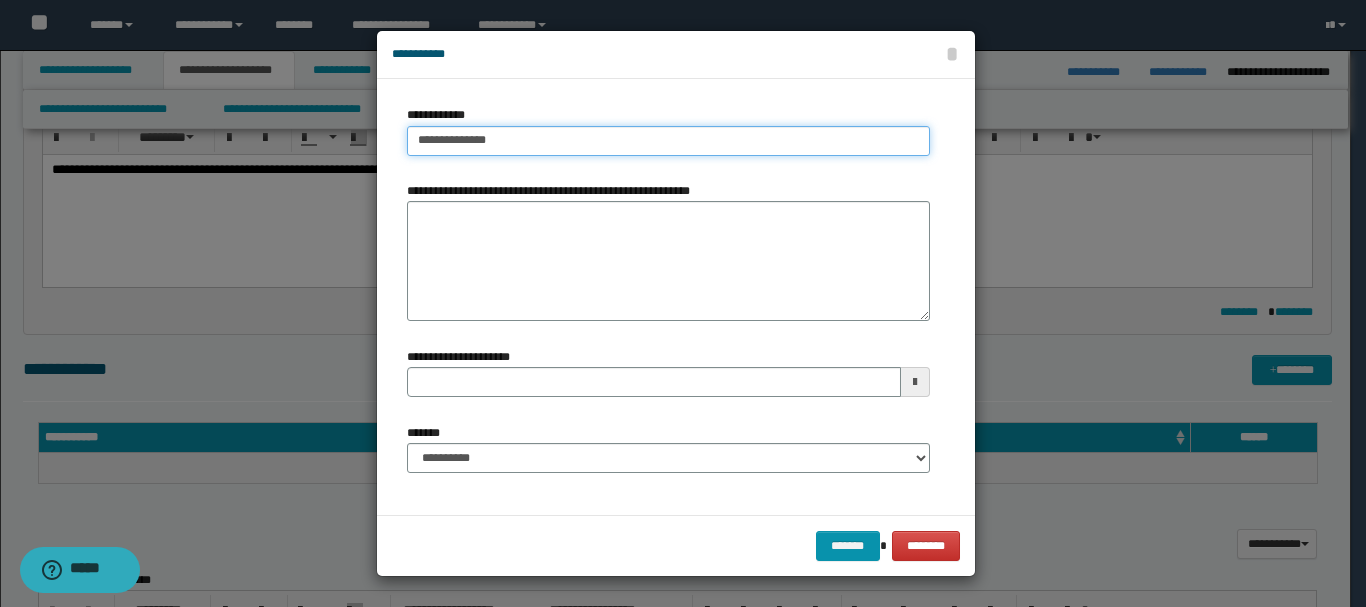 type on "**********" 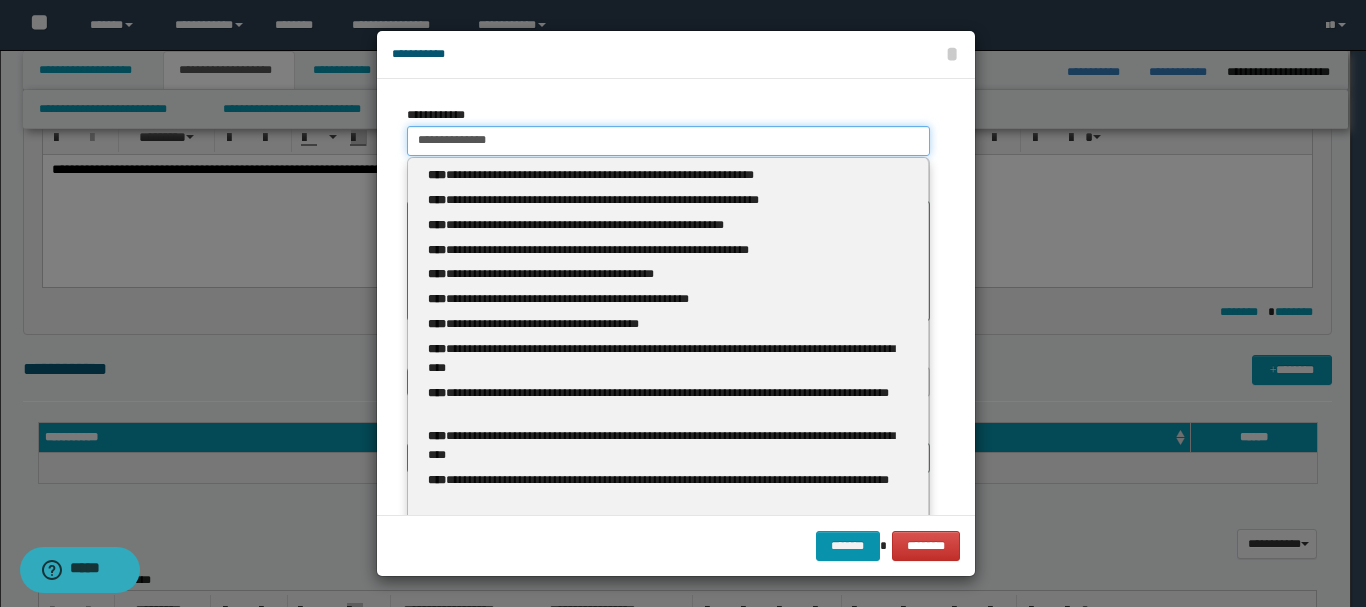 type 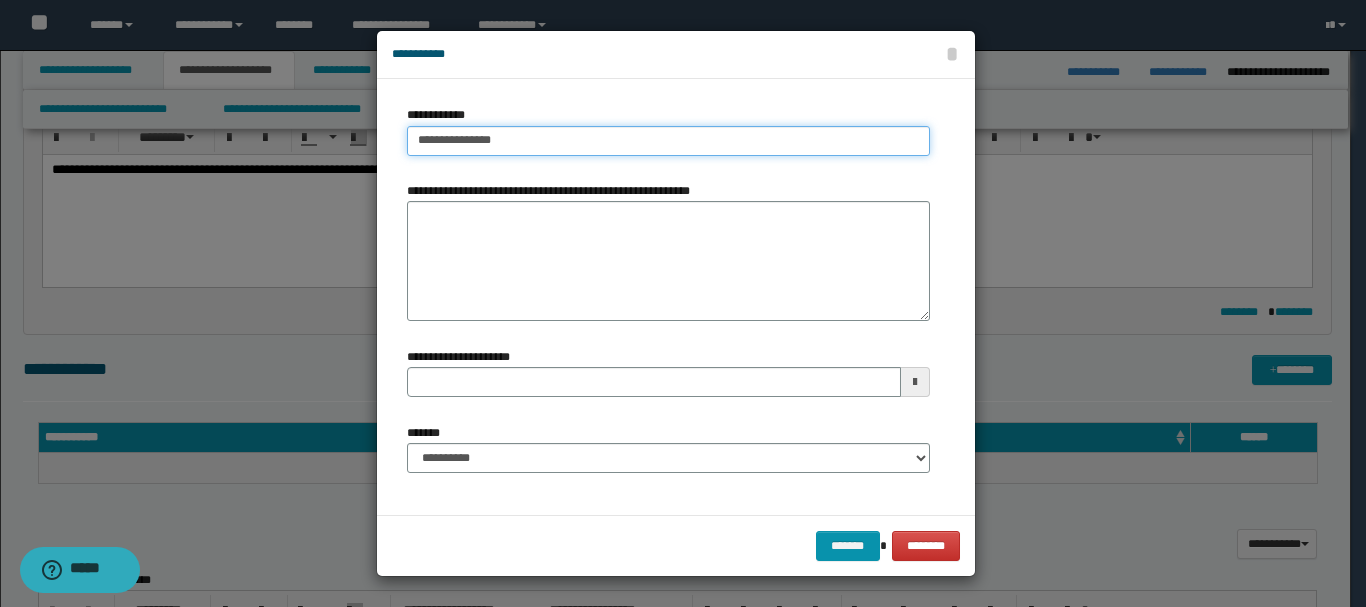 type on "**********" 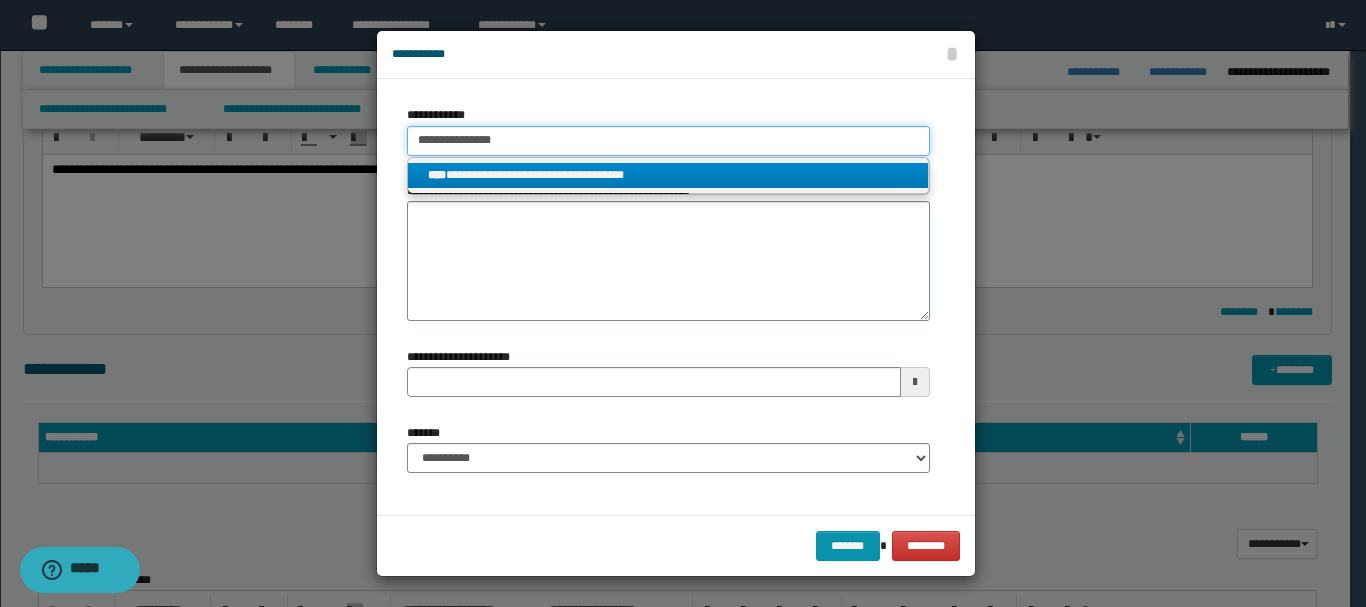 type on "**********" 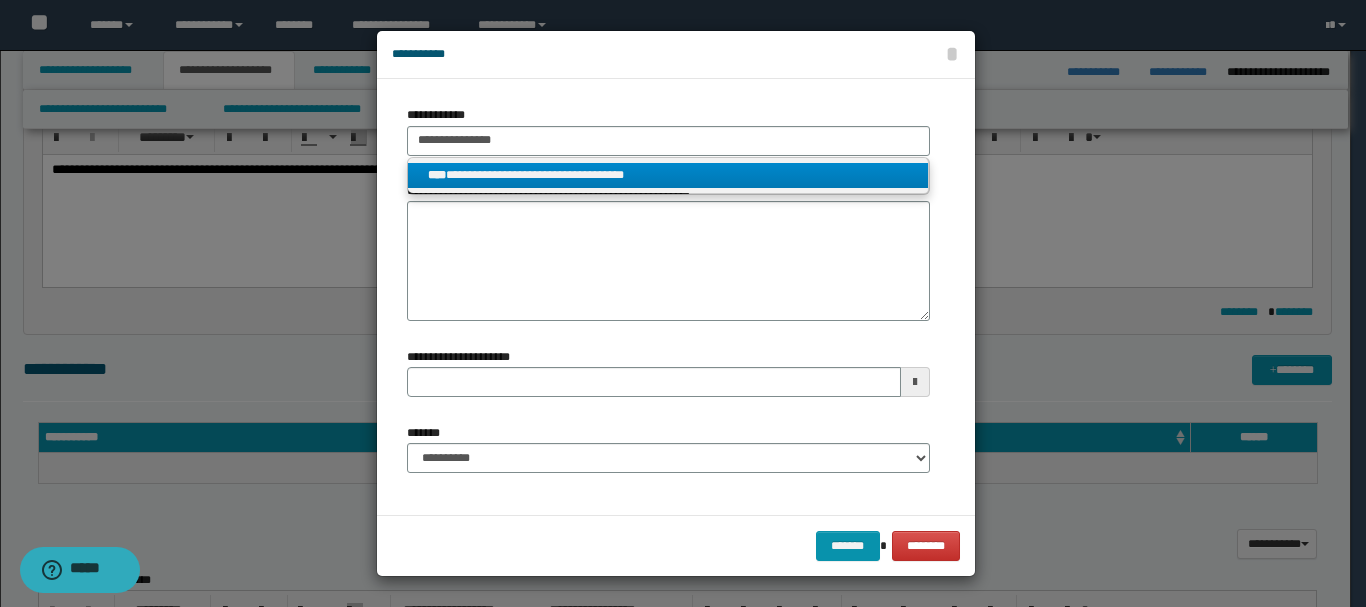 click on "**********" at bounding box center [668, 175] 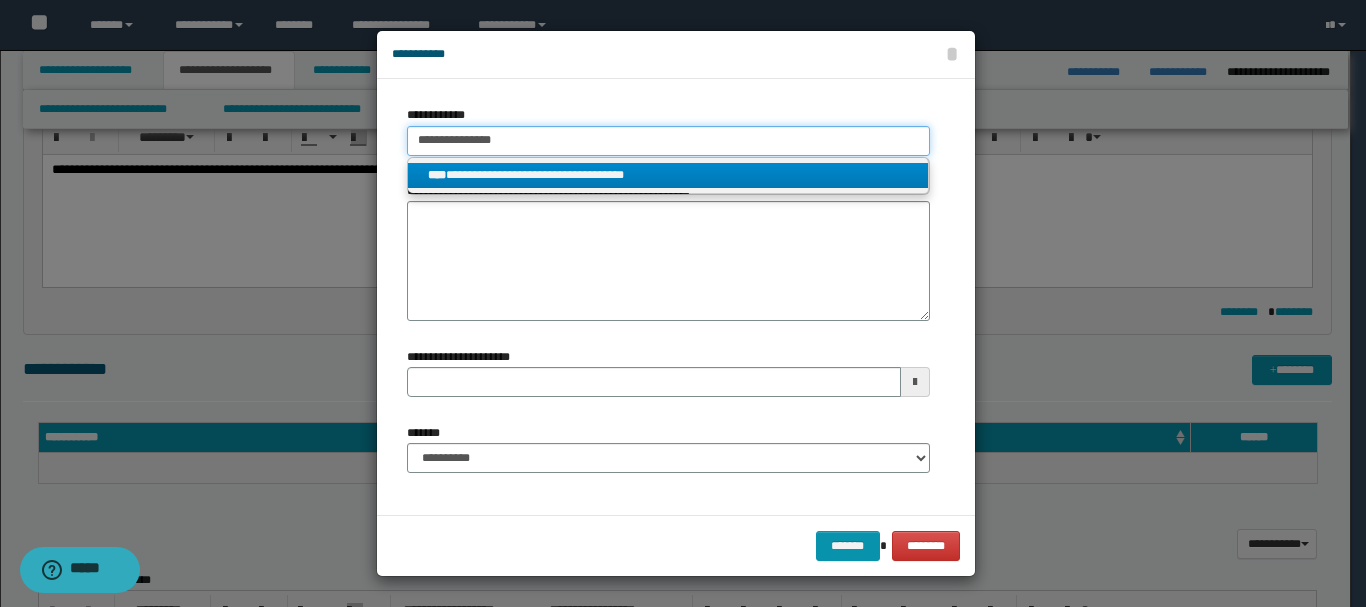type 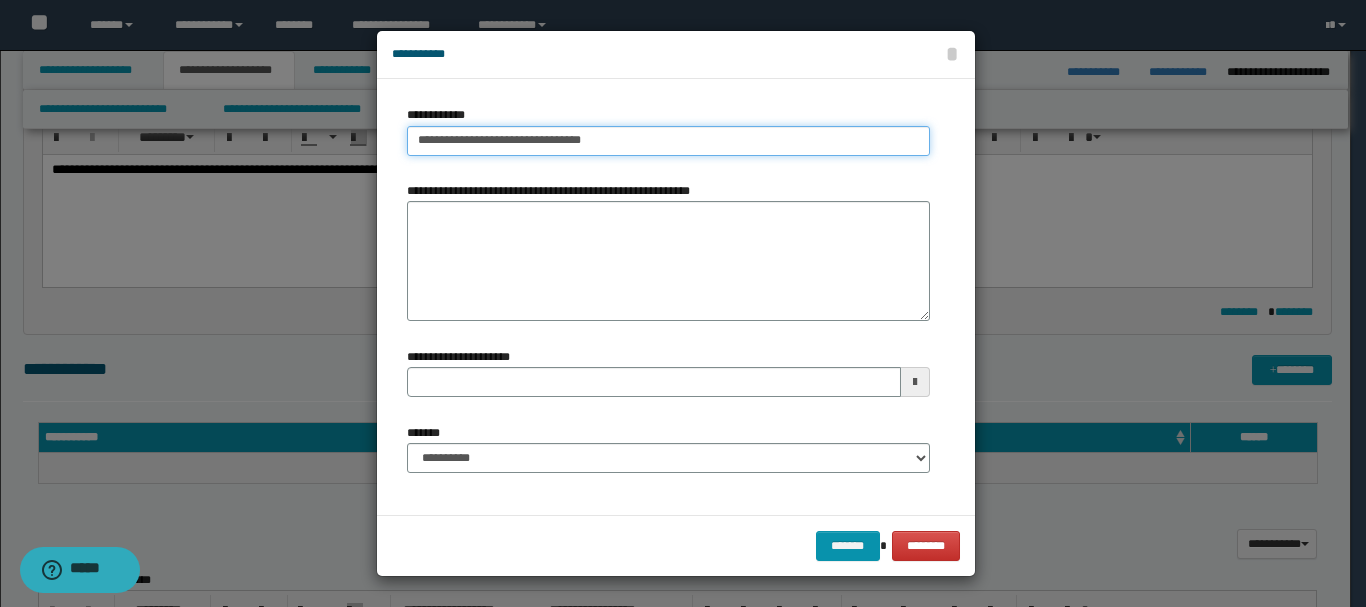 type 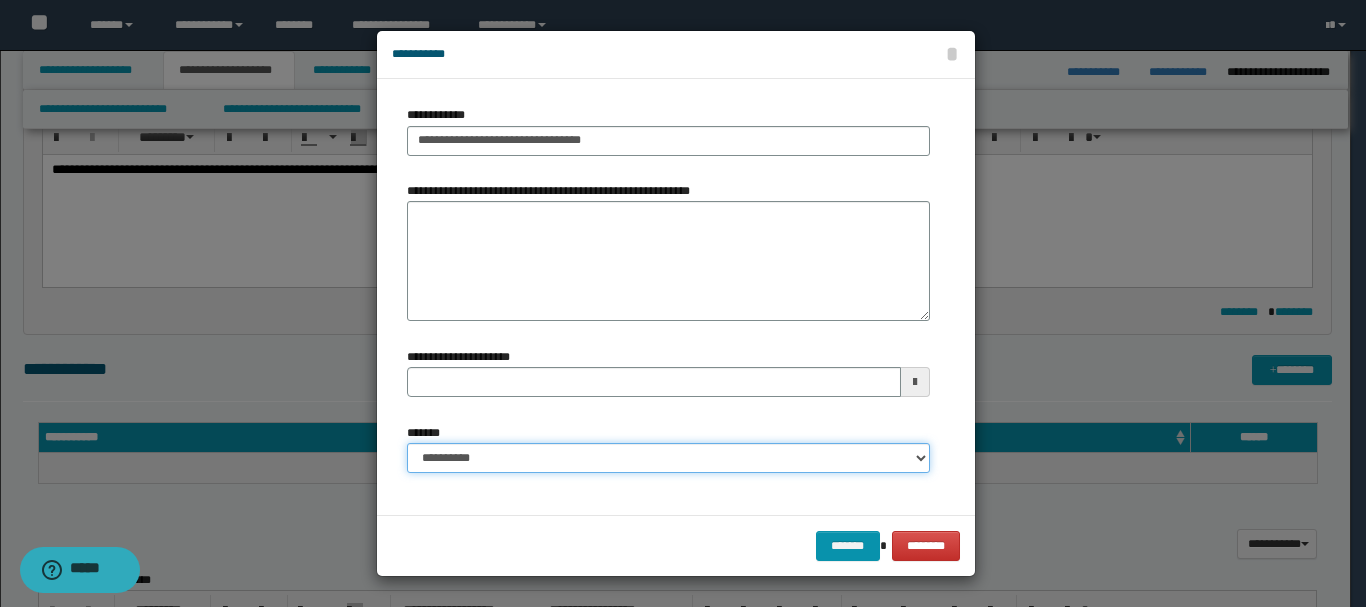 click on "**********" at bounding box center [668, 456] 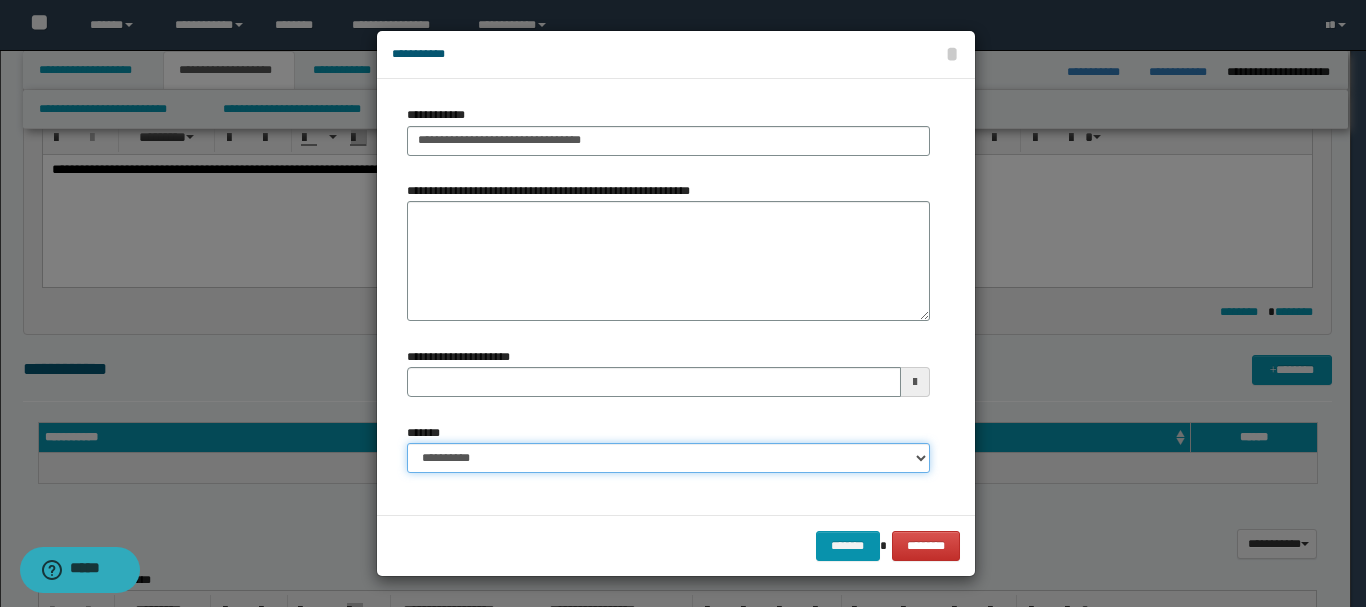 select on "*" 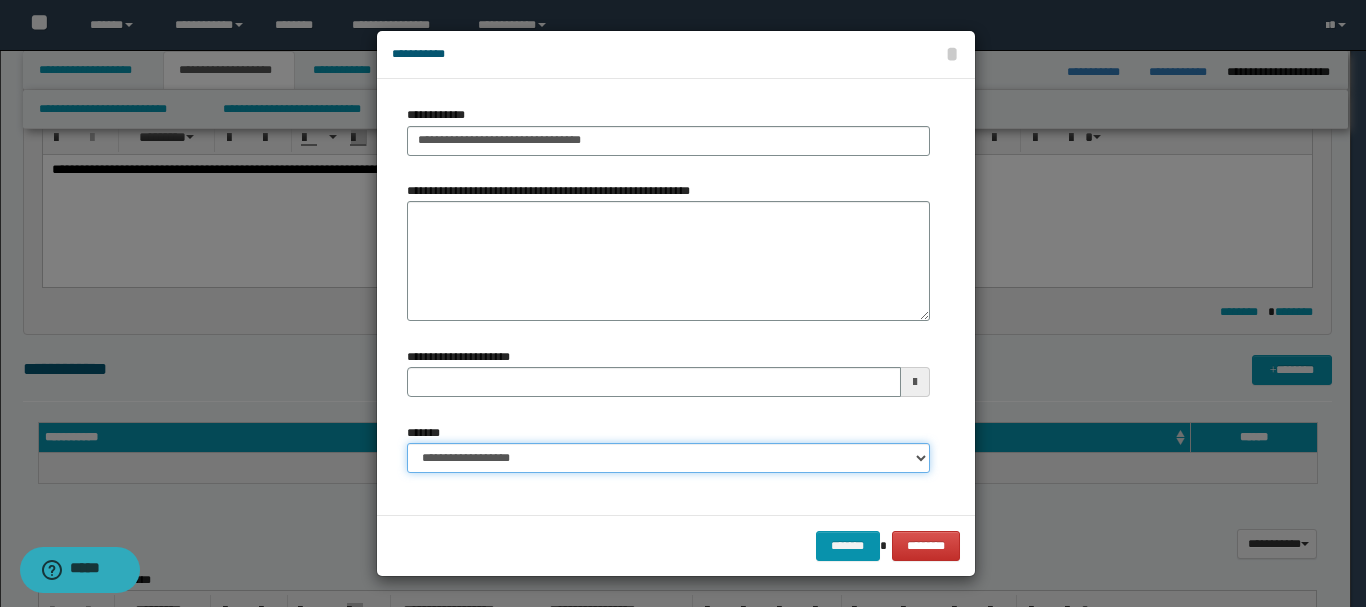 type 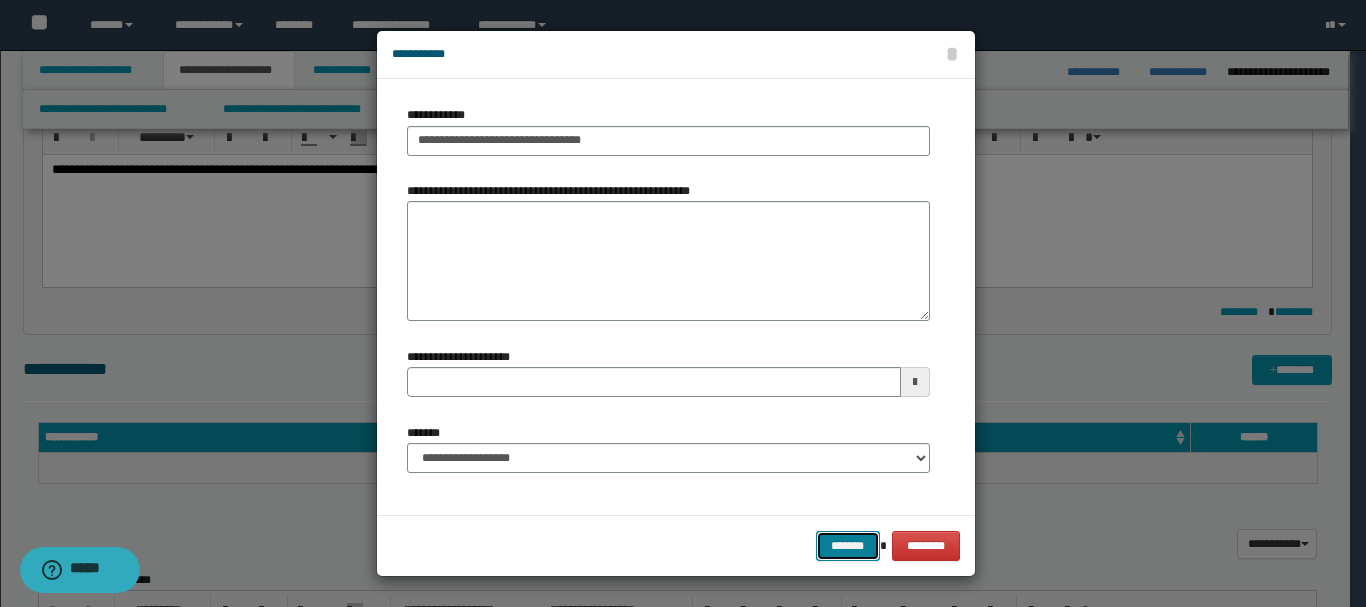click on "*******" at bounding box center (848, 546) 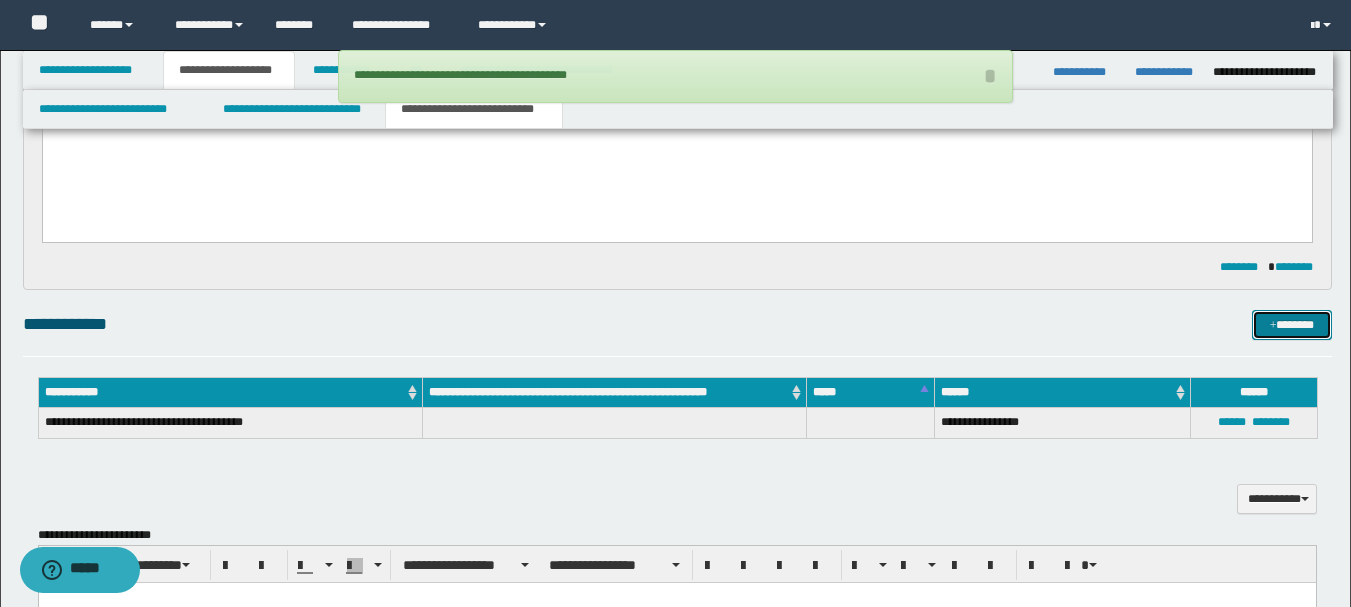 scroll, scrollTop: 200, scrollLeft: 0, axis: vertical 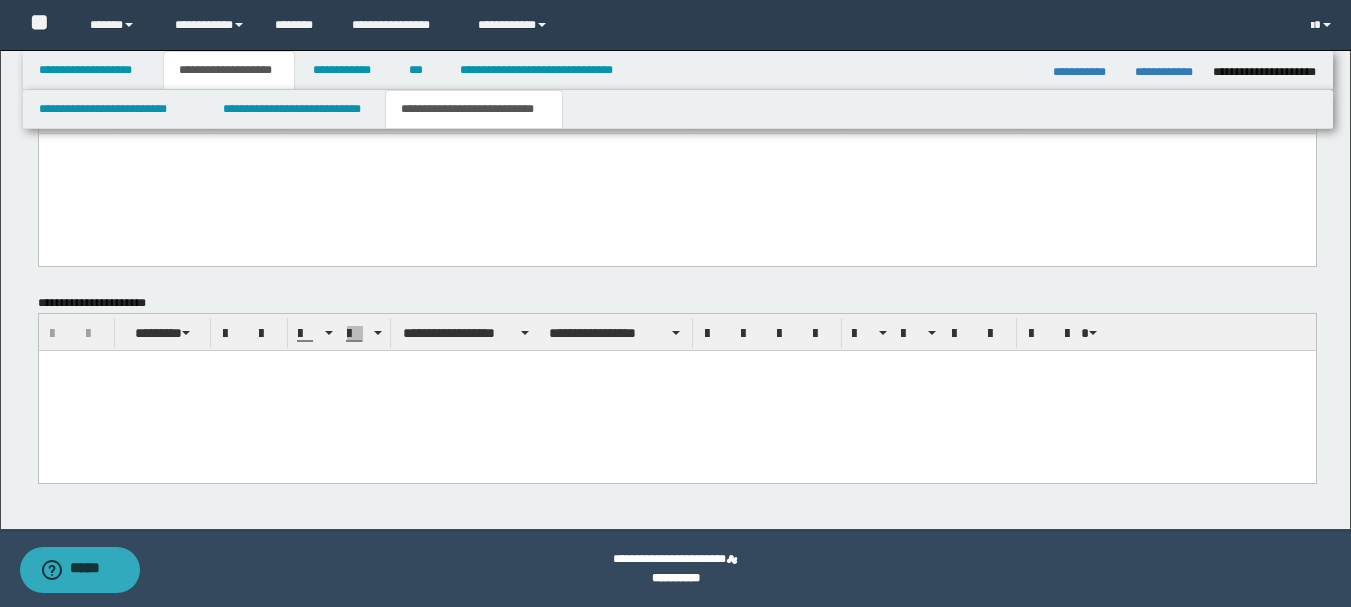 click on "**********" at bounding box center (677, 396) 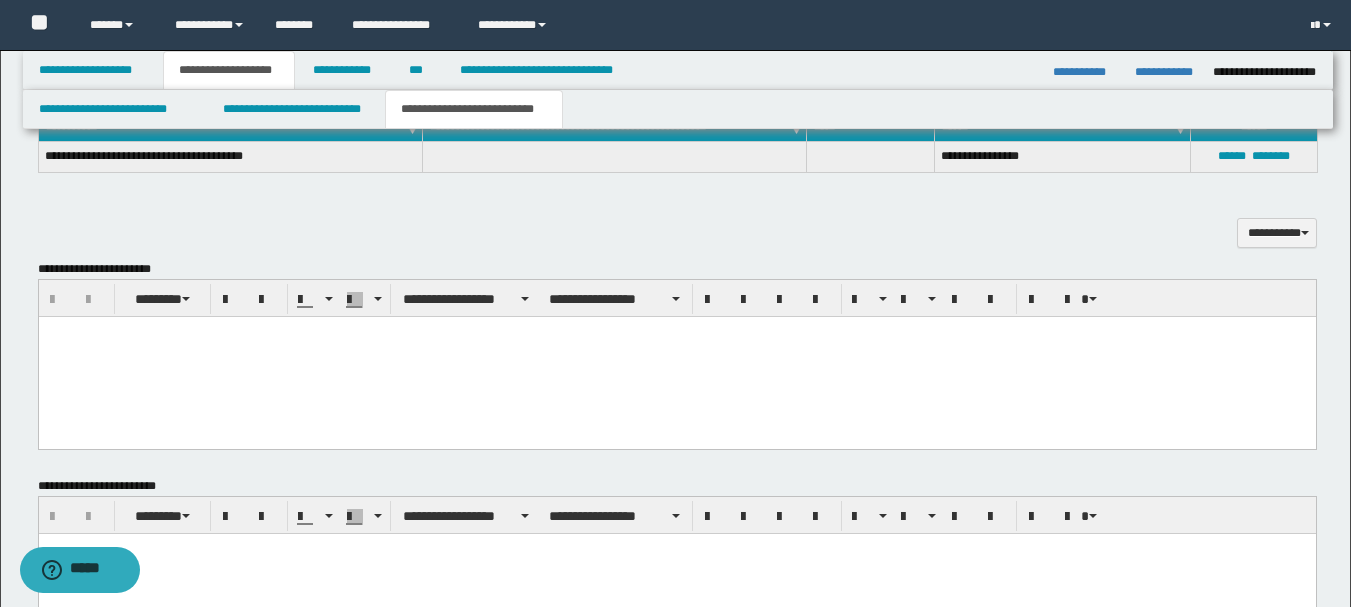 scroll, scrollTop: 411, scrollLeft: 0, axis: vertical 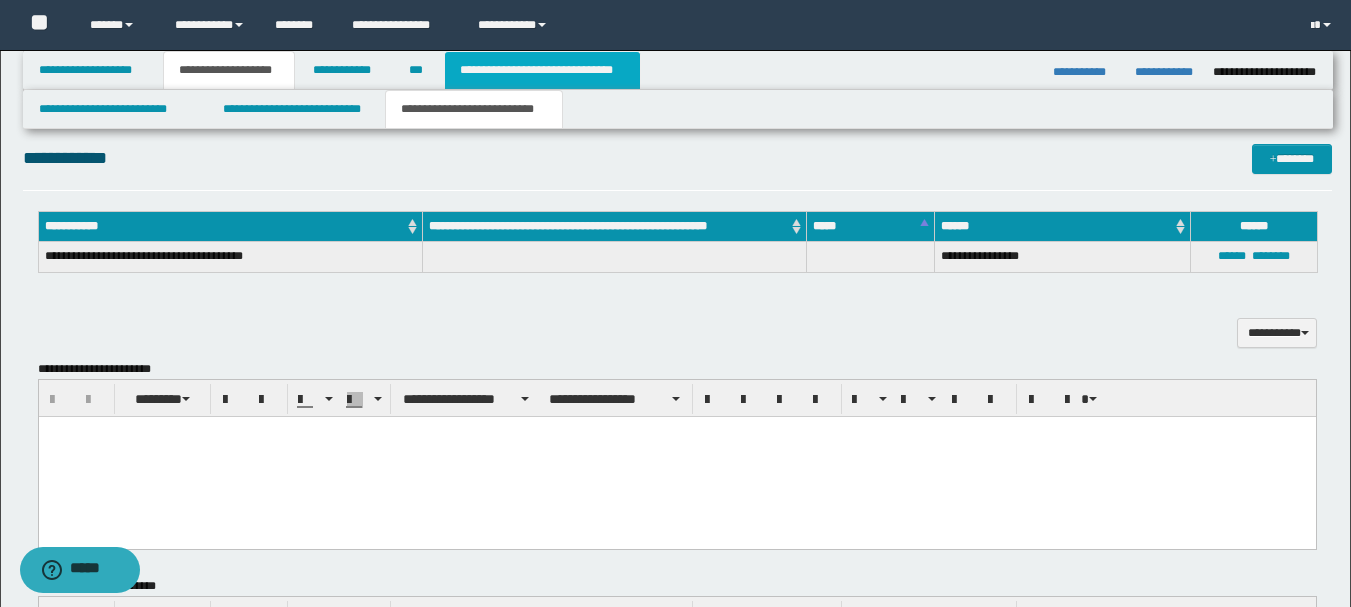 click on "**********" at bounding box center (542, 70) 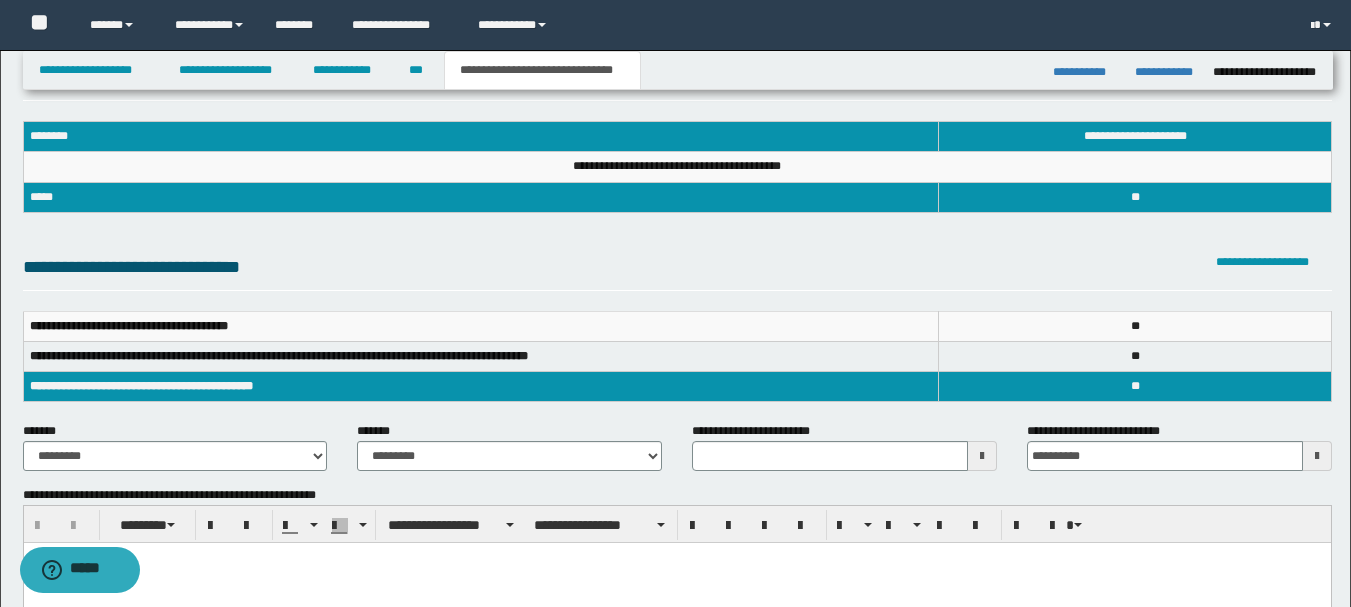 scroll, scrollTop: 100, scrollLeft: 0, axis: vertical 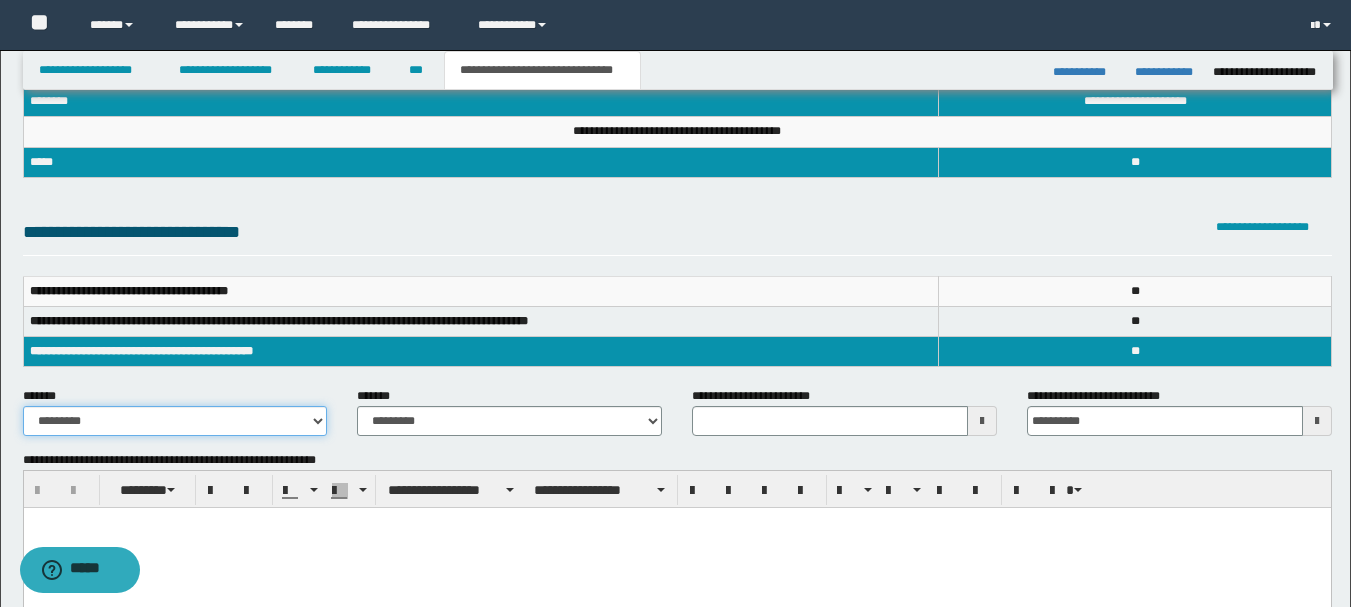 click on "**********" at bounding box center [175, 421] 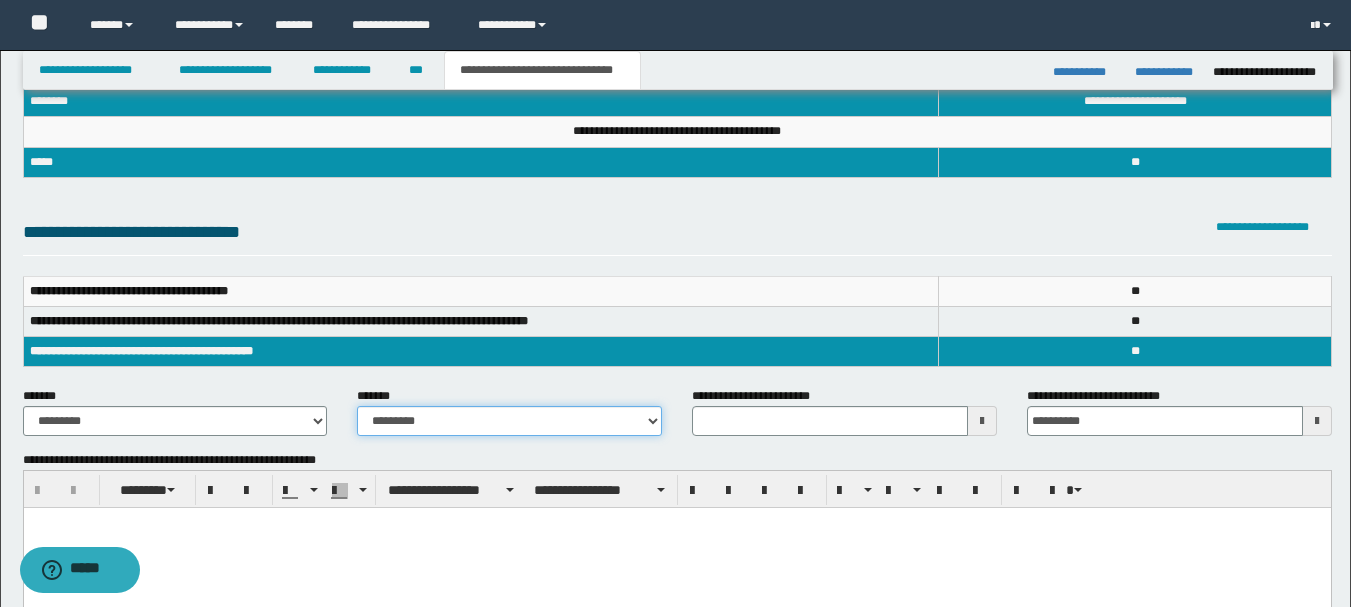 click on "**********" at bounding box center (509, 421) 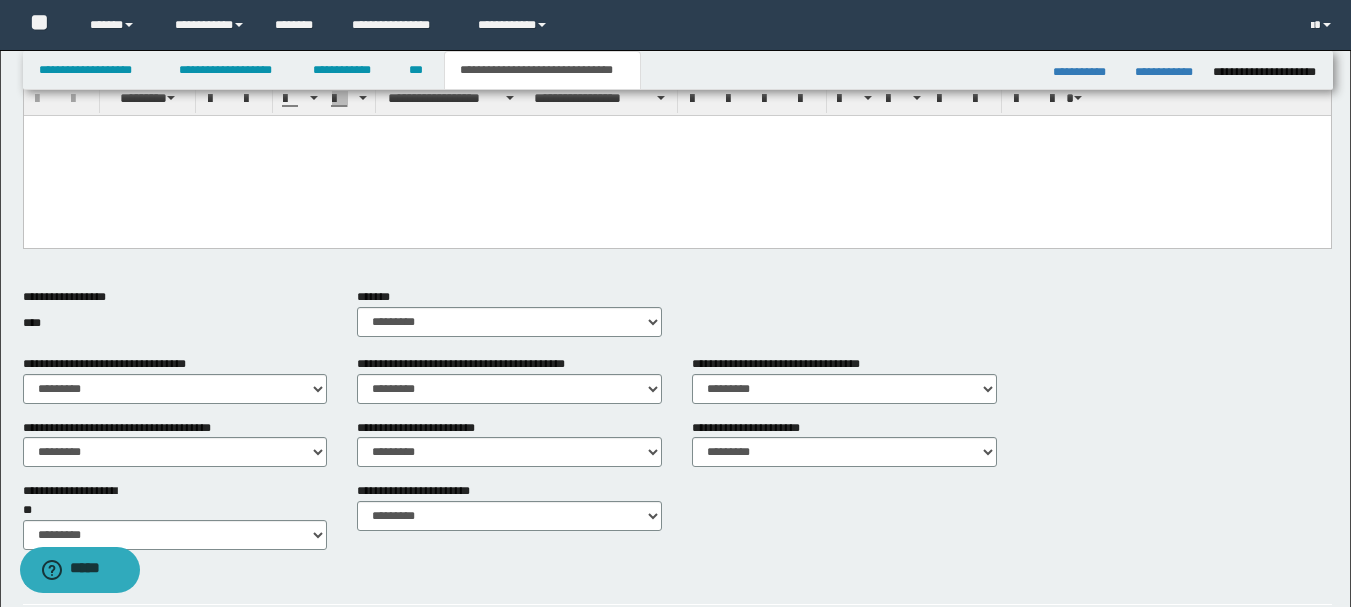 scroll, scrollTop: 600, scrollLeft: 0, axis: vertical 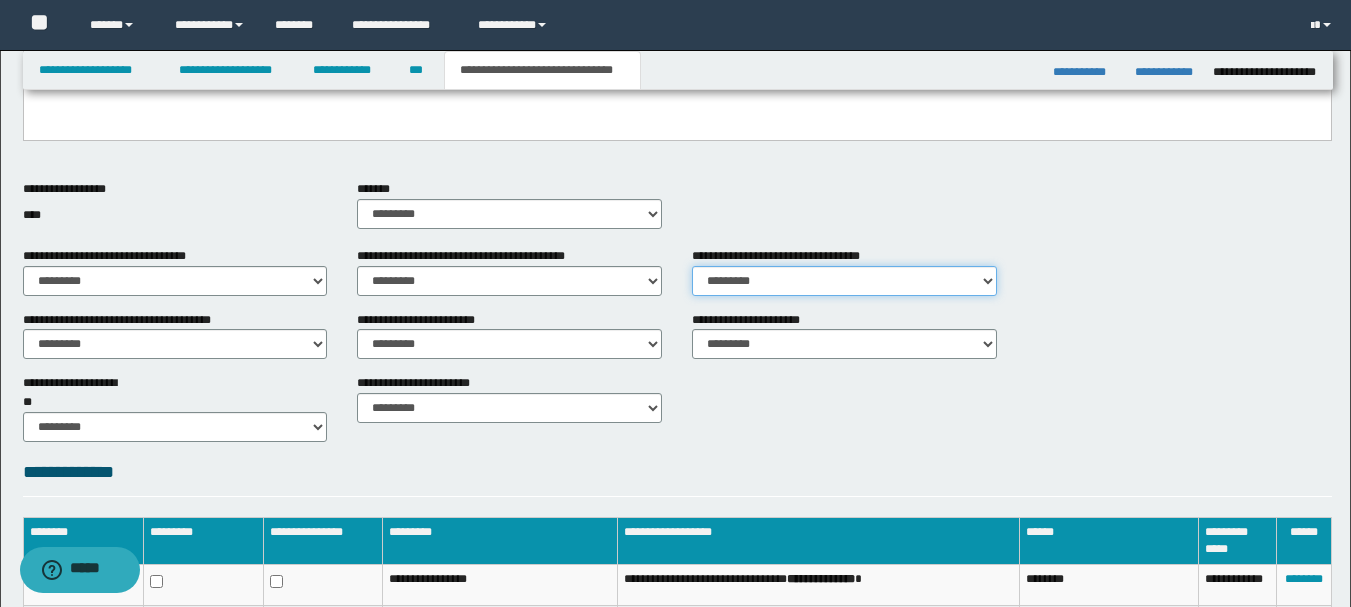 click on "**********" at bounding box center [844, 279] 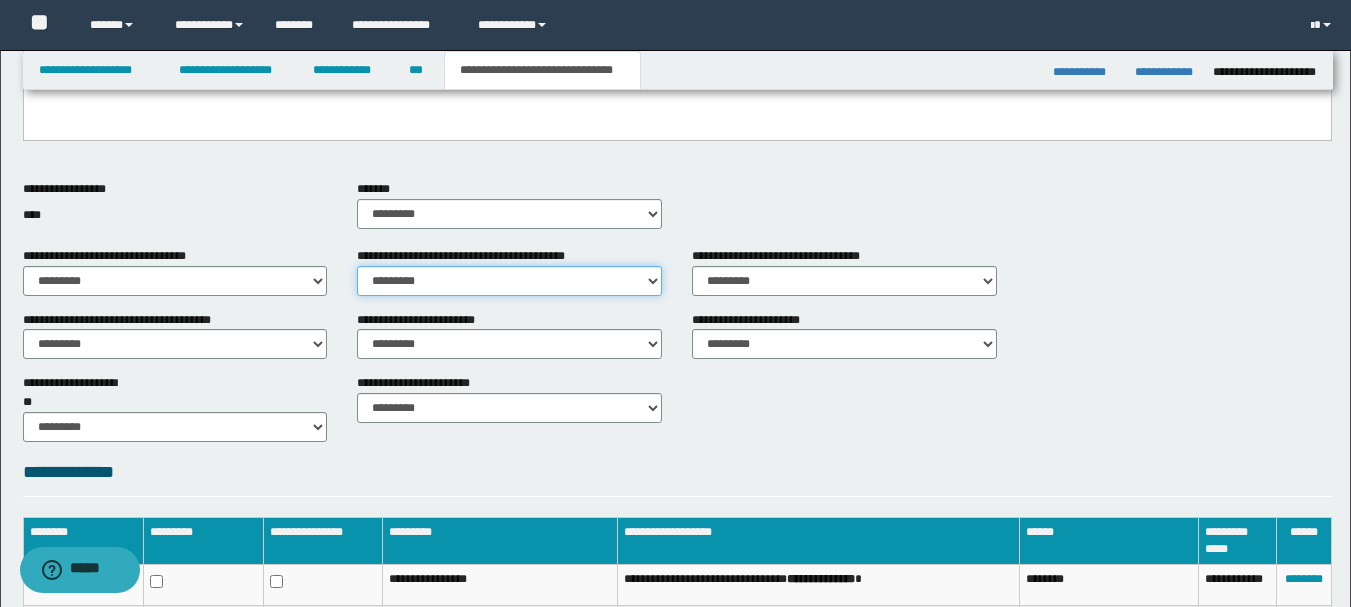 click on "*********
**
**" at bounding box center (509, 281) 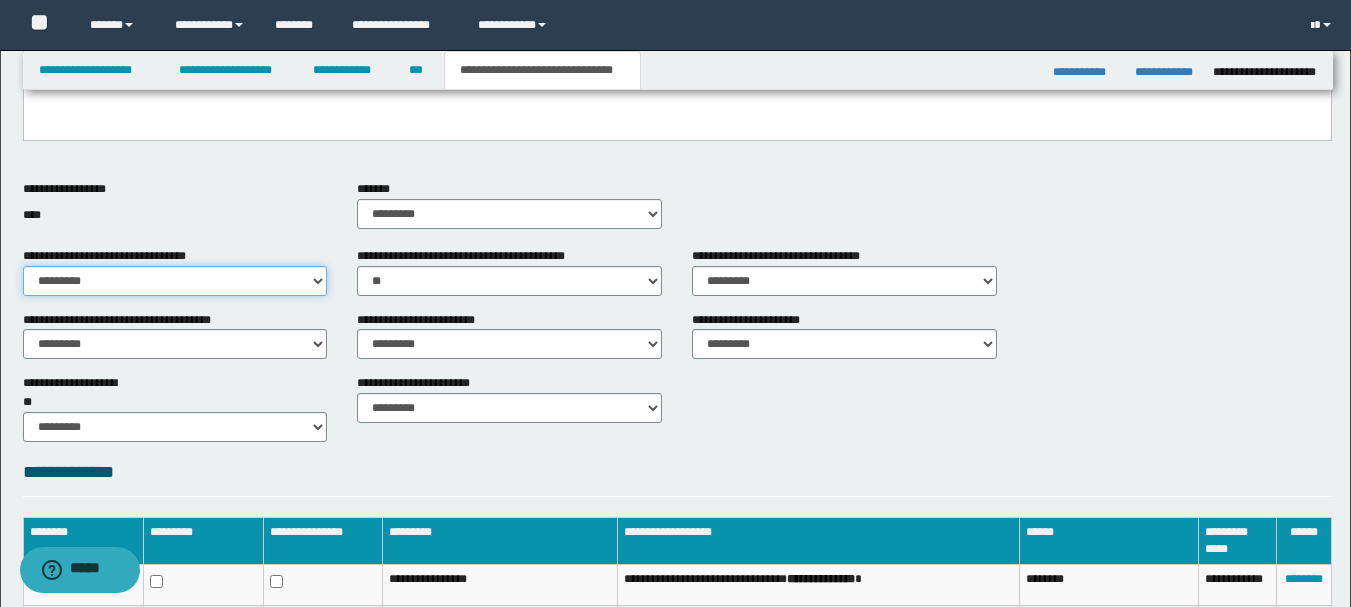 click on "*********
**
**" at bounding box center [175, 281] 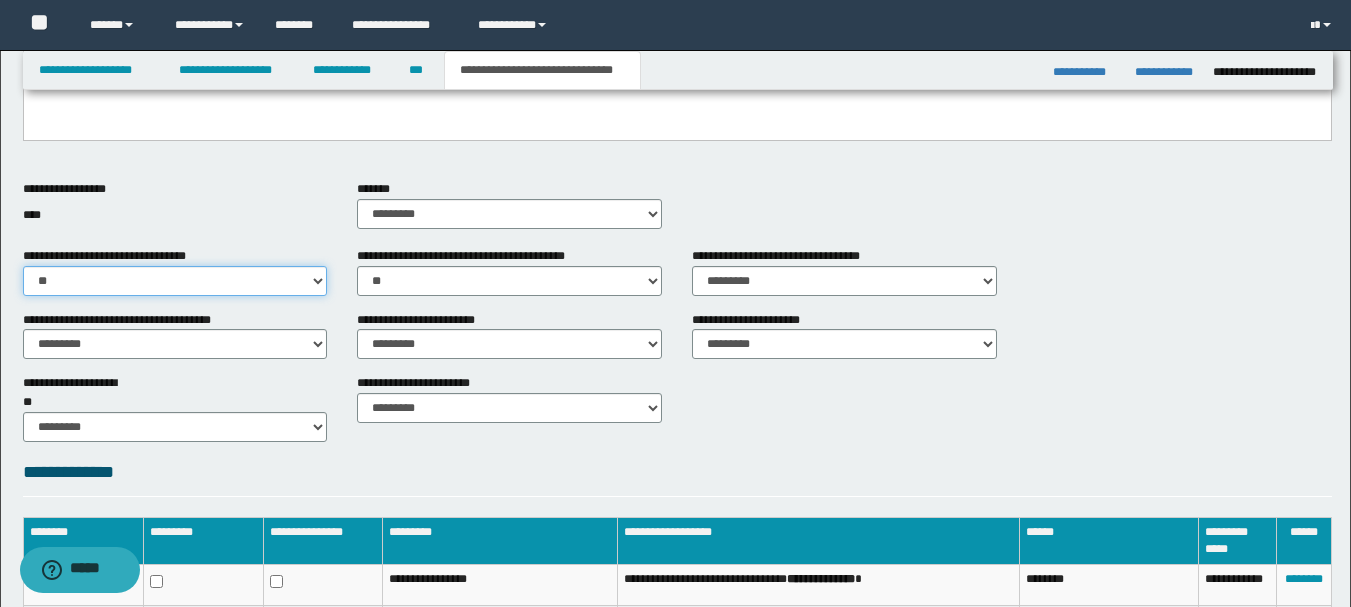 click on "*********
**
**" at bounding box center [175, 281] 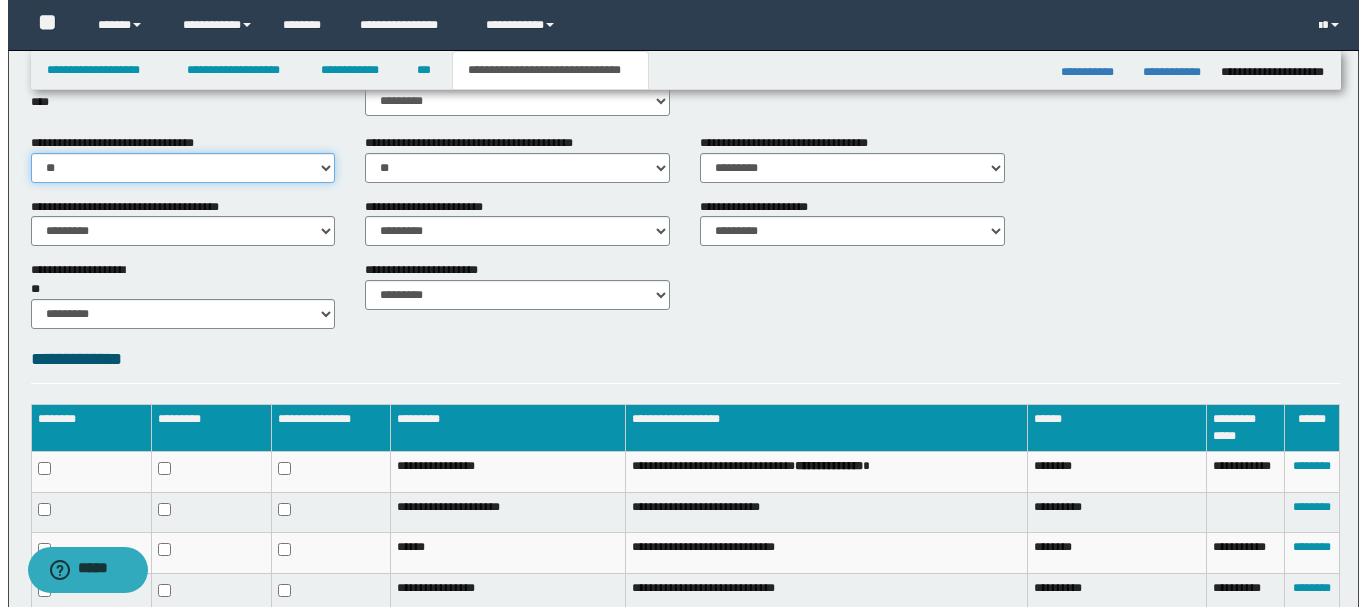 scroll, scrollTop: 886, scrollLeft: 0, axis: vertical 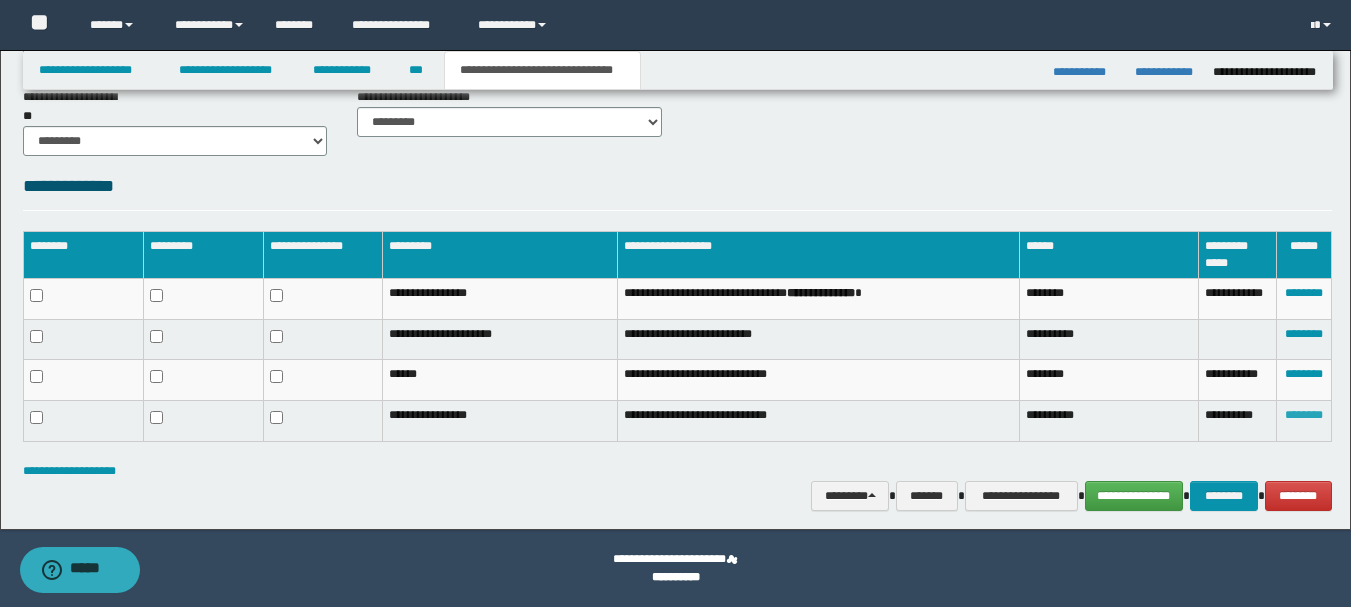 click on "********" at bounding box center [1304, 415] 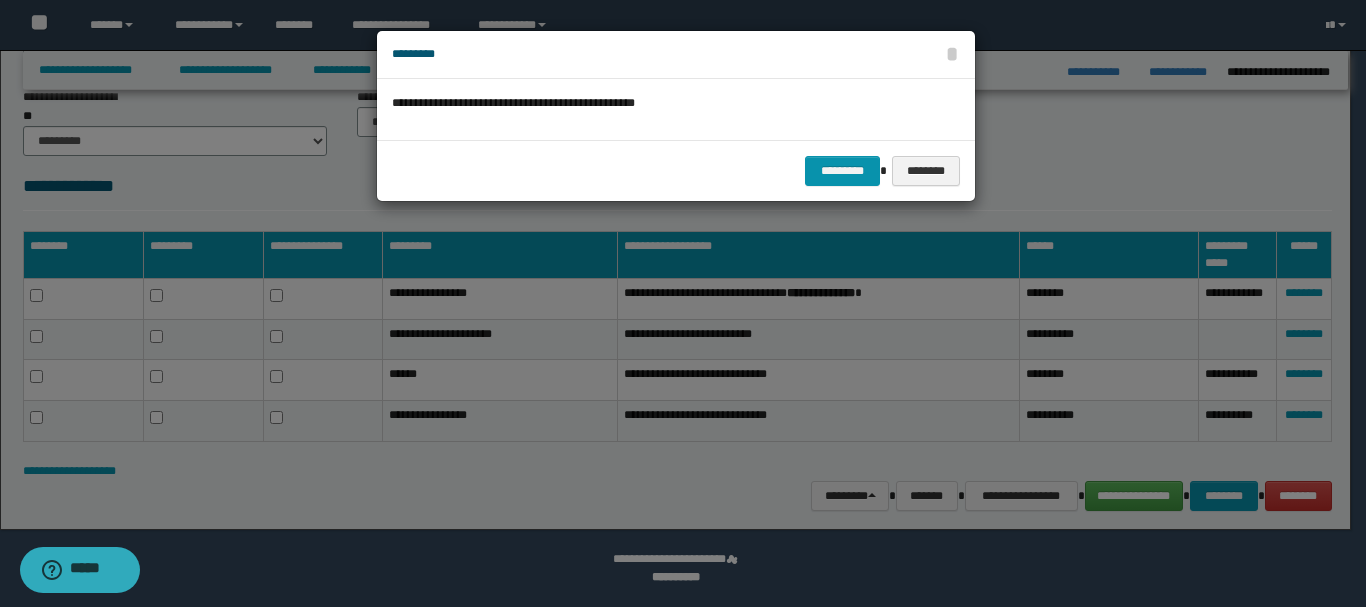 click on "*********
********" at bounding box center (676, 170) 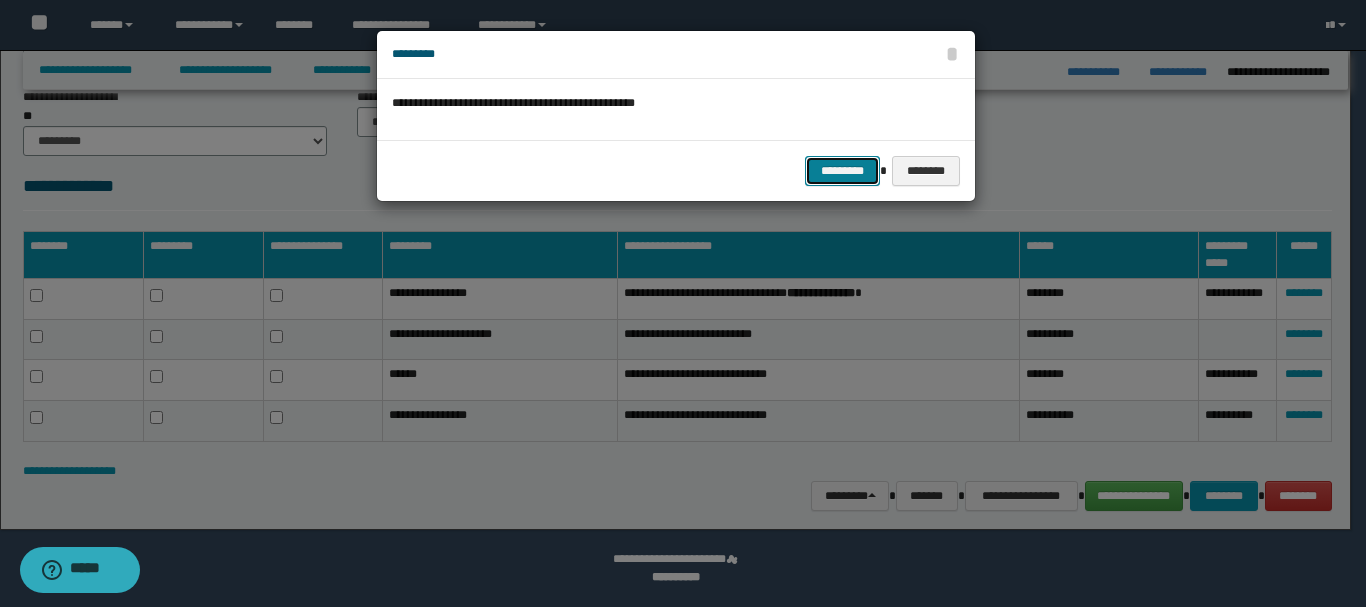 click on "*********" at bounding box center [842, 171] 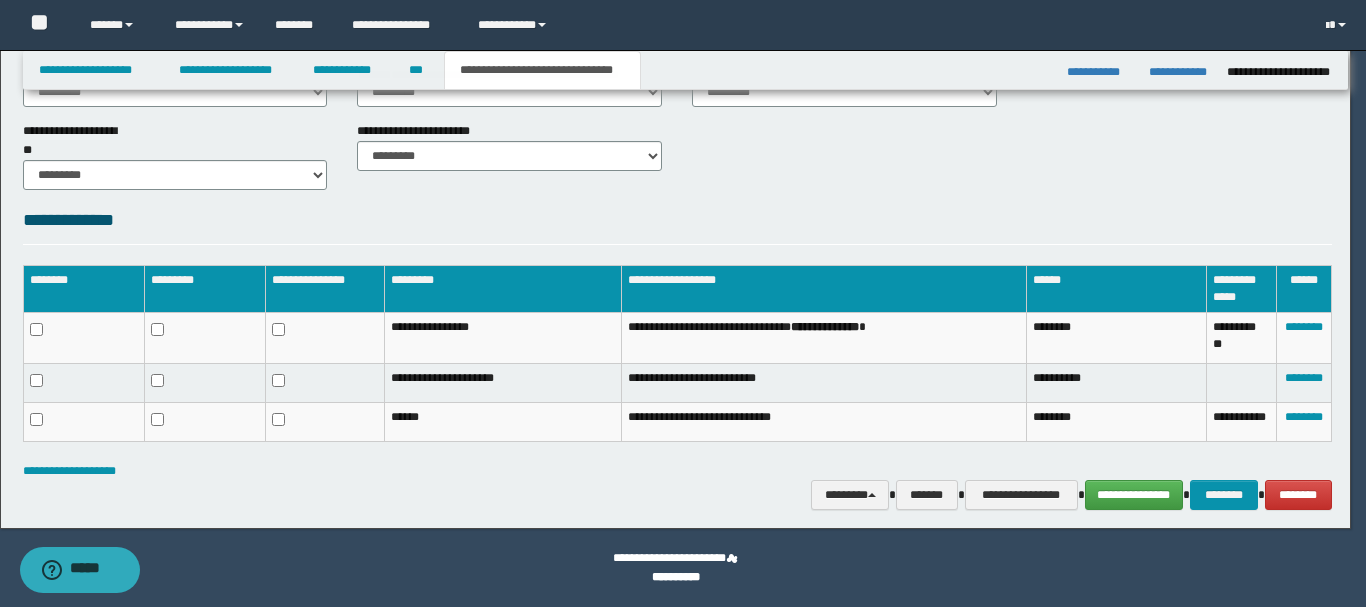scroll, scrollTop: 852, scrollLeft: 0, axis: vertical 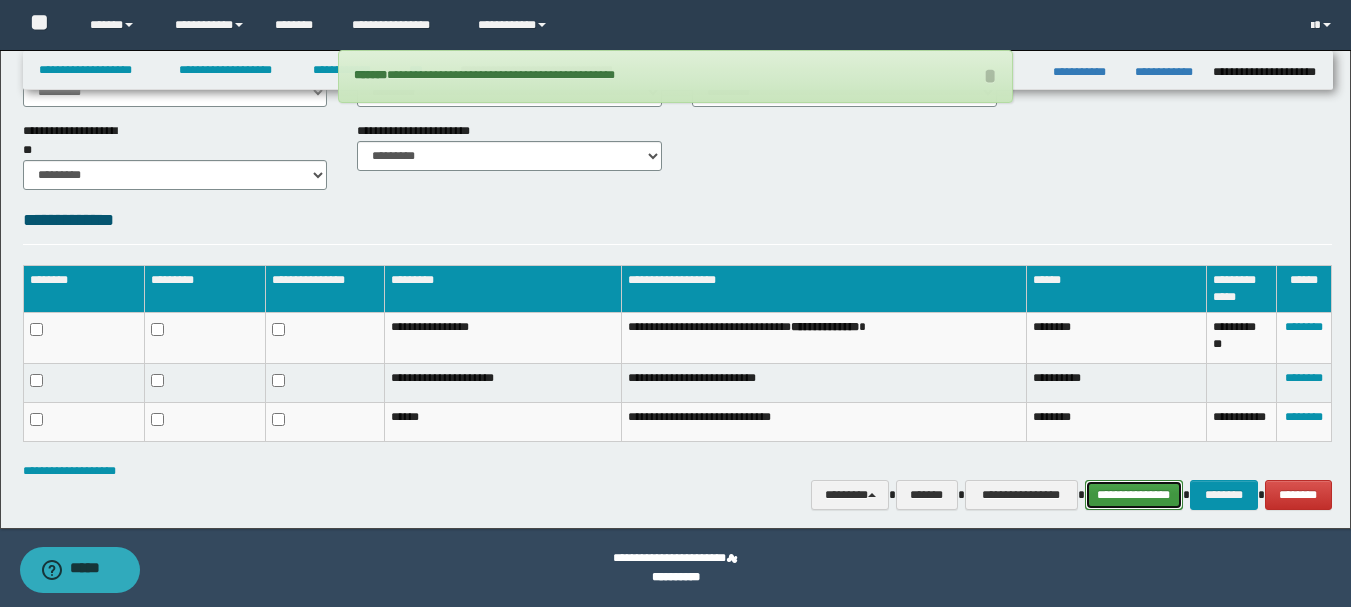 click on "**********" at bounding box center [1134, 495] 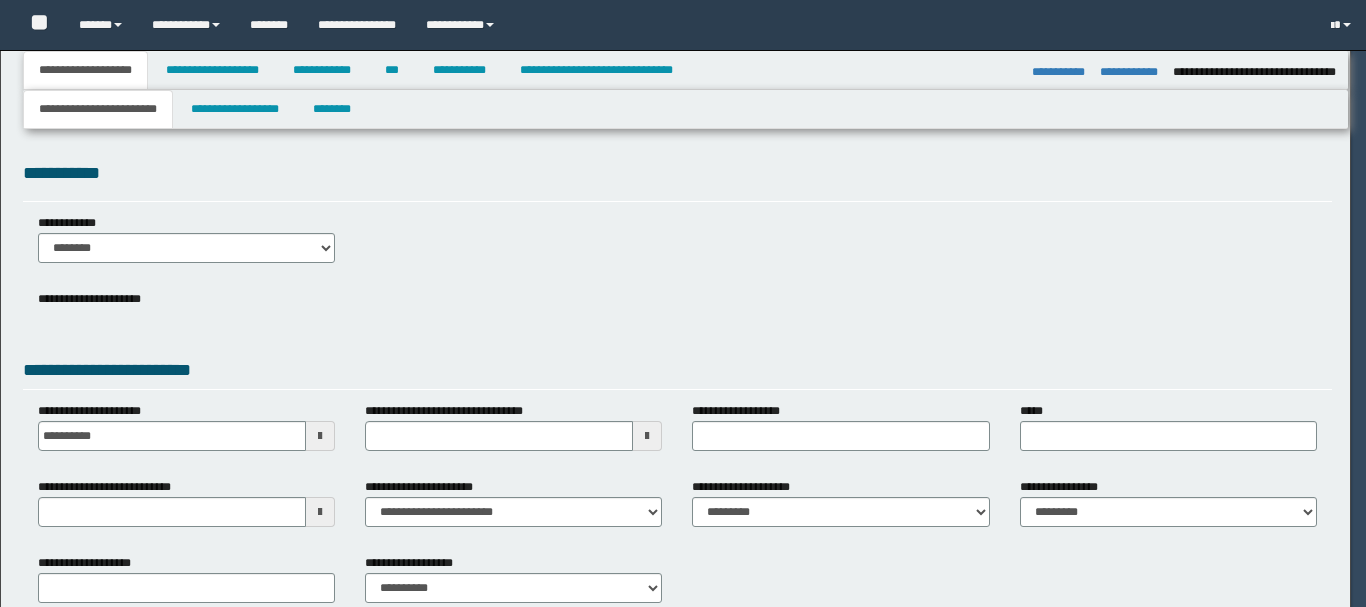 select on "*" 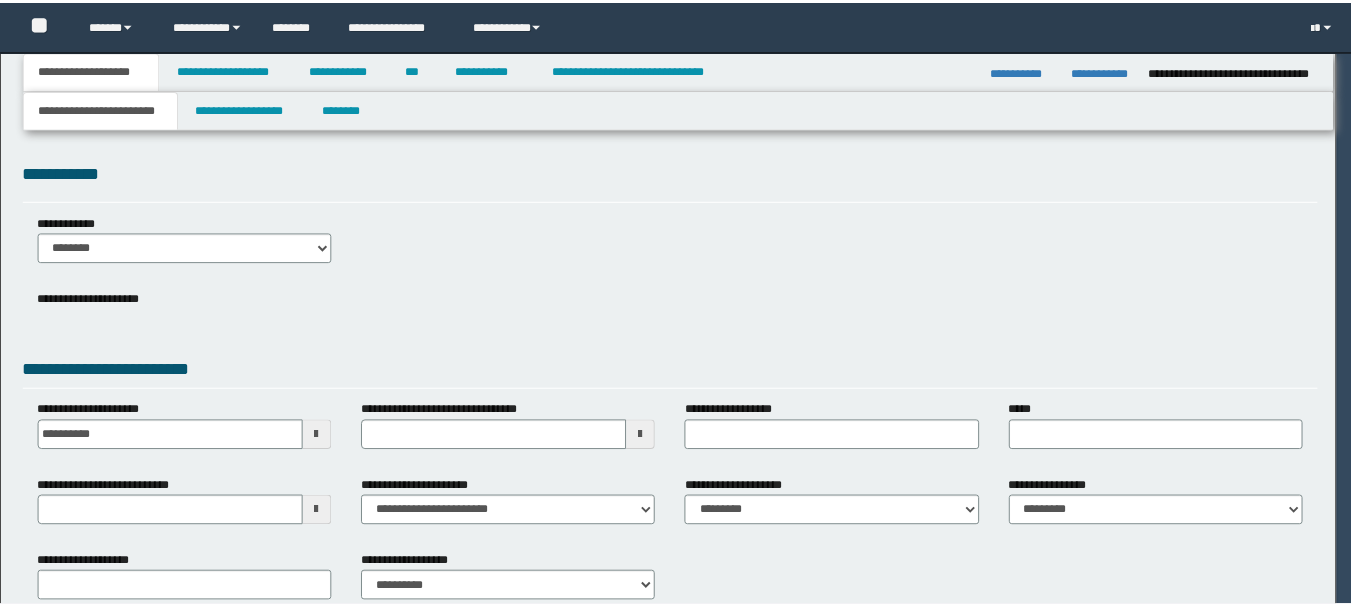 scroll, scrollTop: 0, scrollLeft: 0, axis: both 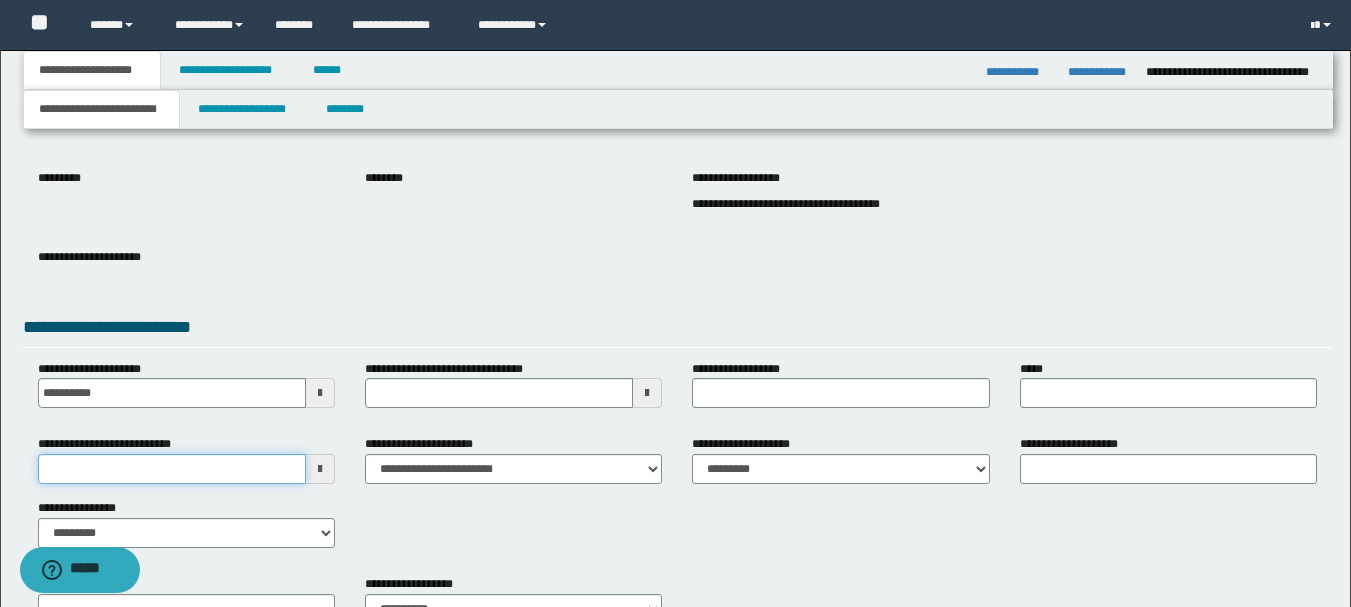 click on "**********" at bounding box center (172, 469) 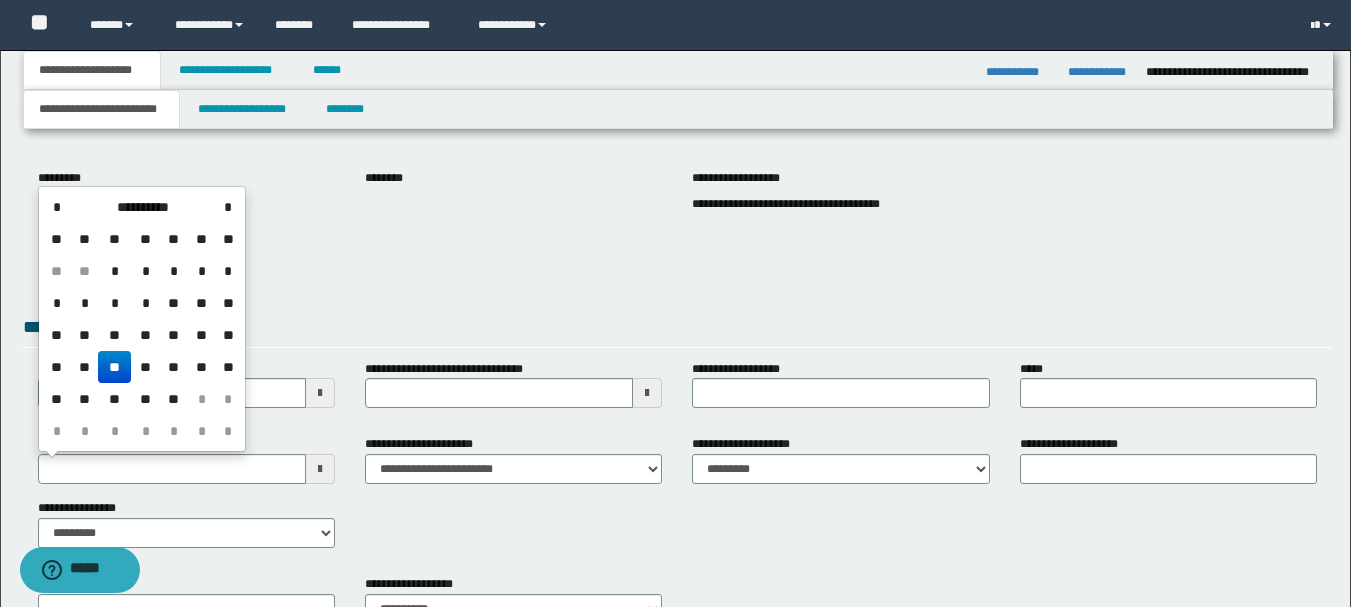 click on "**" at bounding box center (114, 367) 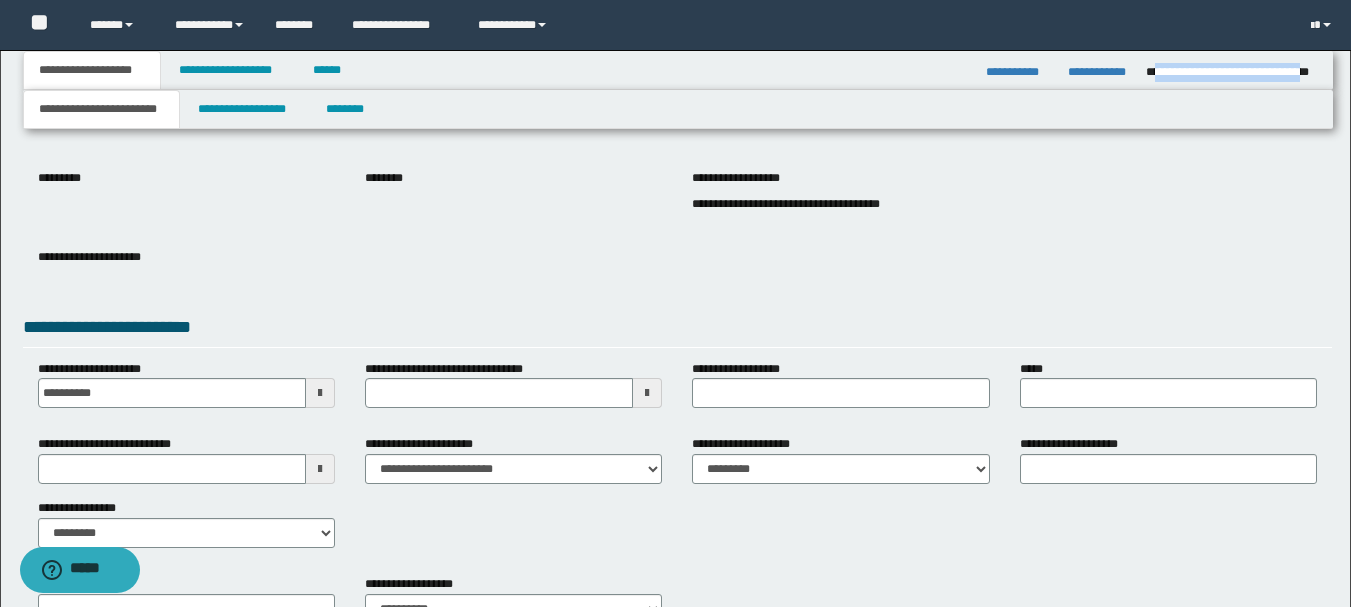 drag, startPoint x: 1312, startPoint y: 75, endPoint x: 1155, endPoint y: 71, distance: 157.05095 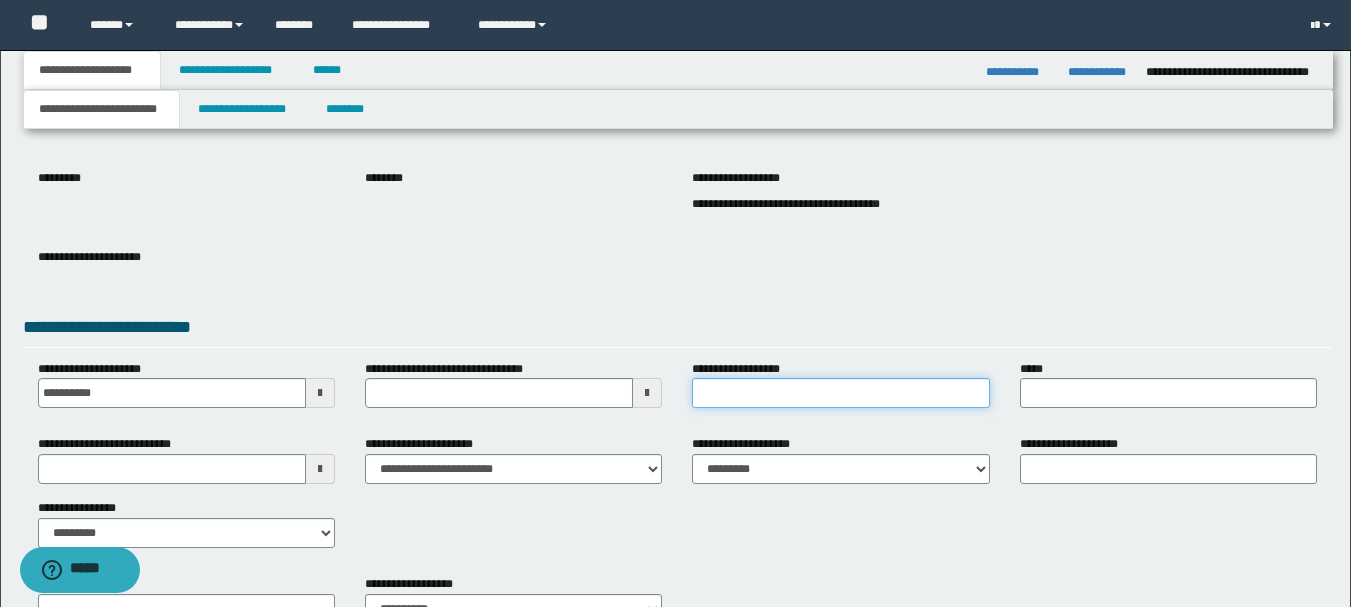 click on "**********" at bounding box center (840, 393) 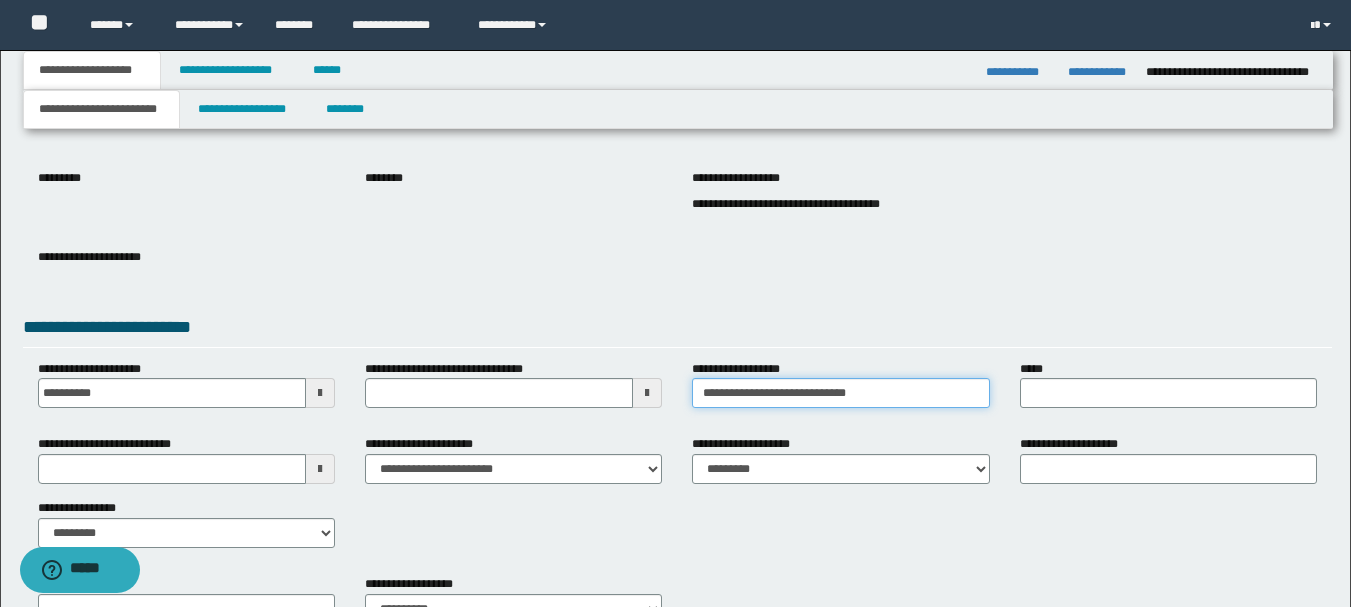type on "**********" 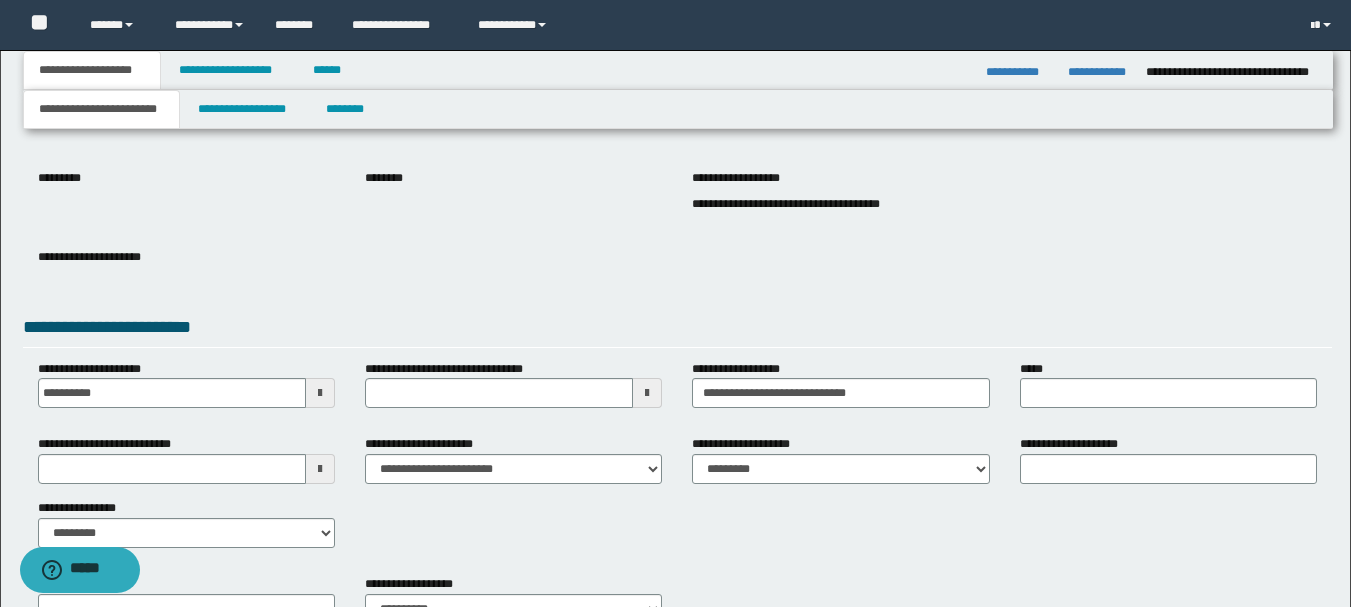 click on "**********" at bounding box center (1099, 72) 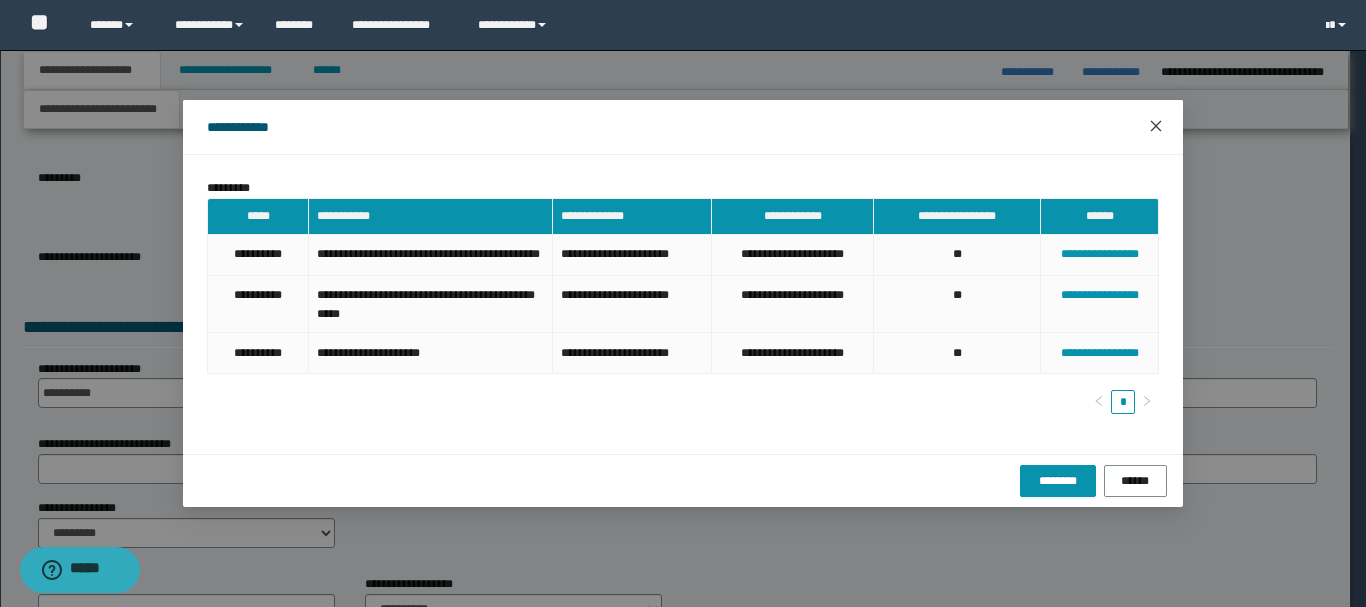 click at bounding box center (1156, 127) 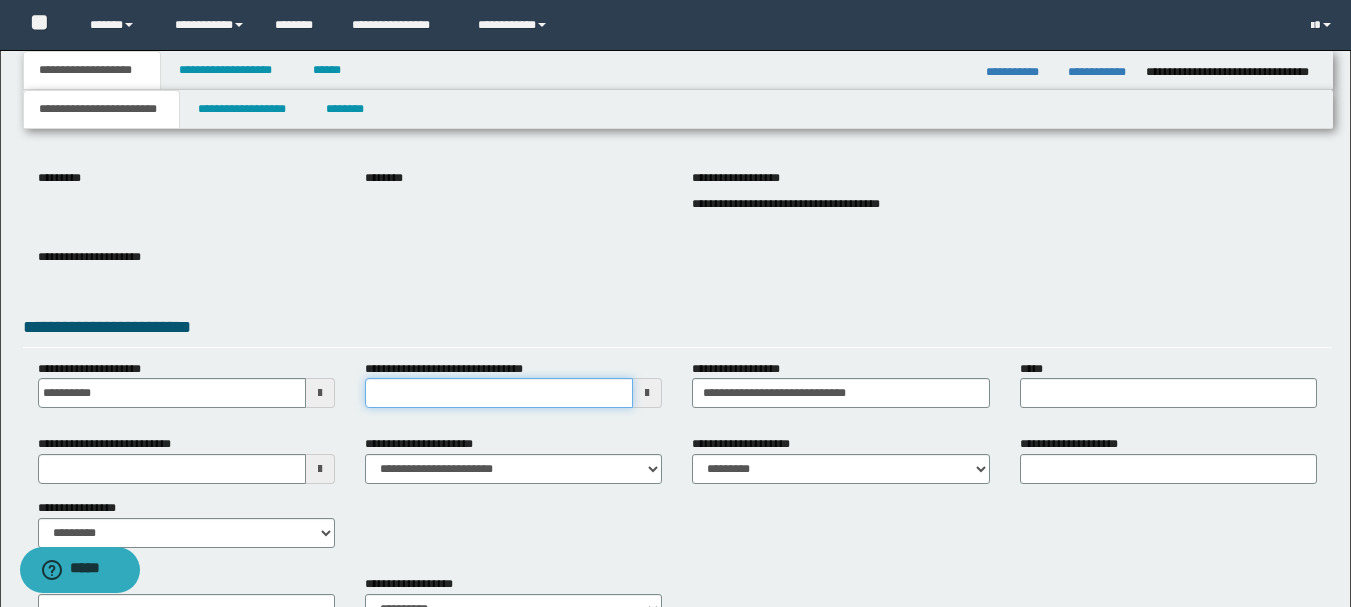 click on "**********" at bounding box center (499, 393) 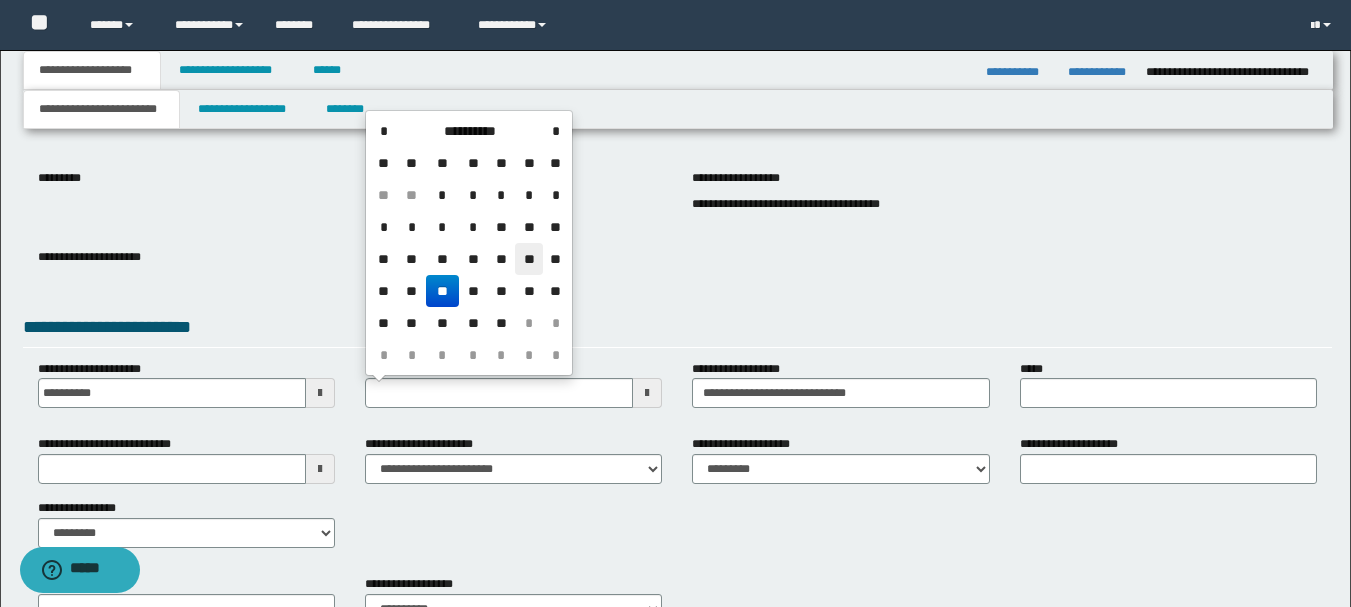 click on "**" at bounding box center [529, 259] 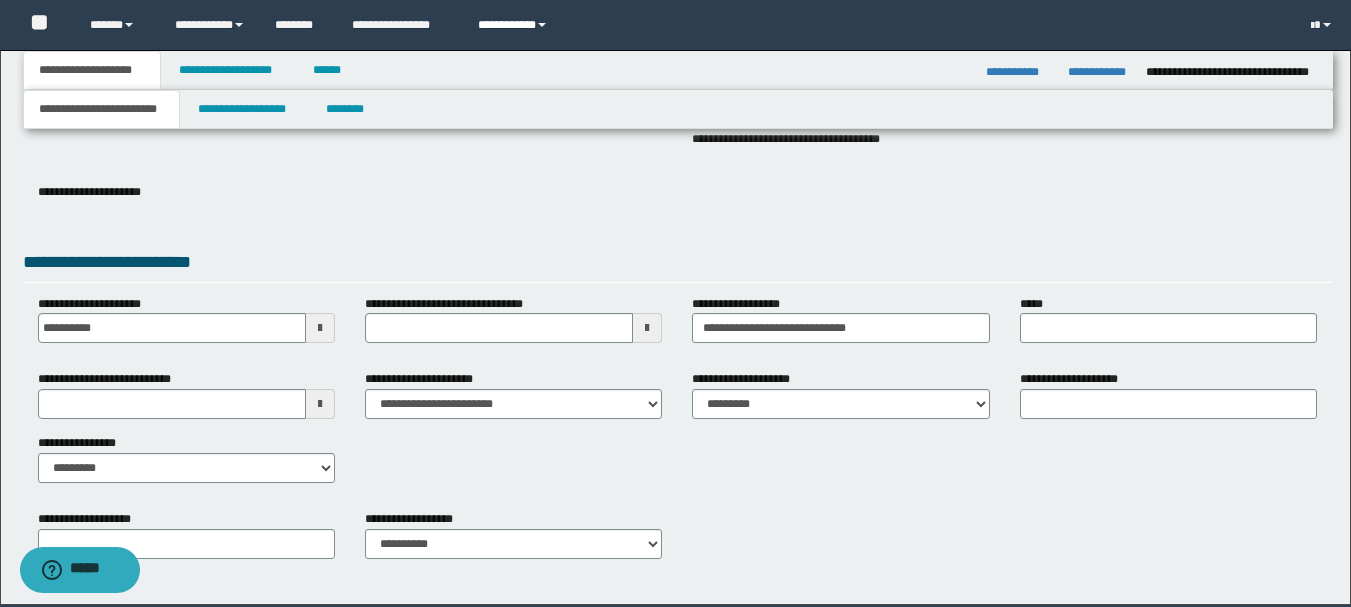 scroll, scrollTop: 300, scrollLeft: 0, axis: vertical 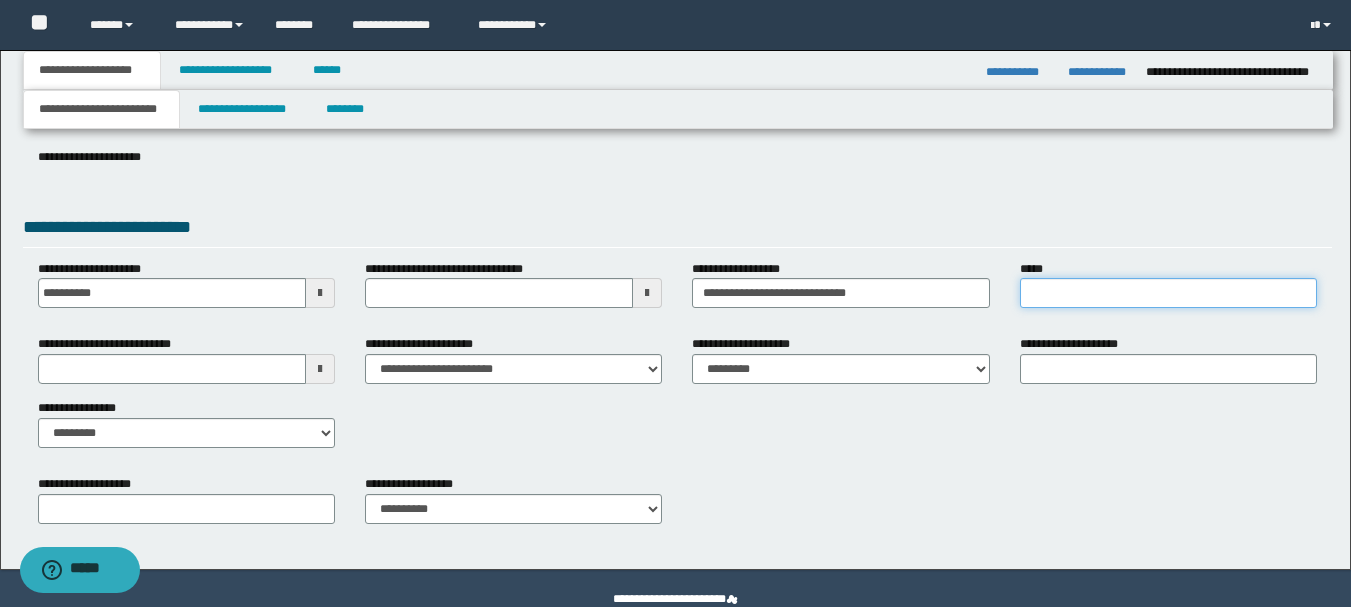click on "*****" at bounding box center [1168, 293] 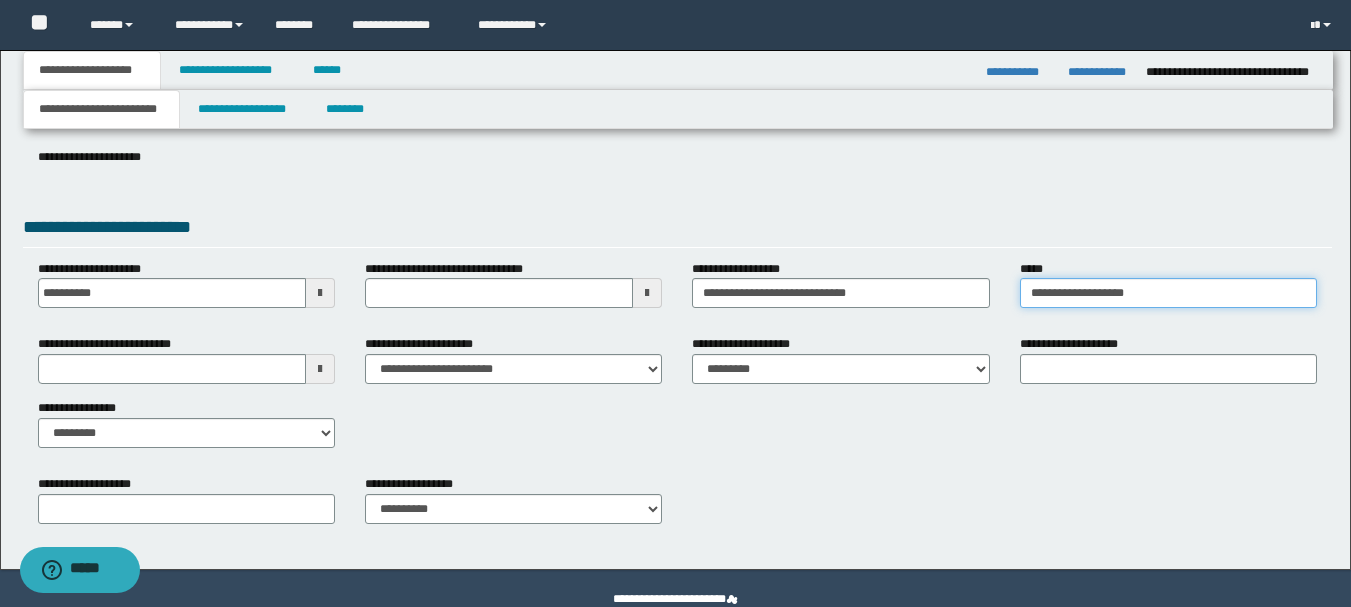 type on "**********" 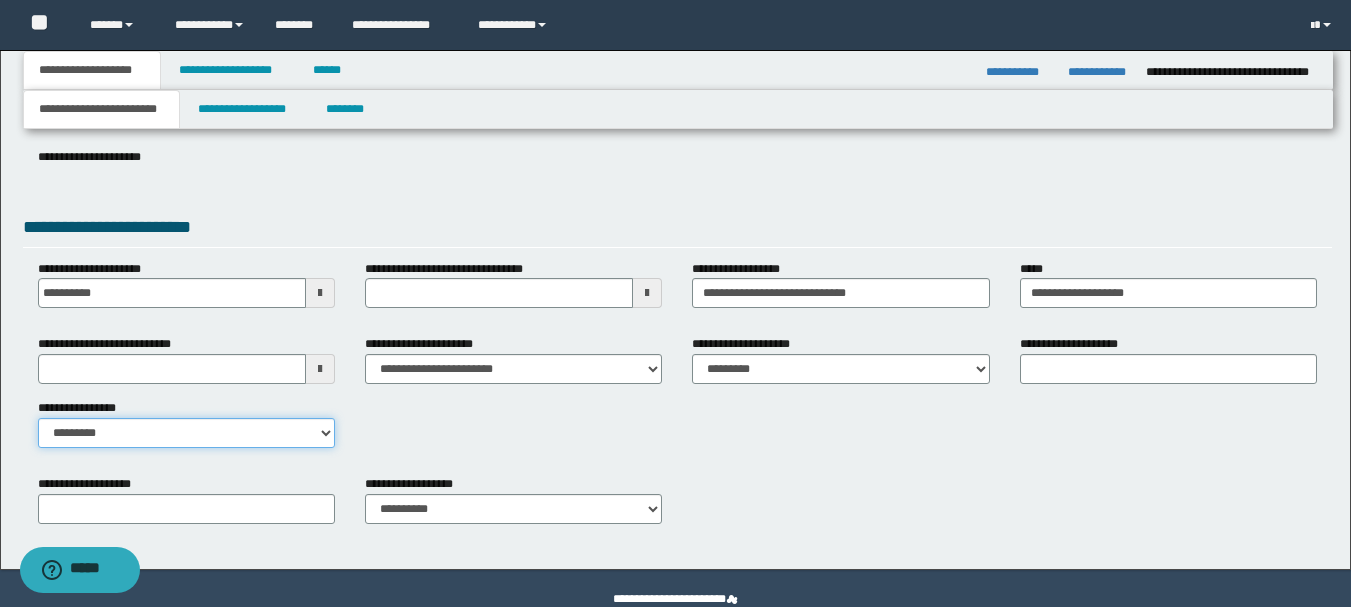 click on "**********" at bounding box center [186, 433] 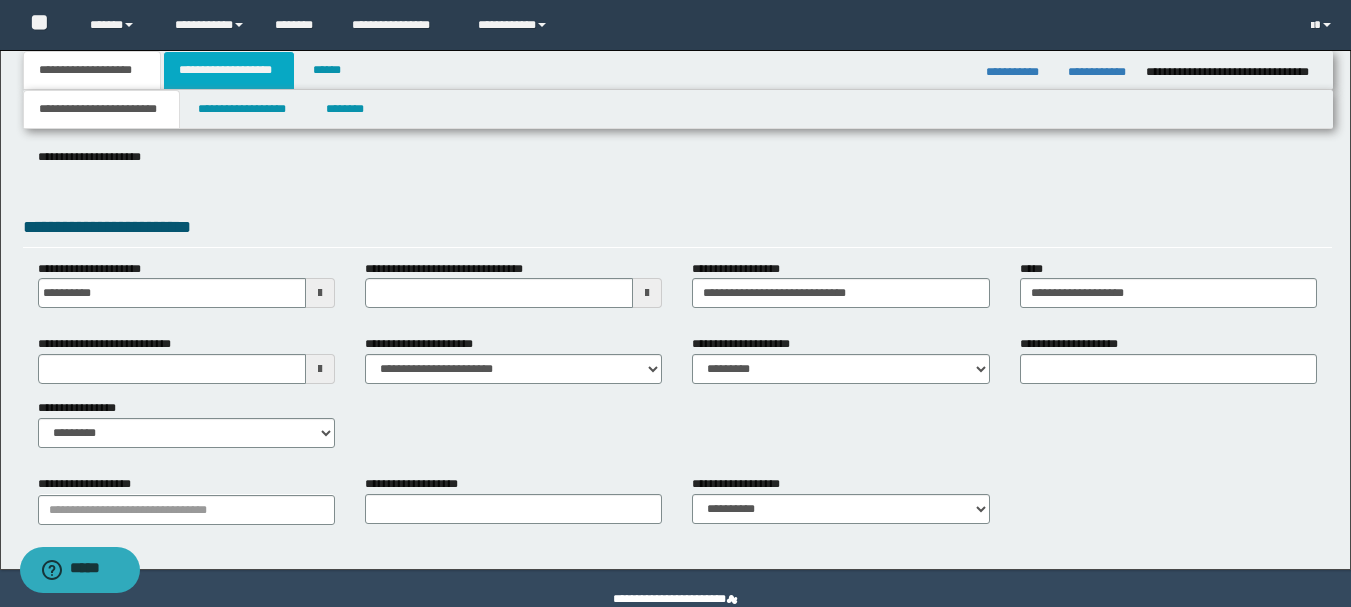 click on "**********" at bounding box center (229, 70) 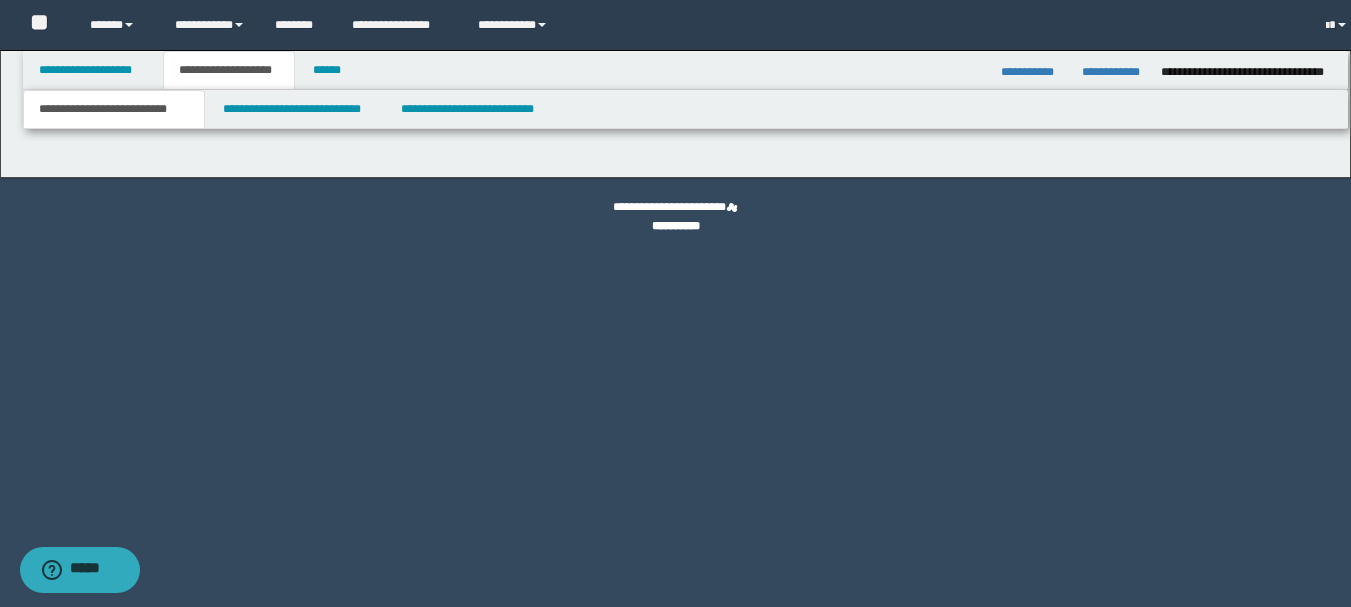 scroll, scrollTop: 0, scrollLeft: 0, axis: both 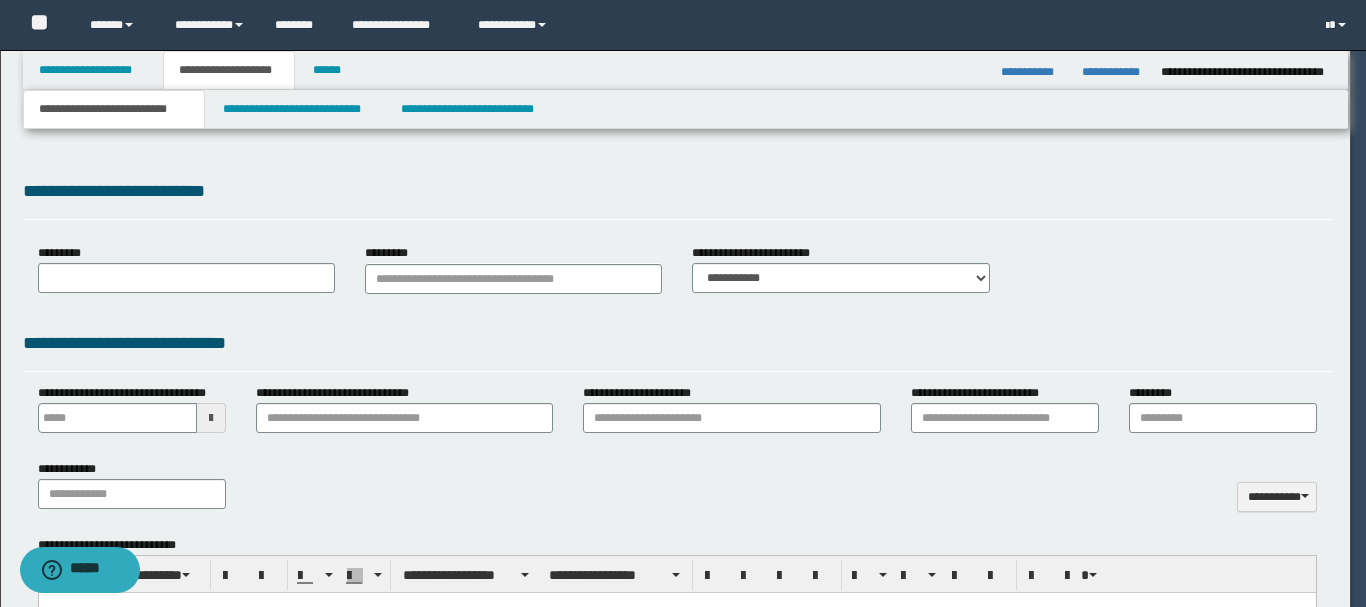 type 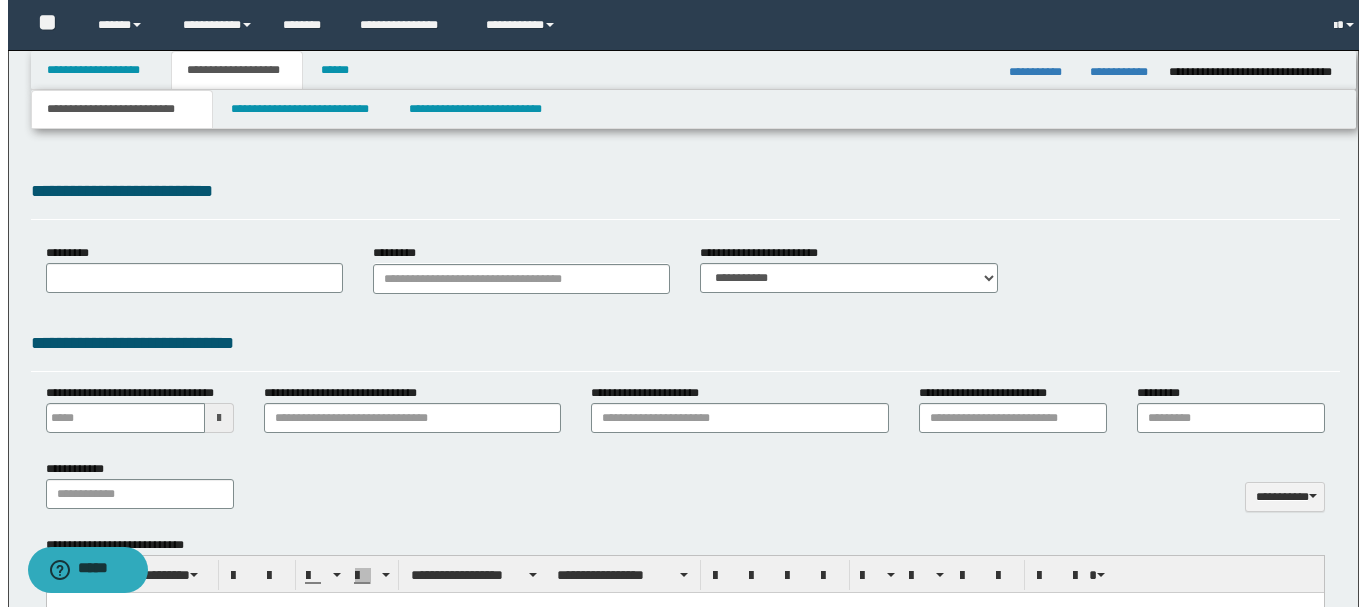 scroll, scrollTop: 0, scrollLeft: 0, axis: both 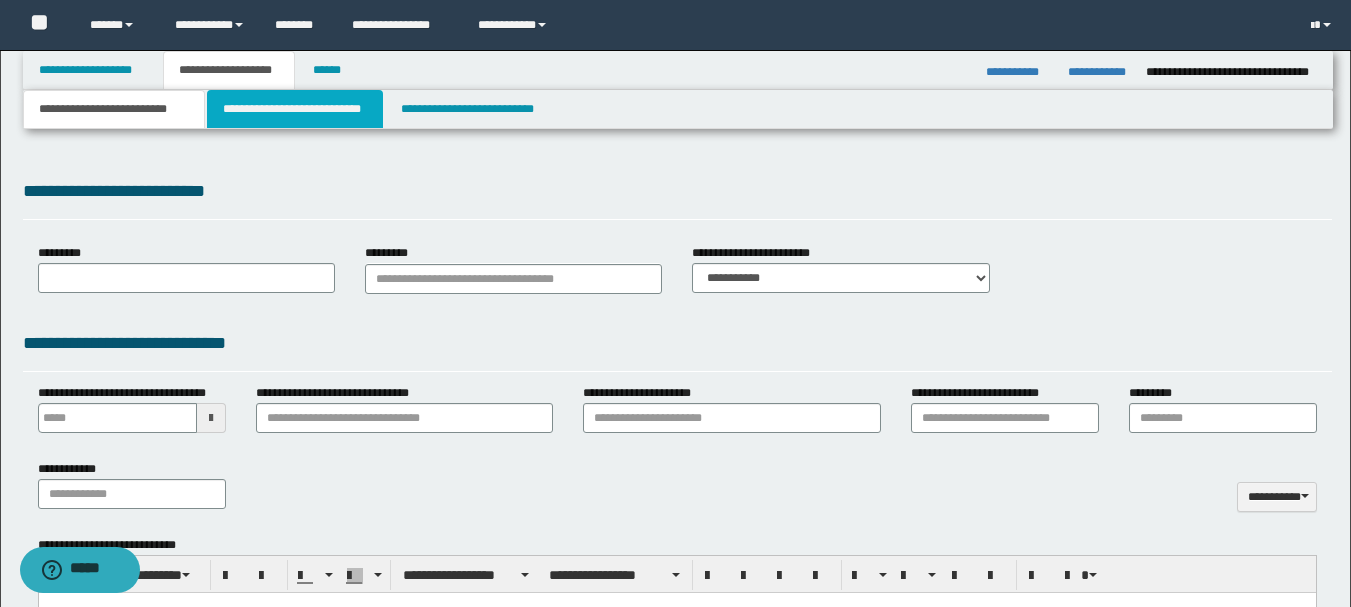 click on "**********" at bounding box center (295, 109) 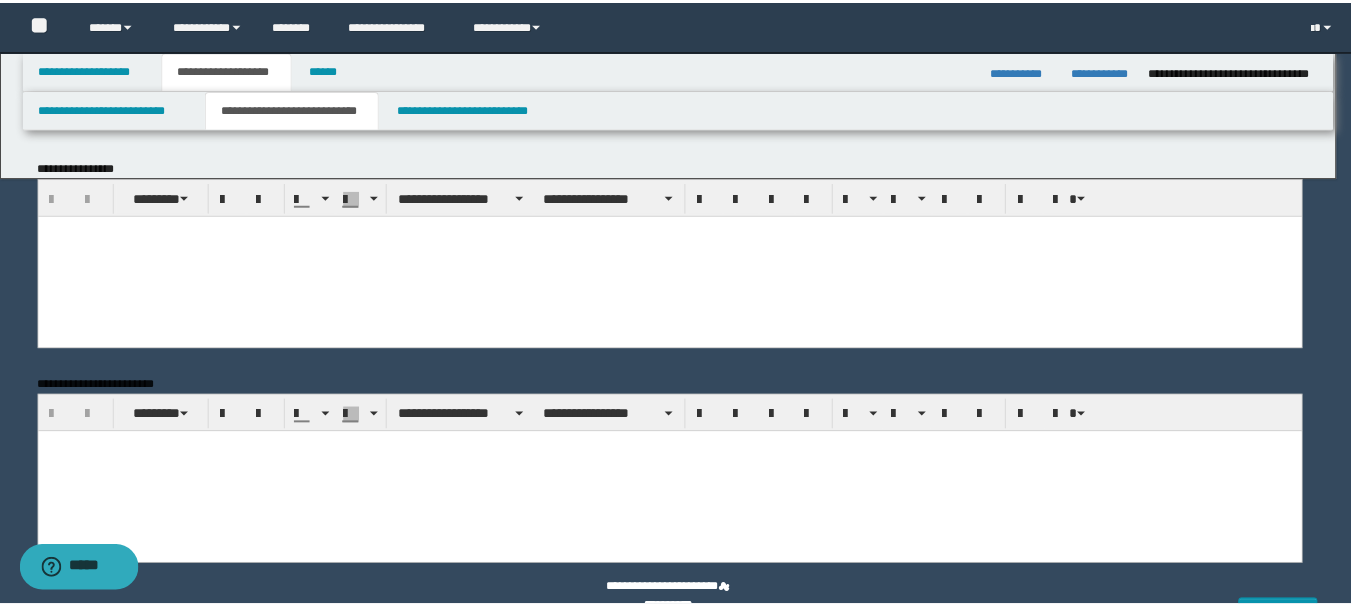 scroll, scrollTop: 0, scrollLeft: 0, axis: both 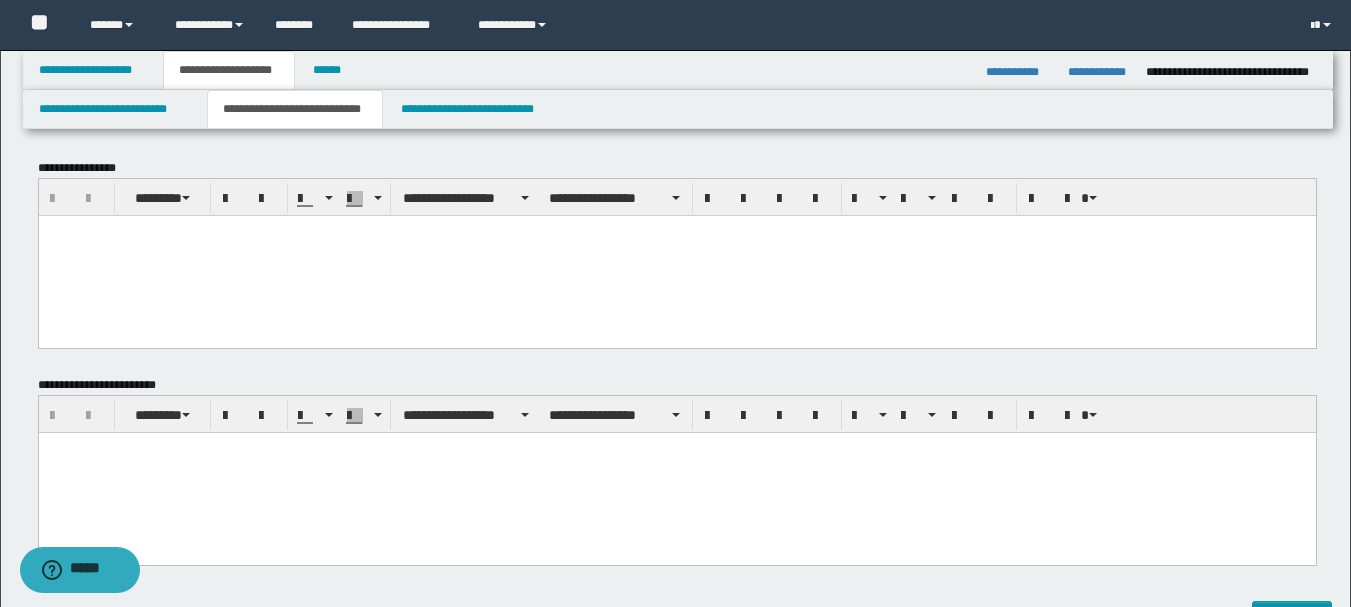 click at bounding box center [676, 255] 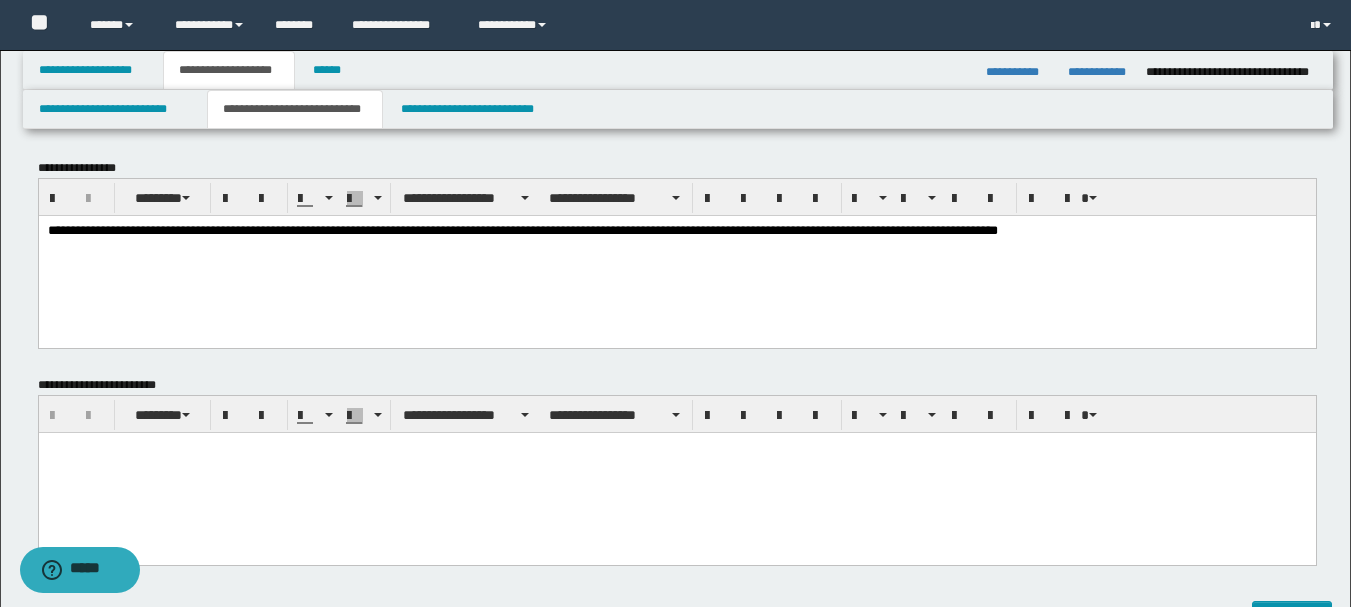 click on "**********" at bounding box center (676, 231) 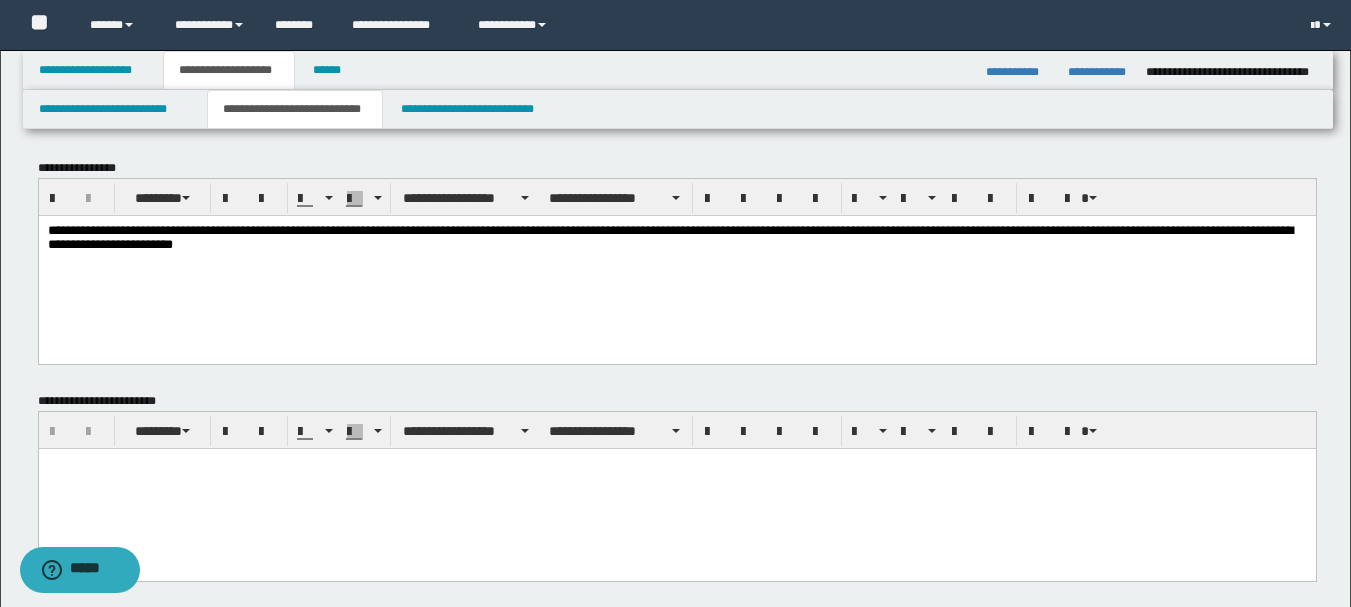 click on "**********" at bounding box center (676, 239) 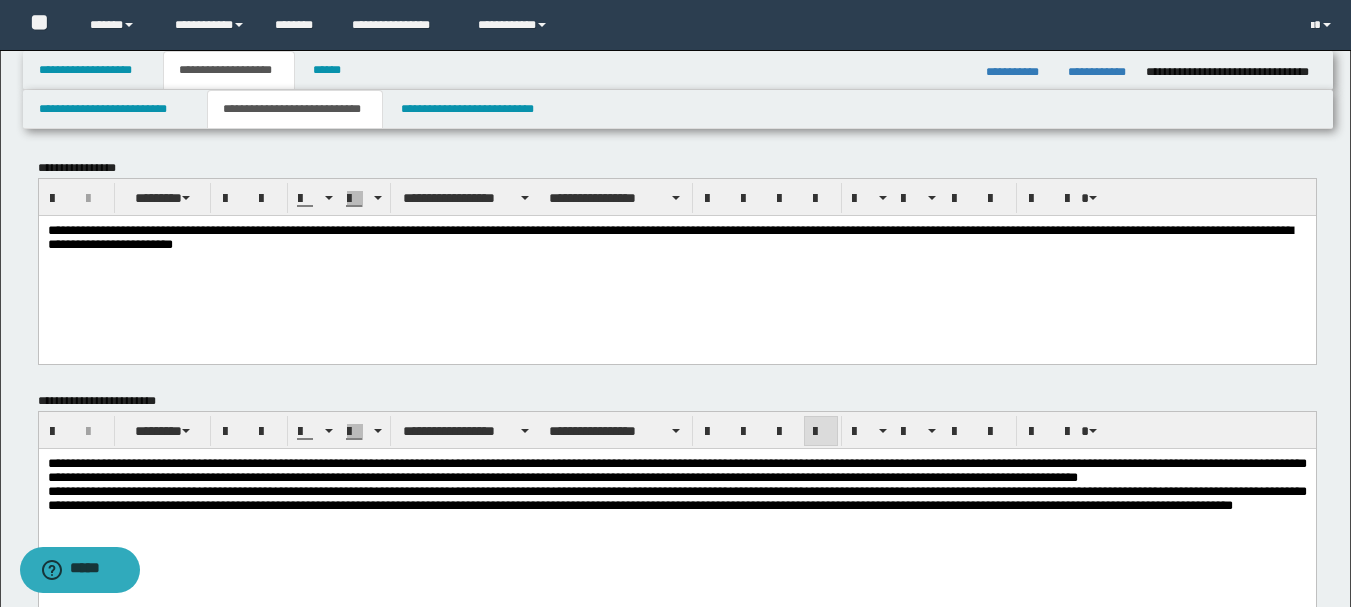 click on "**********" at bounding box center [676, 470] 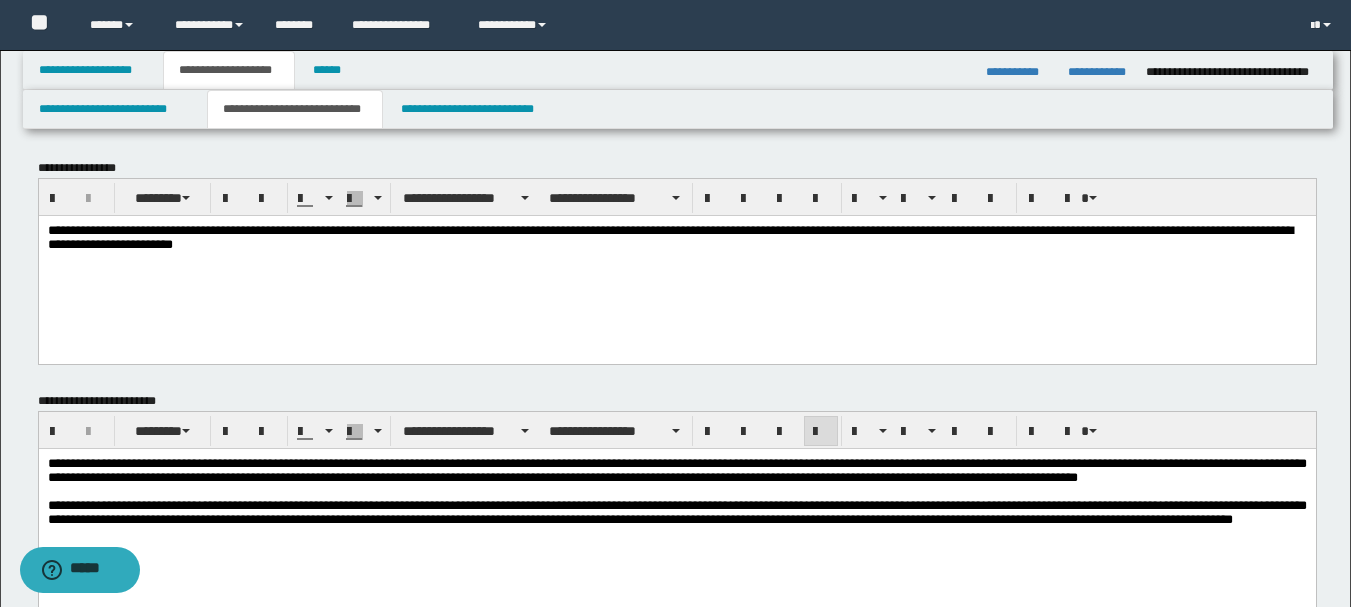 click on "**********" at bounding box center [676, 264] 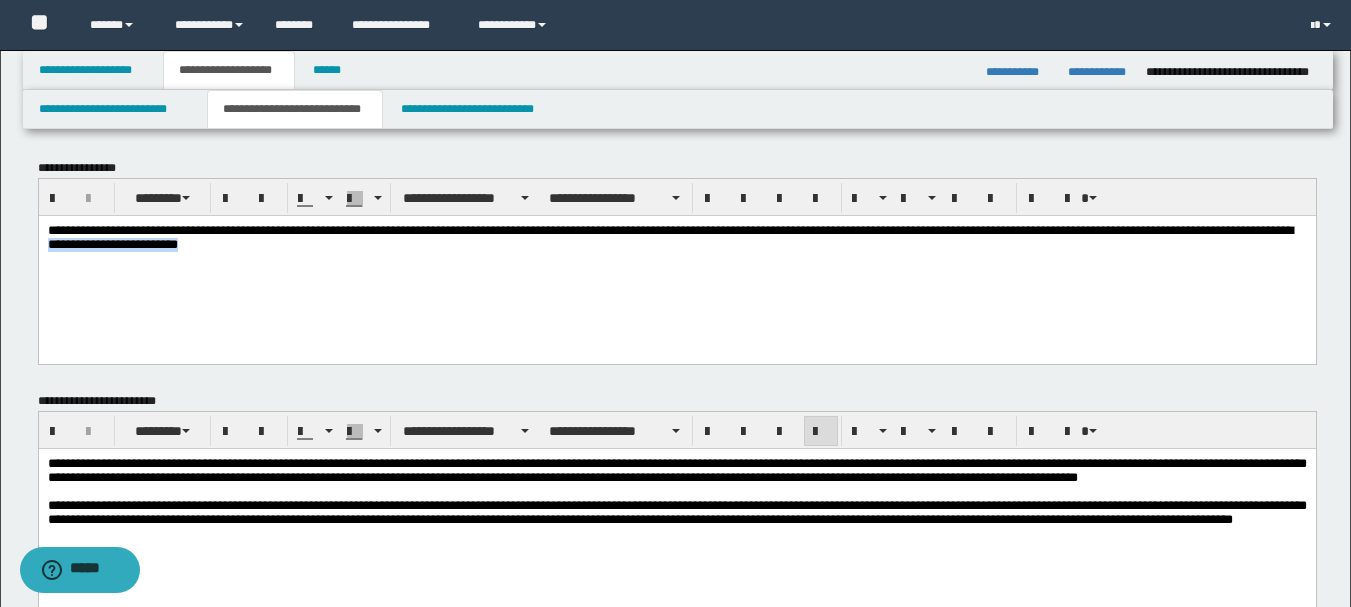 drag, startPoint x: 135, startPoint y: 252, endPoint x: 278, endPoint y: 249, distance: 143.03146 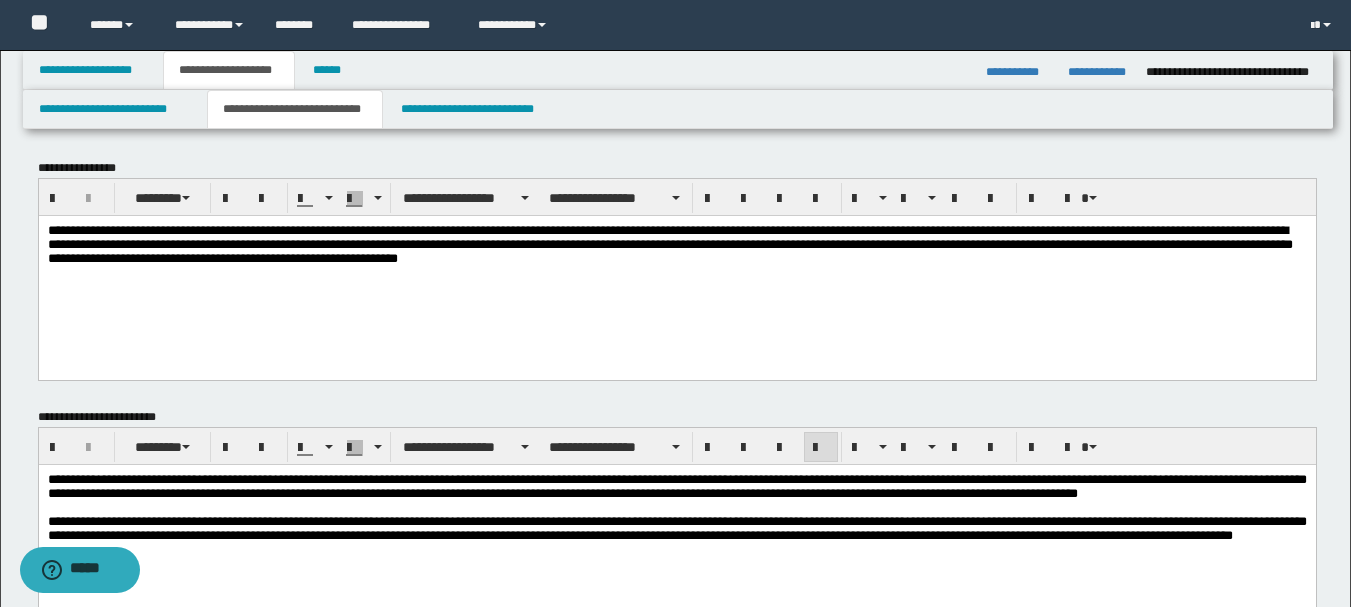 click on "**********" at bounding box center [676, 247] 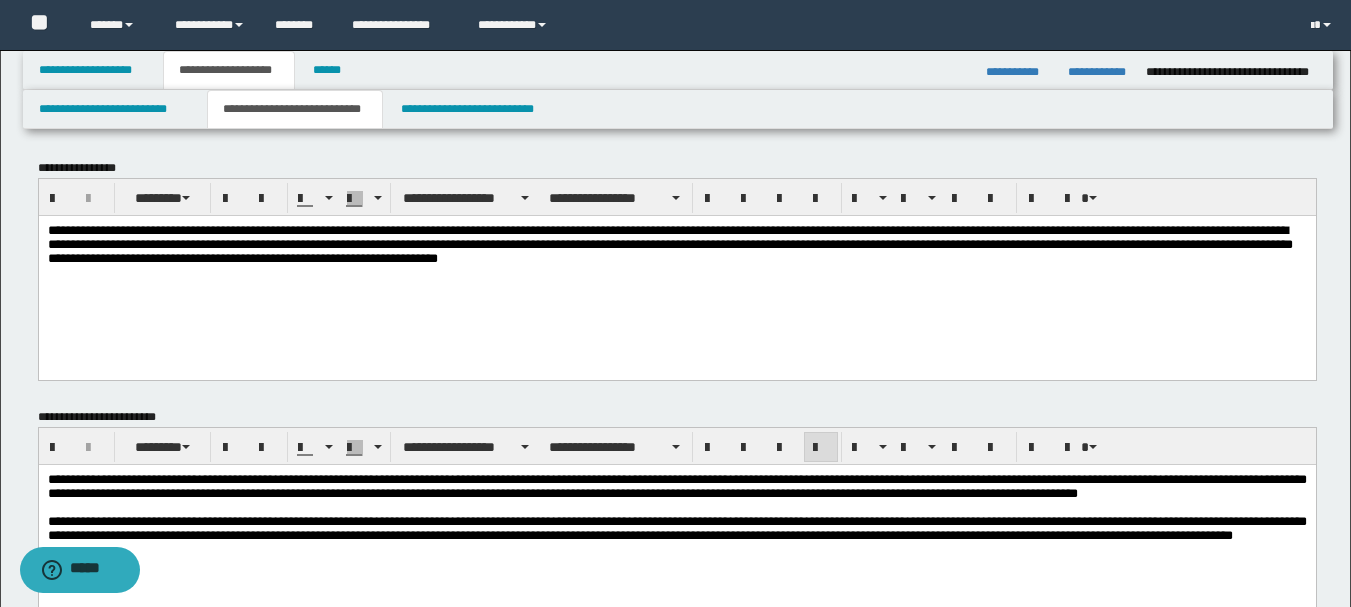 click on "**********" at bounding box center (676, 272) 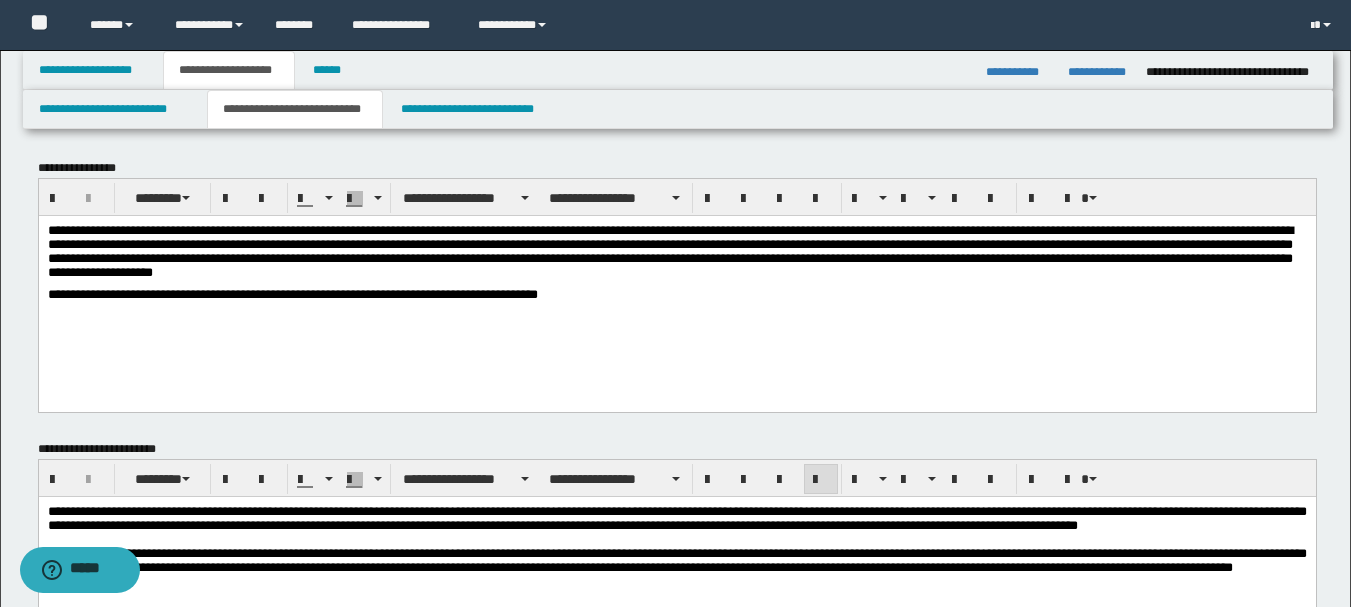 click on "**********" at bounding box center [676, 288] 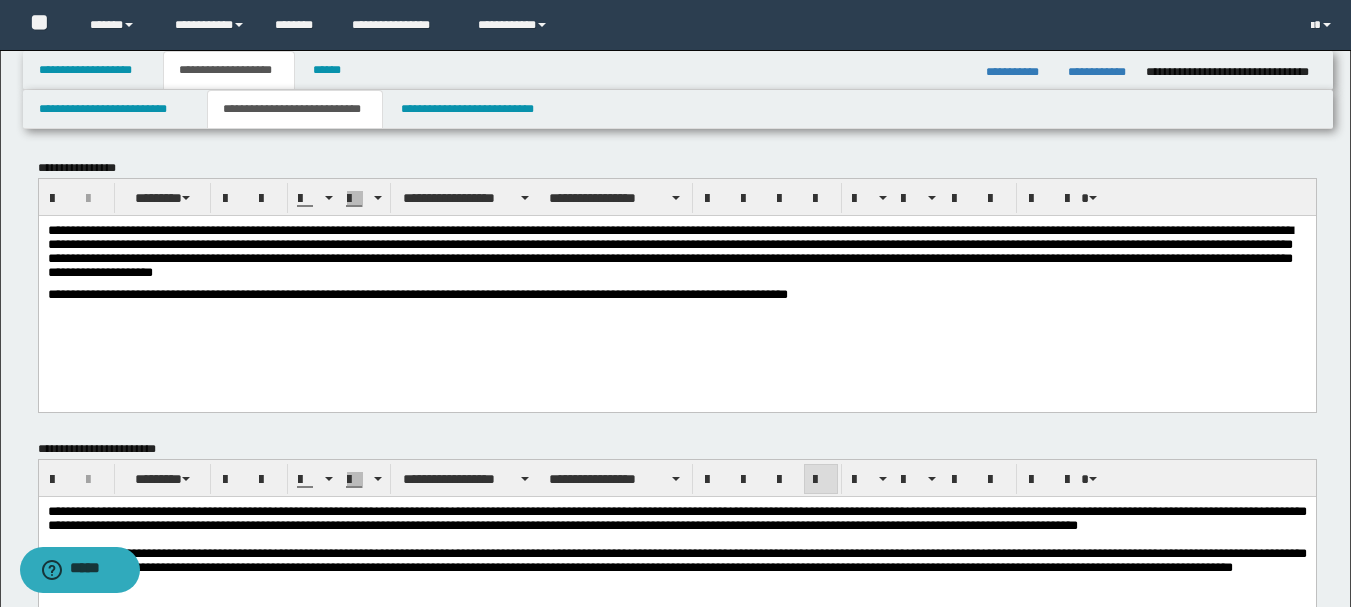 click on "**********" at bounding box center [676, 255] 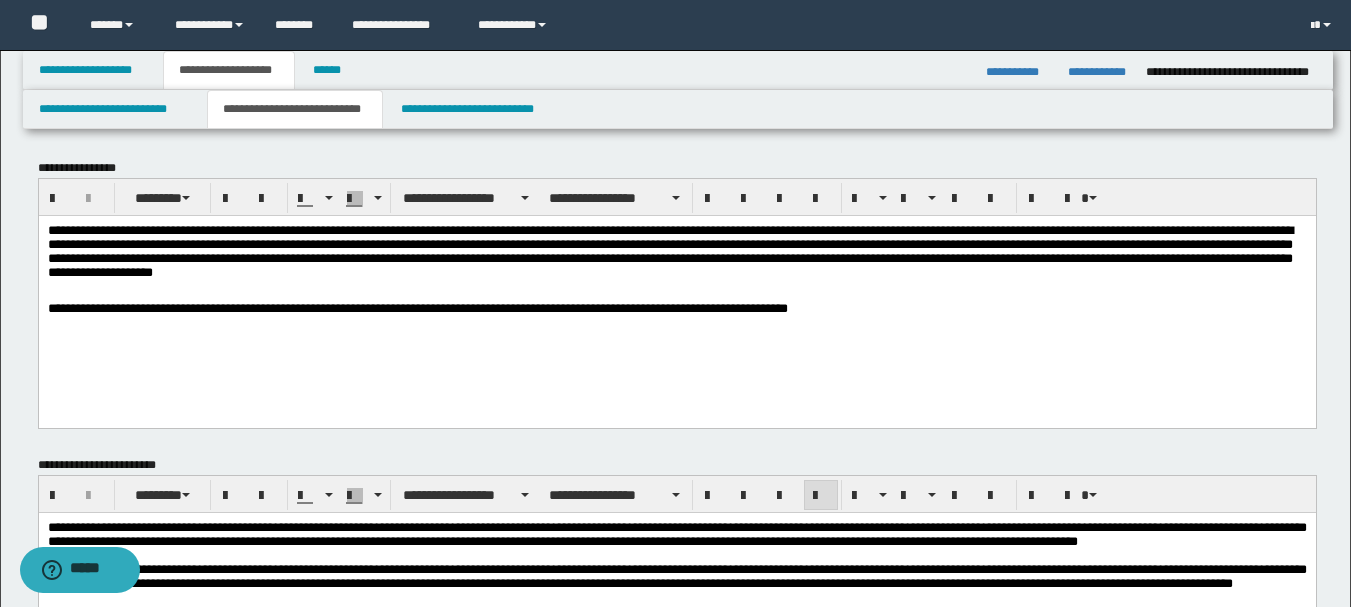 click on "**********" at bounding box center (676, 309) 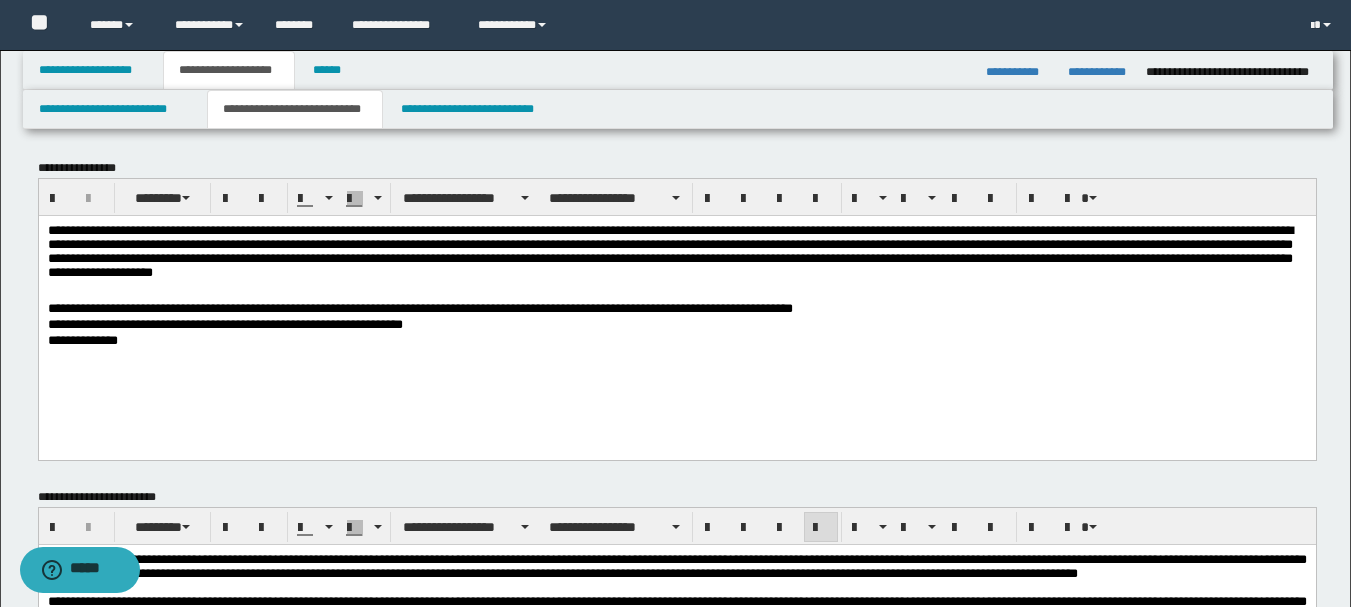 click on "**********" at bounding box center [676, 325] 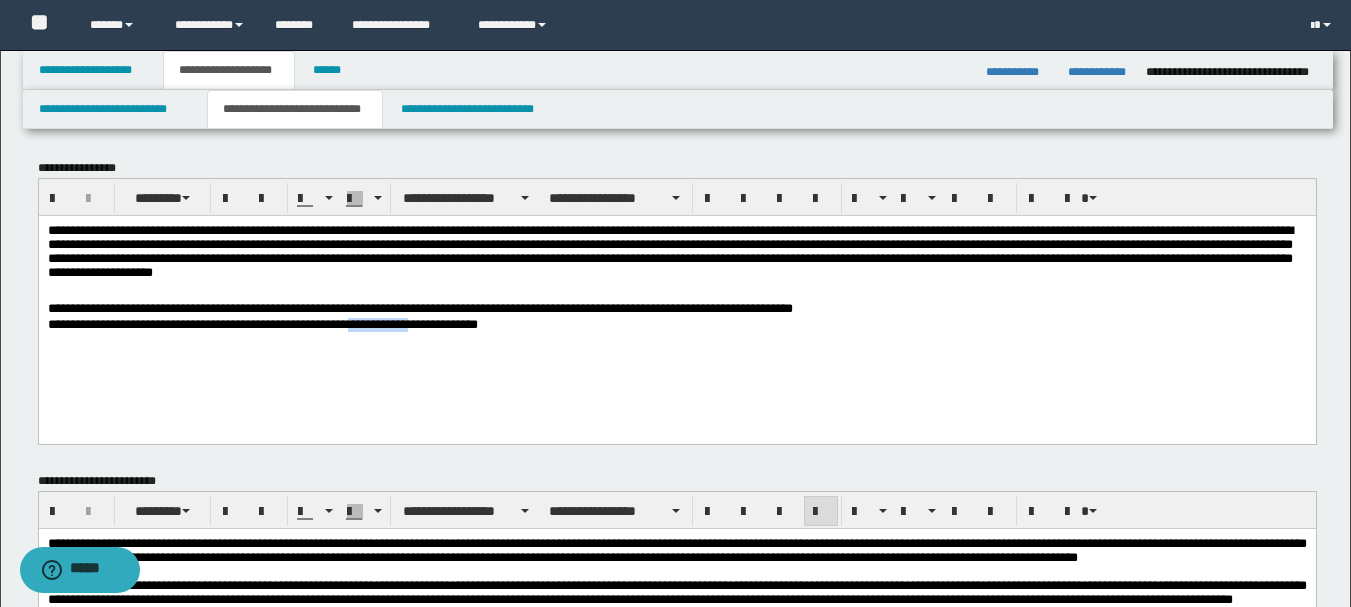 drag, startPoint x: 574, startPoint y: 327, endPoint x: 506, endPoint y: 328, distance: 68.007355 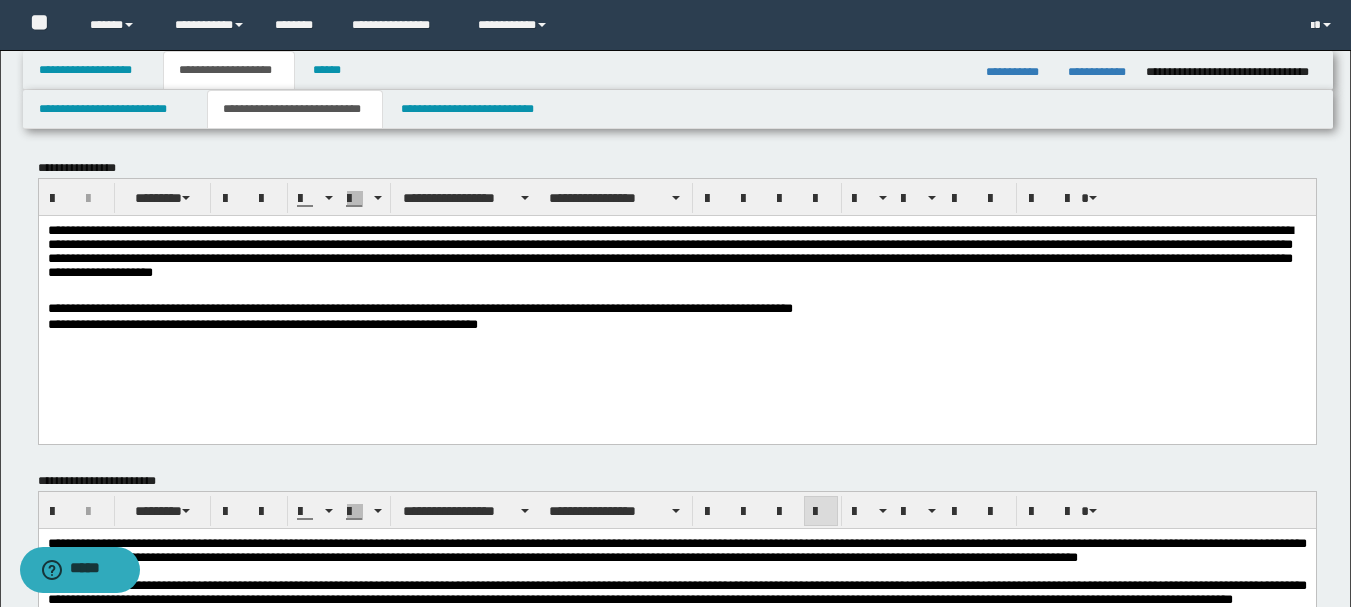click on "**********" at bounding box center [676, 303] 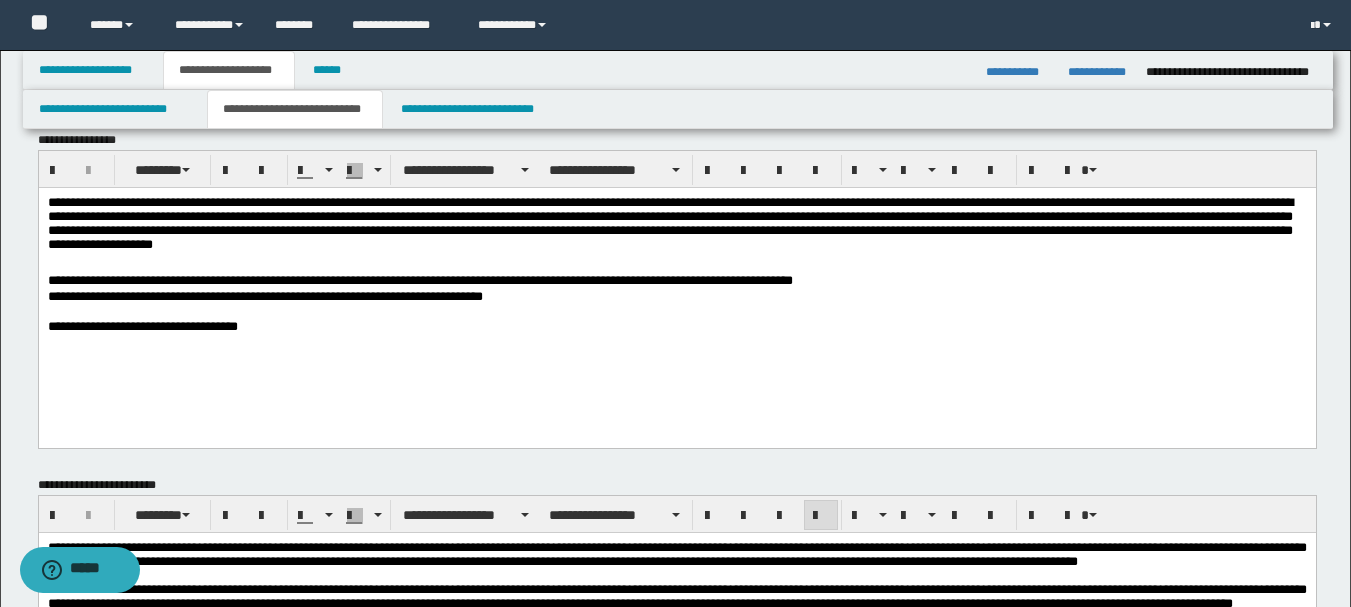 scroll, scrollTop: 0, scrollLeft: 0, axis: both 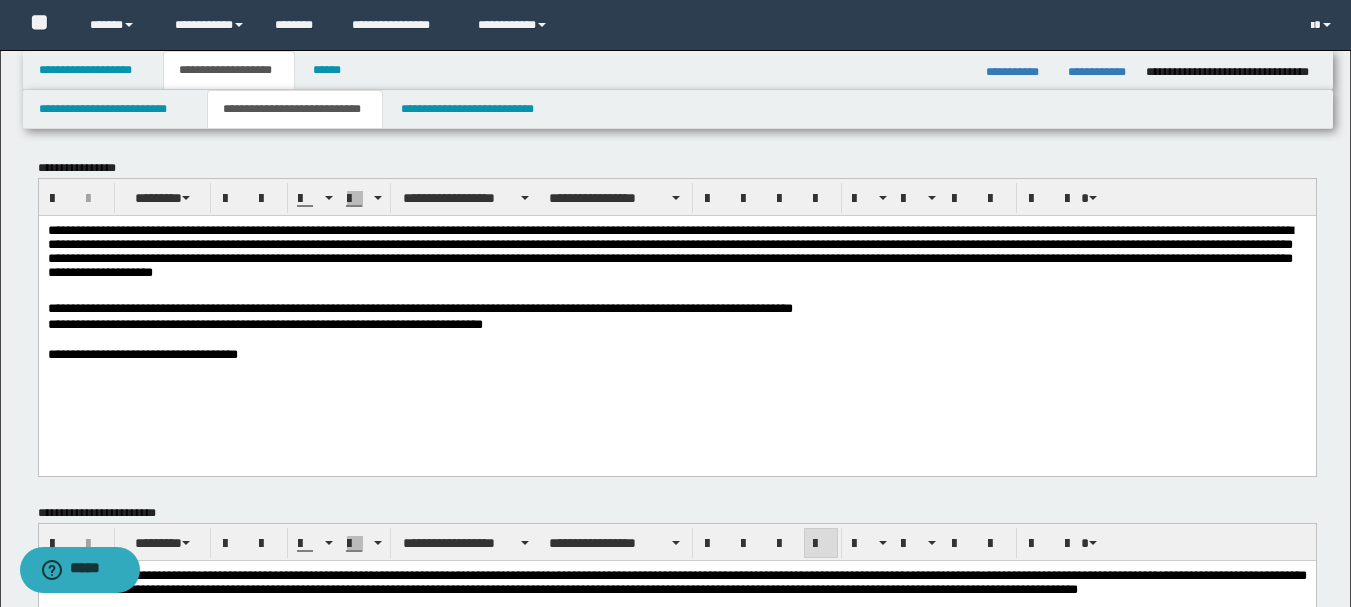 click on "**********" at bounding box center [676, 255] 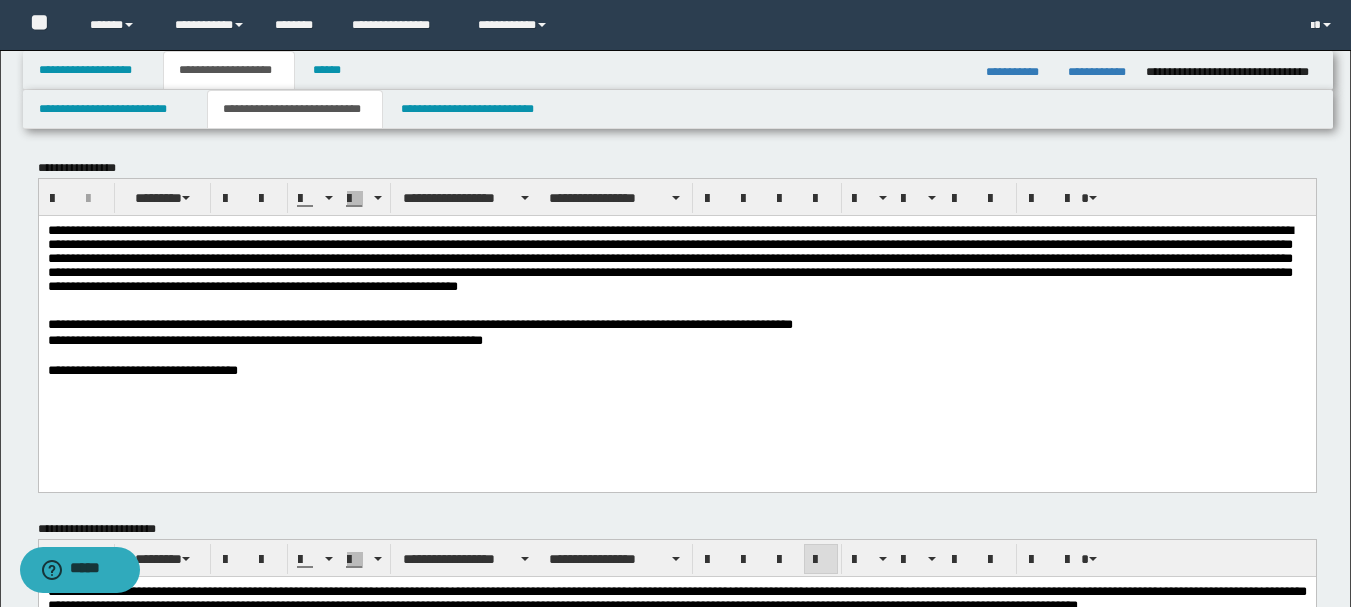 click at bounding box center [676, 310] 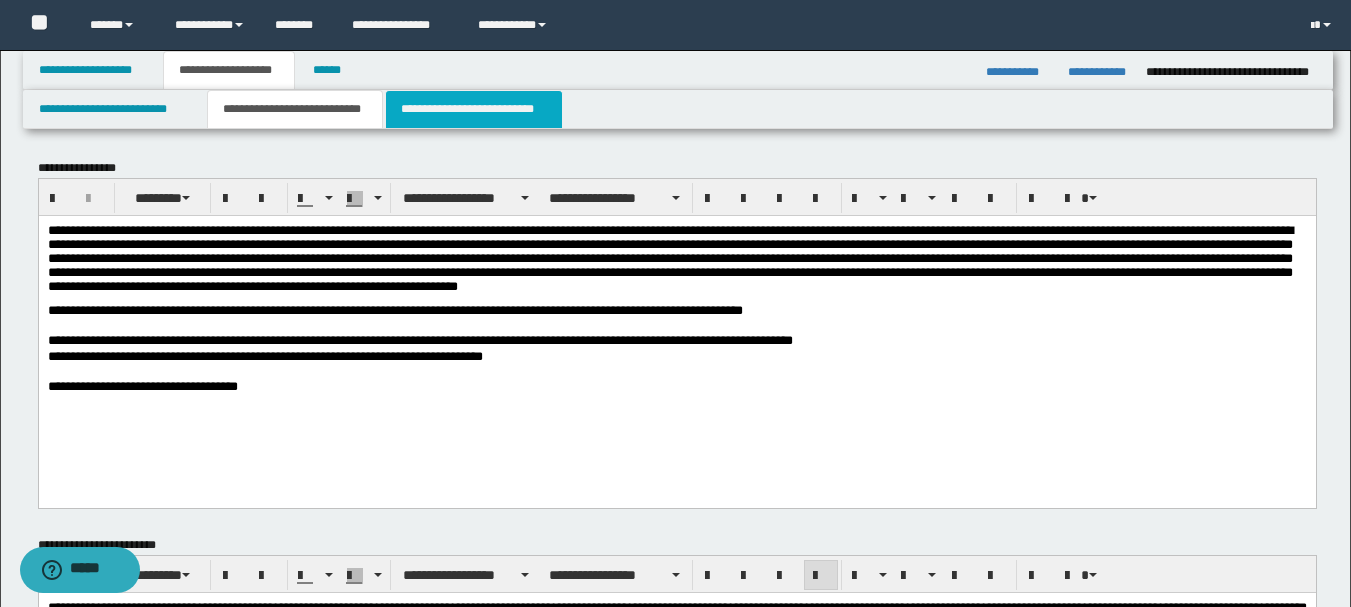 click on "**********" at bounding box center [474, 109] 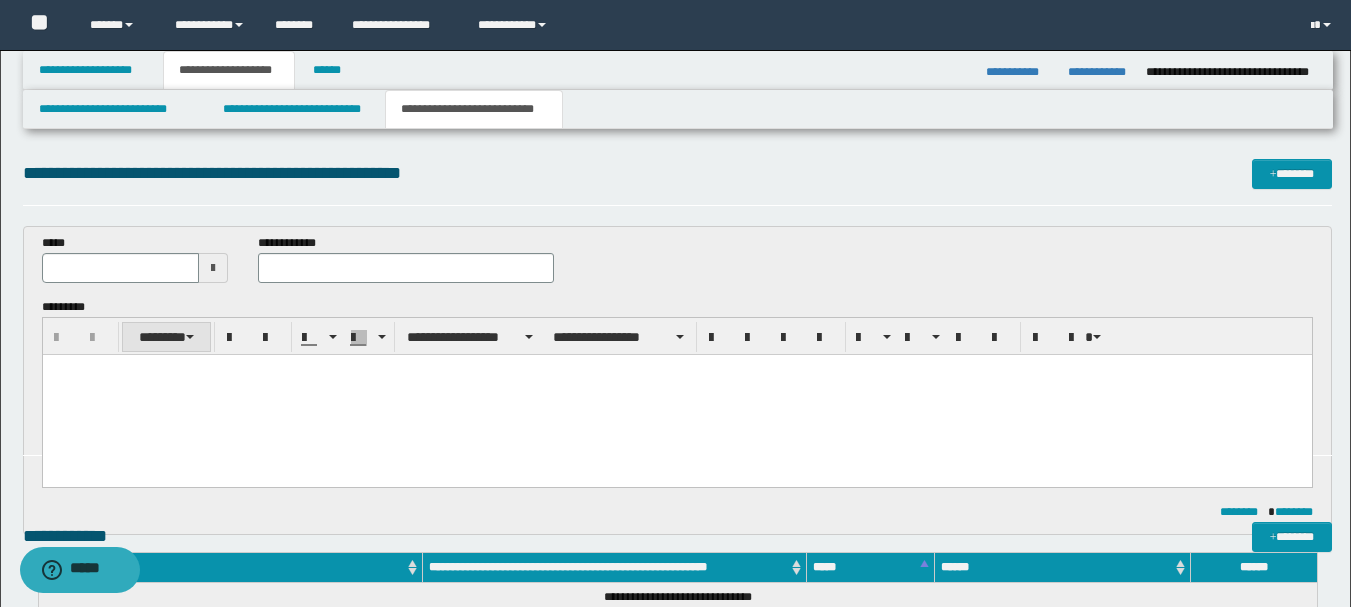 scroll, scrollTop: 0, scrollLeft: 0, axis: both 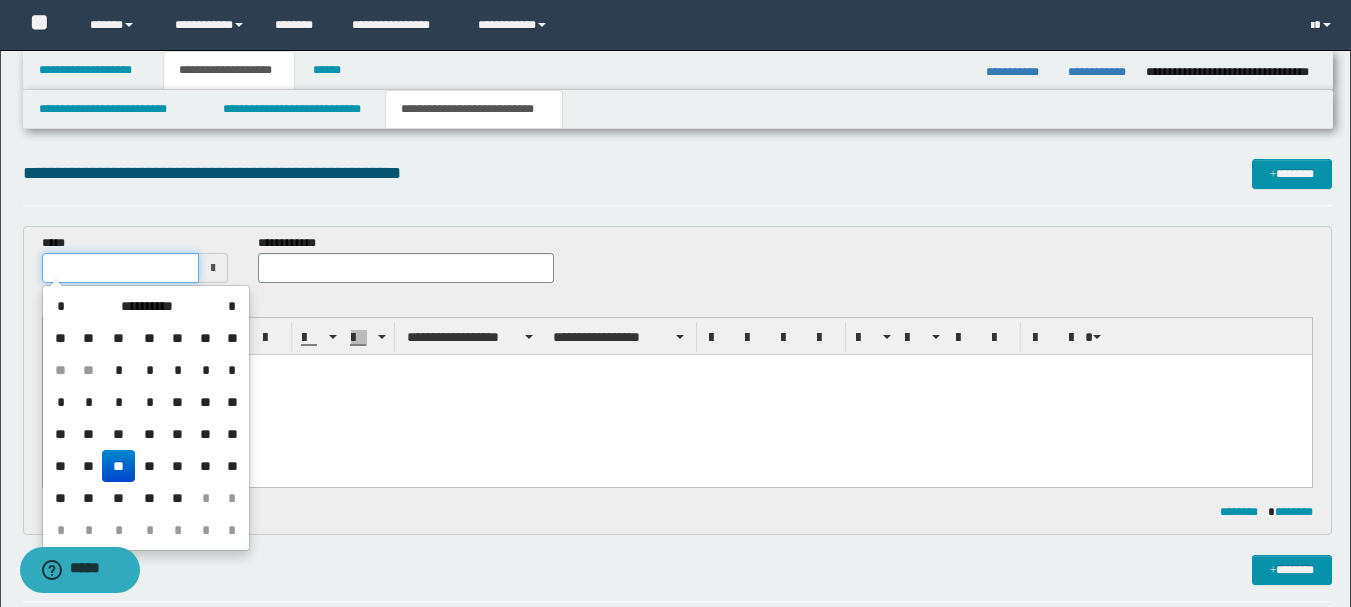 click at bounding box center [121, 268] 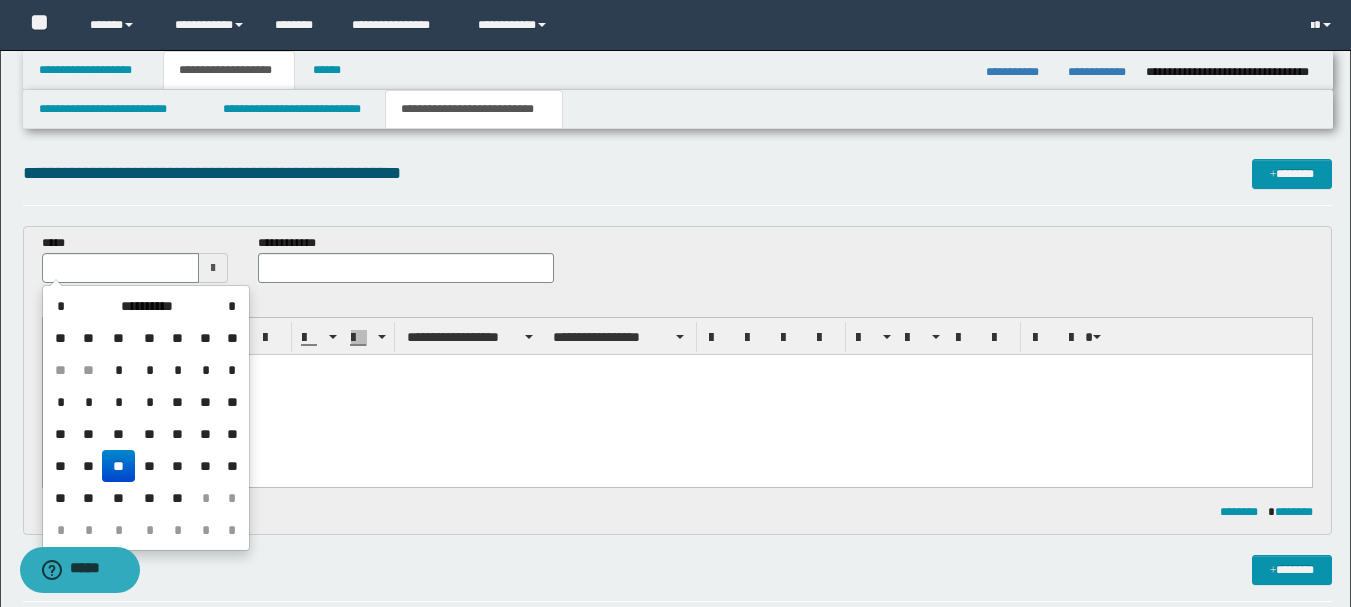 click on "**" at bounding box center (118, 466) 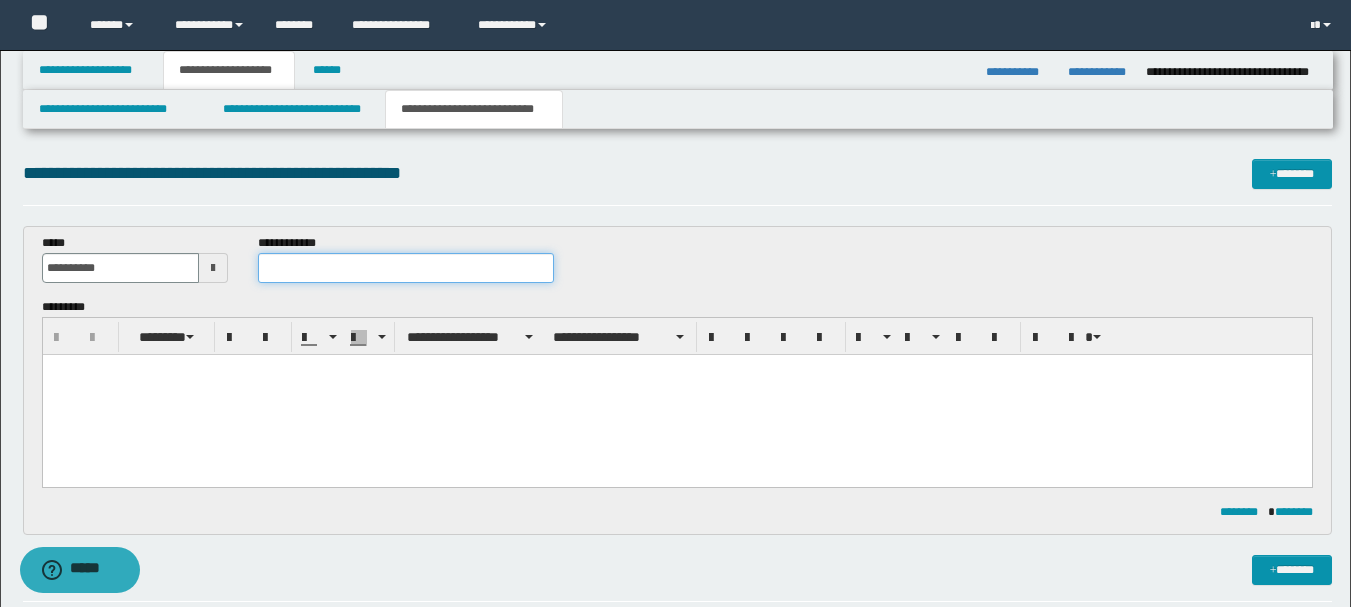click at bounding box center (405, 268) 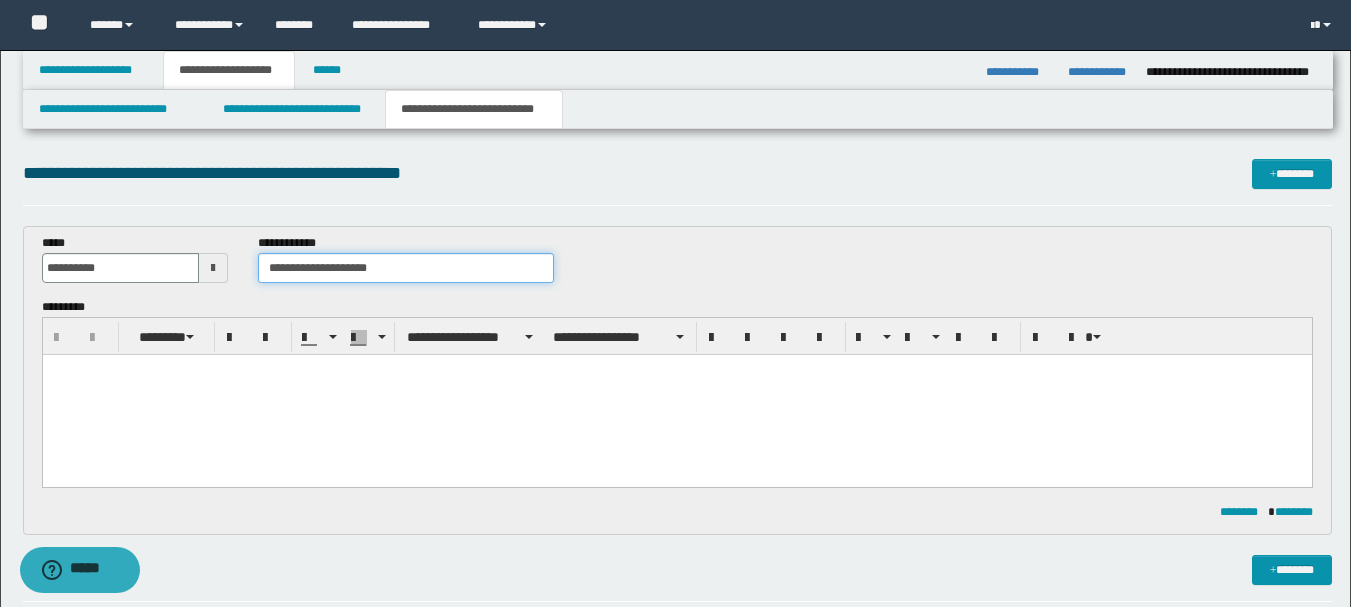 type on "**********" 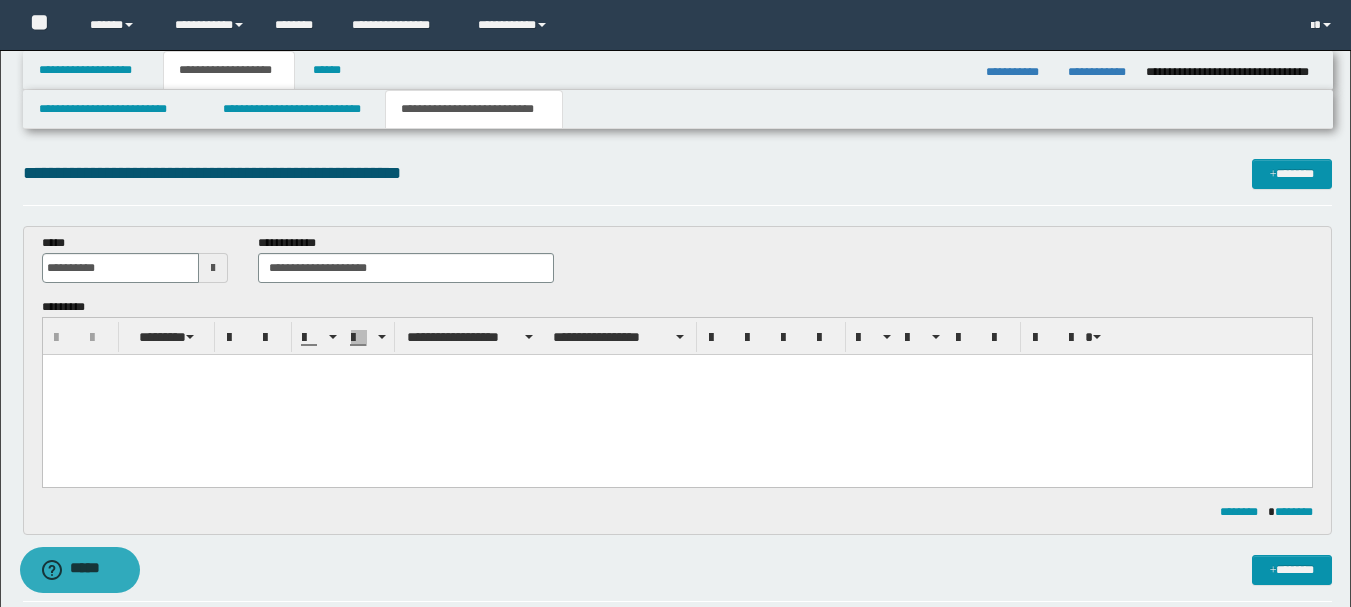 click at bounding box center [676, 395] 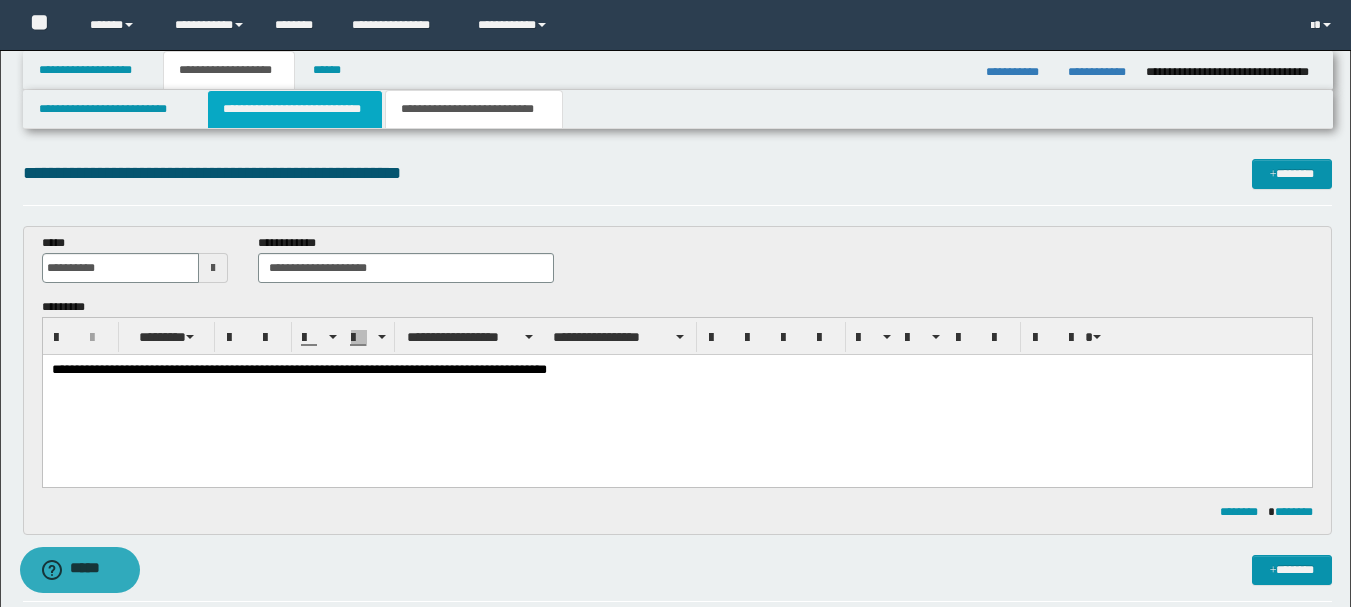 click on "**********" at bounding box center [295, 109] 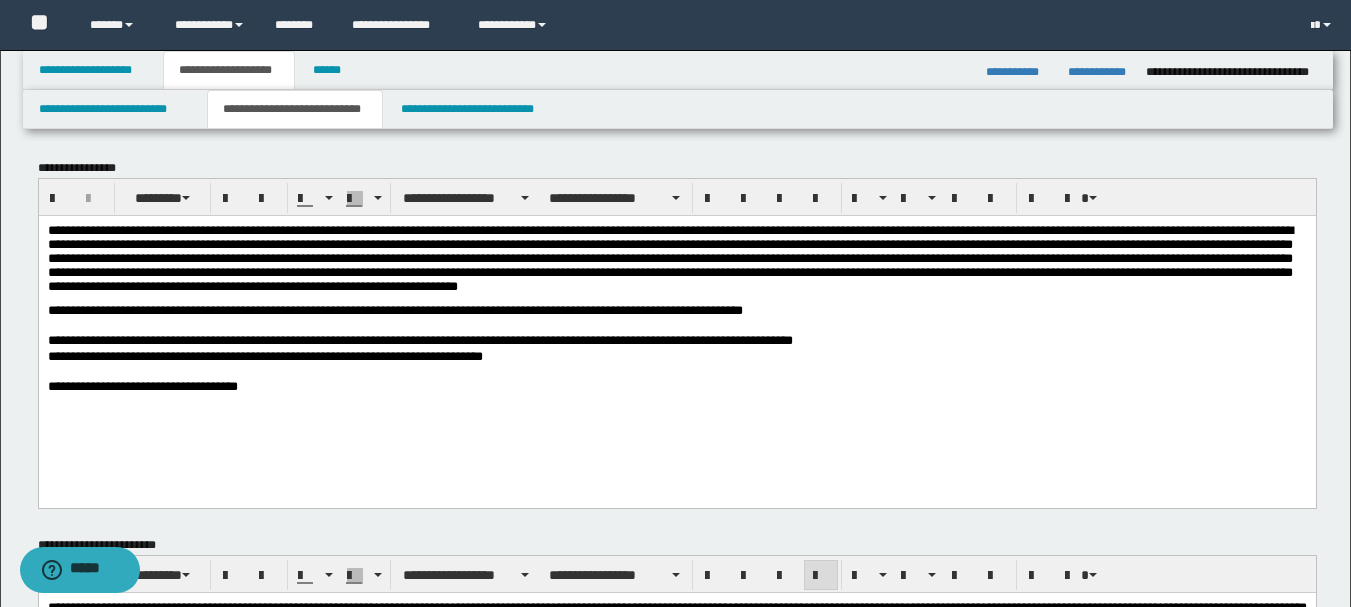 click at bounding box center (676, 263) 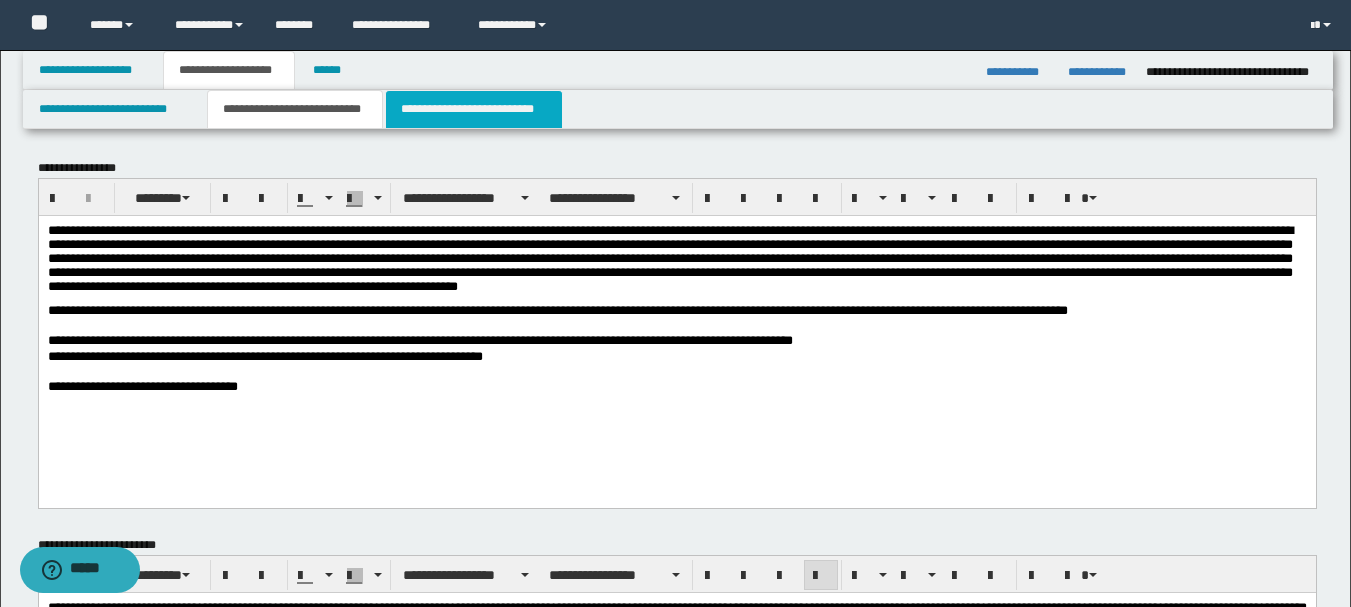 click on "**********" at bounding box center [474, 109] 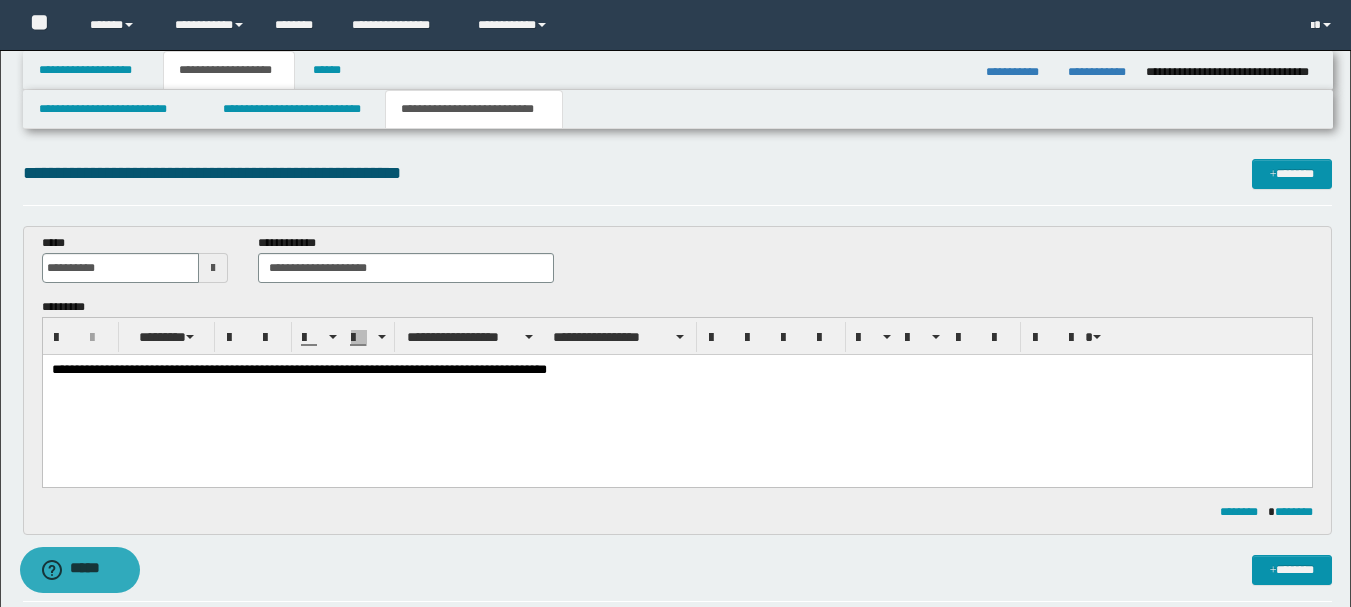 click on "**********" at bounding box center (676, 396) 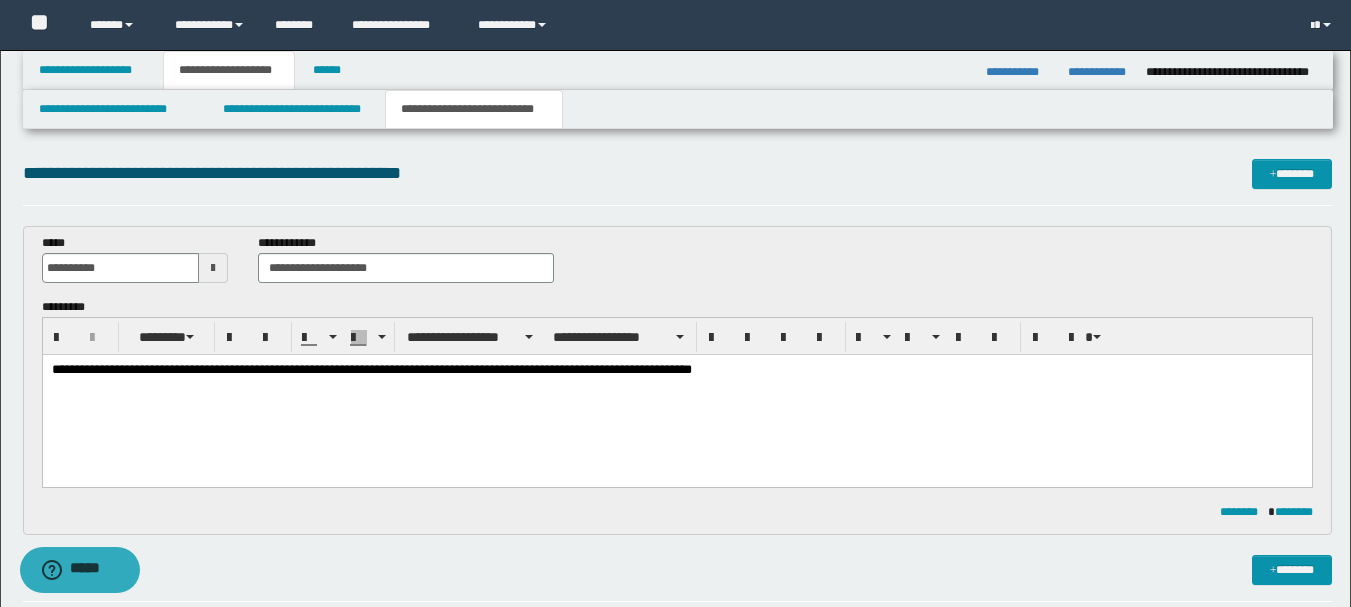 click on "**********" at bounding box center (676, 371) 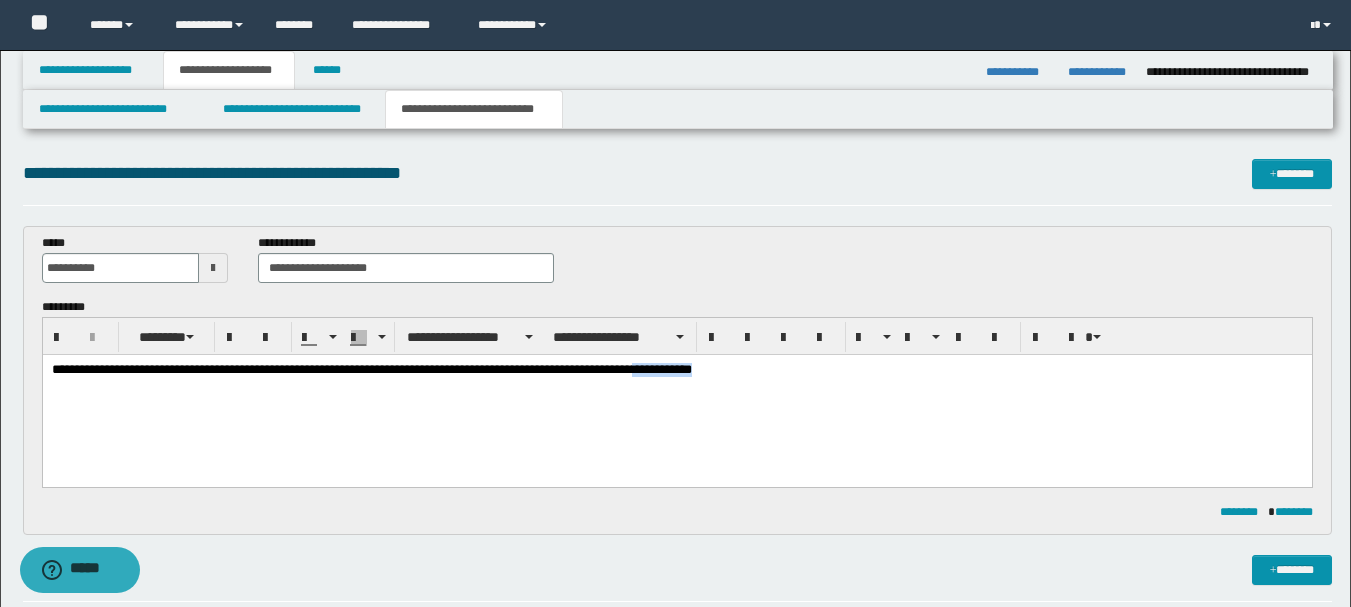 drag, startPoint x: 755, startPoint y: 366, endPoint x: 674, endPoint y: 368, distance: 81.02469 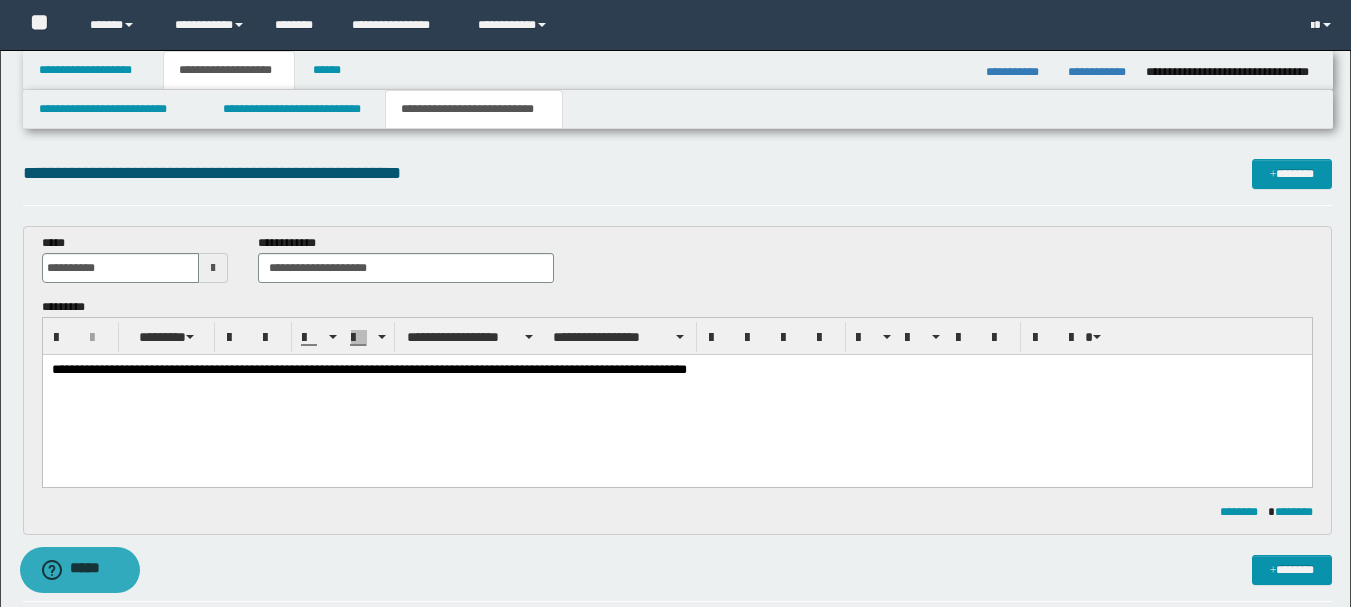 click on "**********" at bounding box center [676, 396] 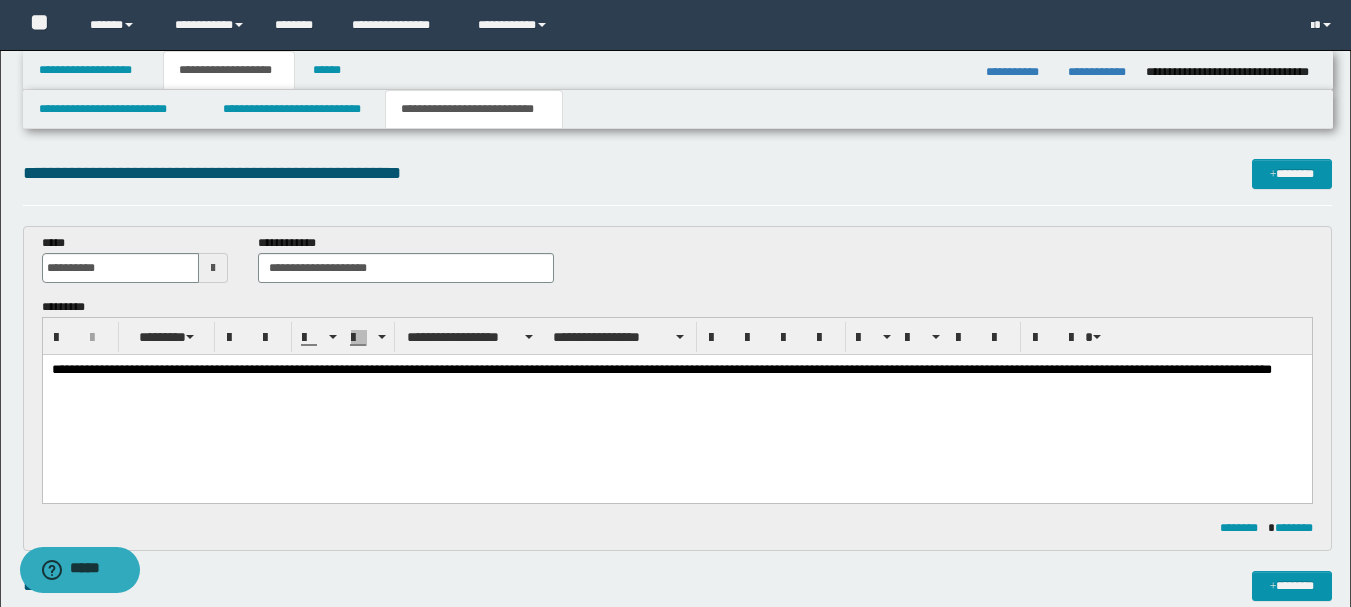 drag, startPoint x: 1241, startPoint y: 381, endPoint x: 1250, endPoint y: 373, distance: 12.0415945 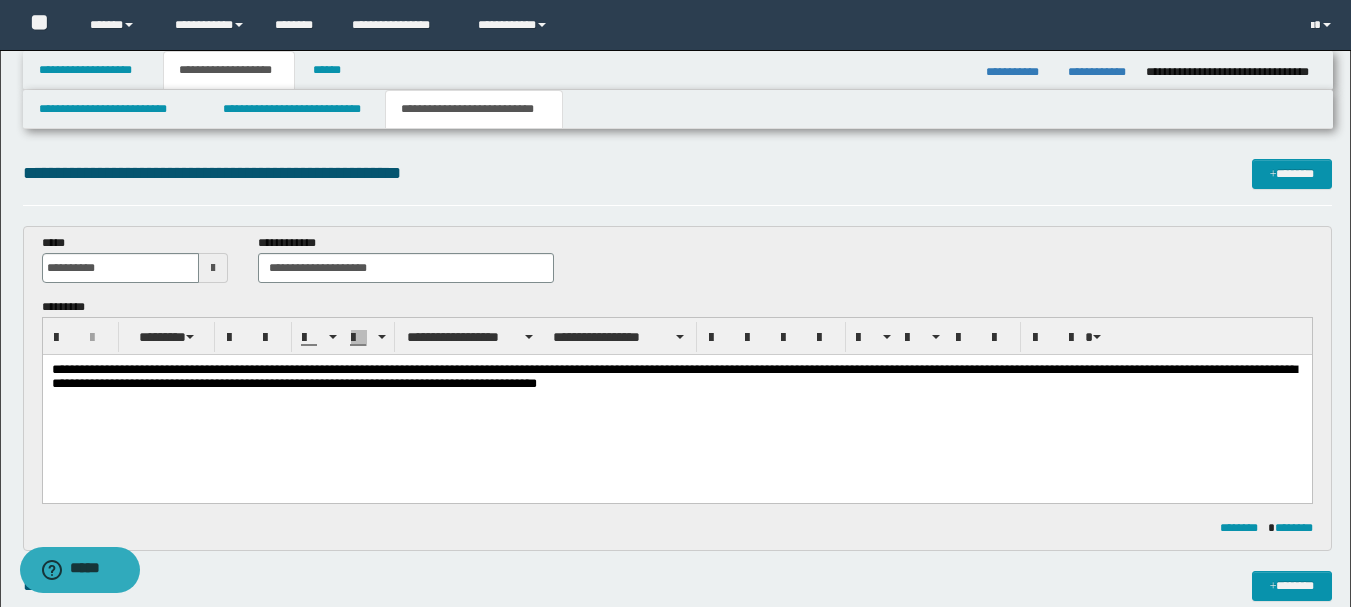 scroll, scrollTop: 400, scrollLeft: 0, axis: vertical 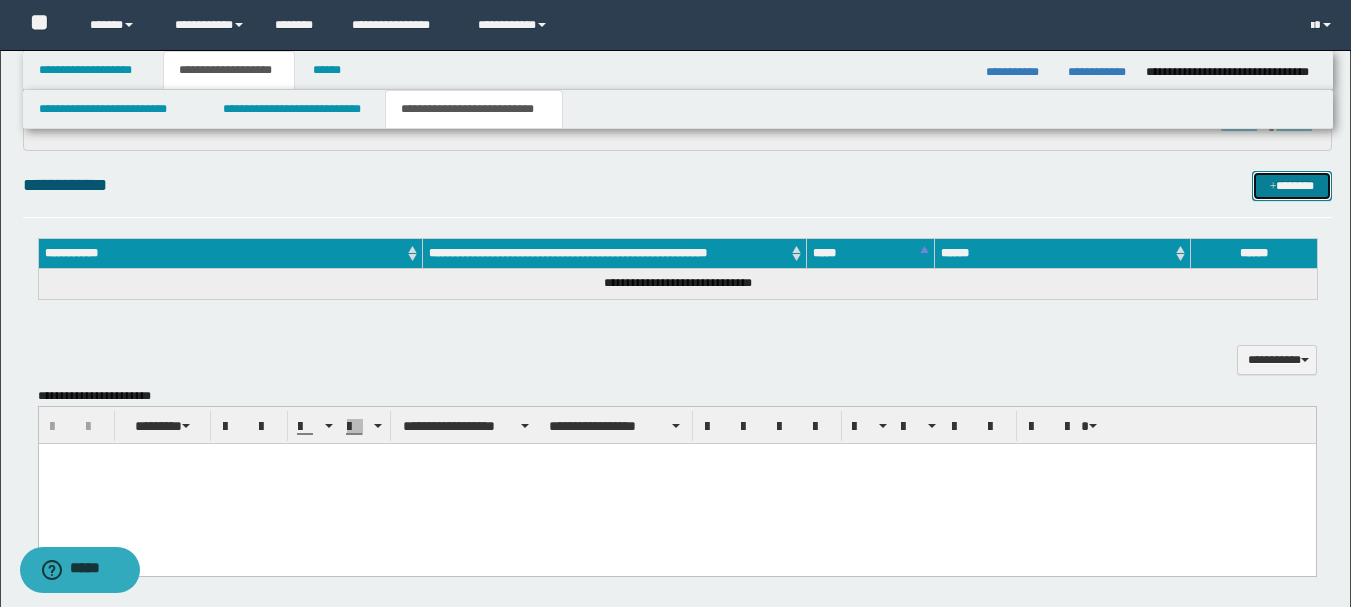 click on "*******" at bounding box center [1292, 186] 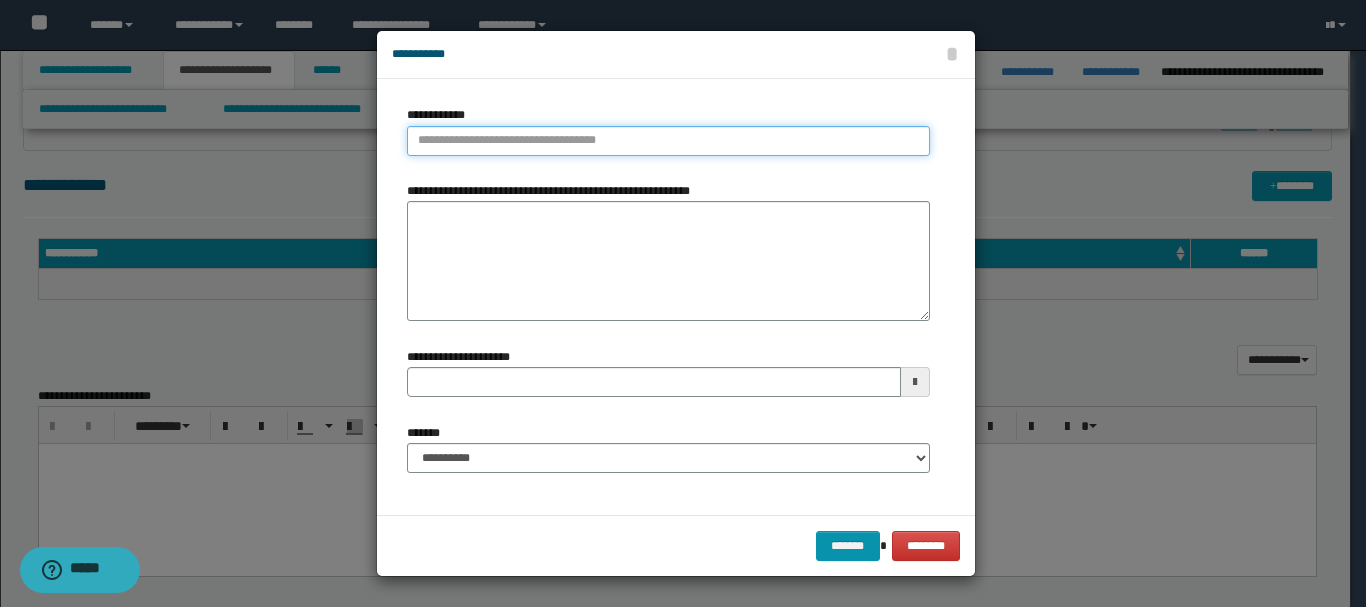 click on "**********" at bounding box center [668, 141] 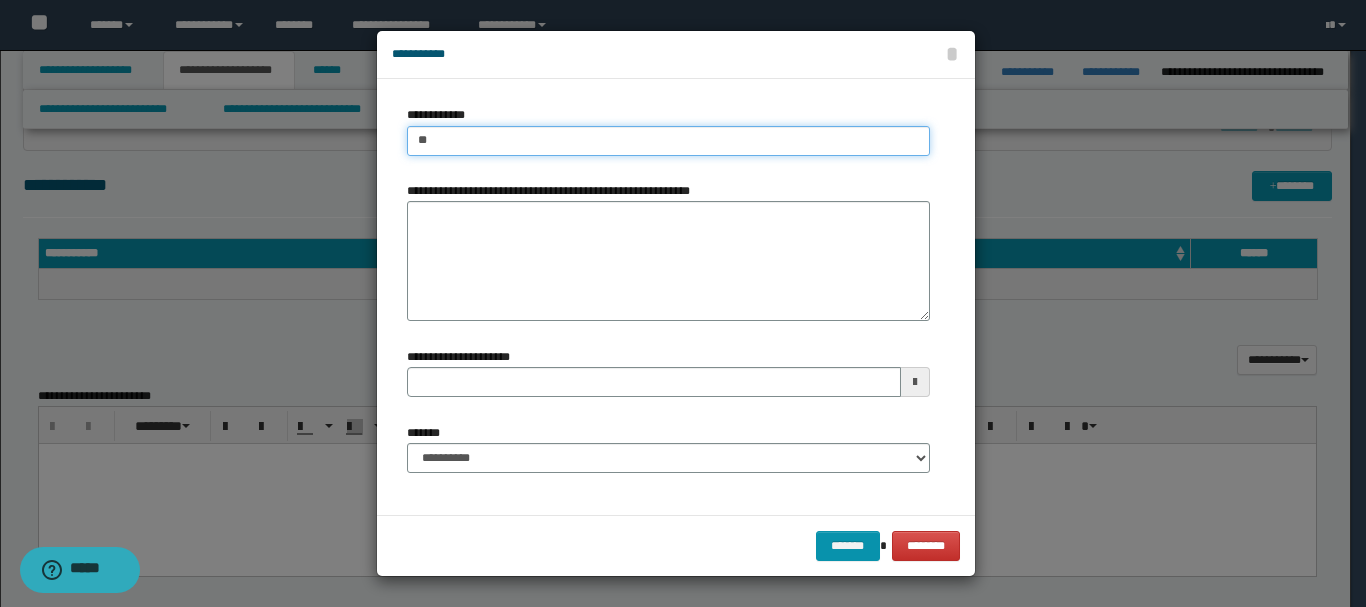 type on "***" 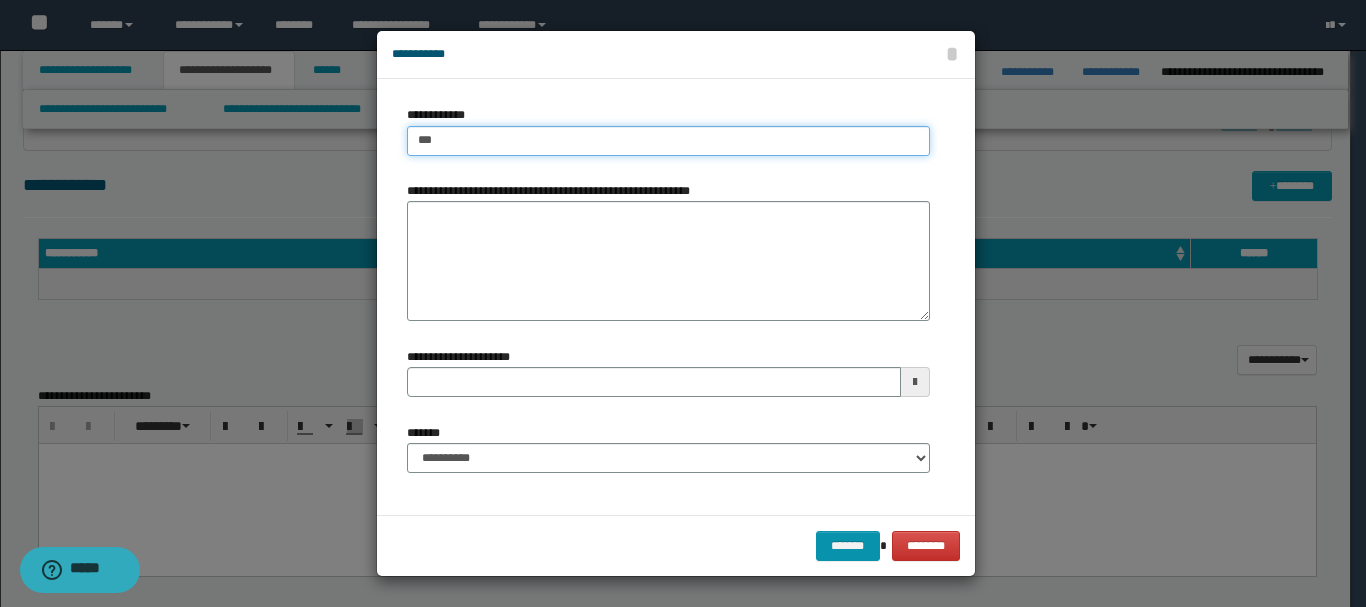 type on "***" 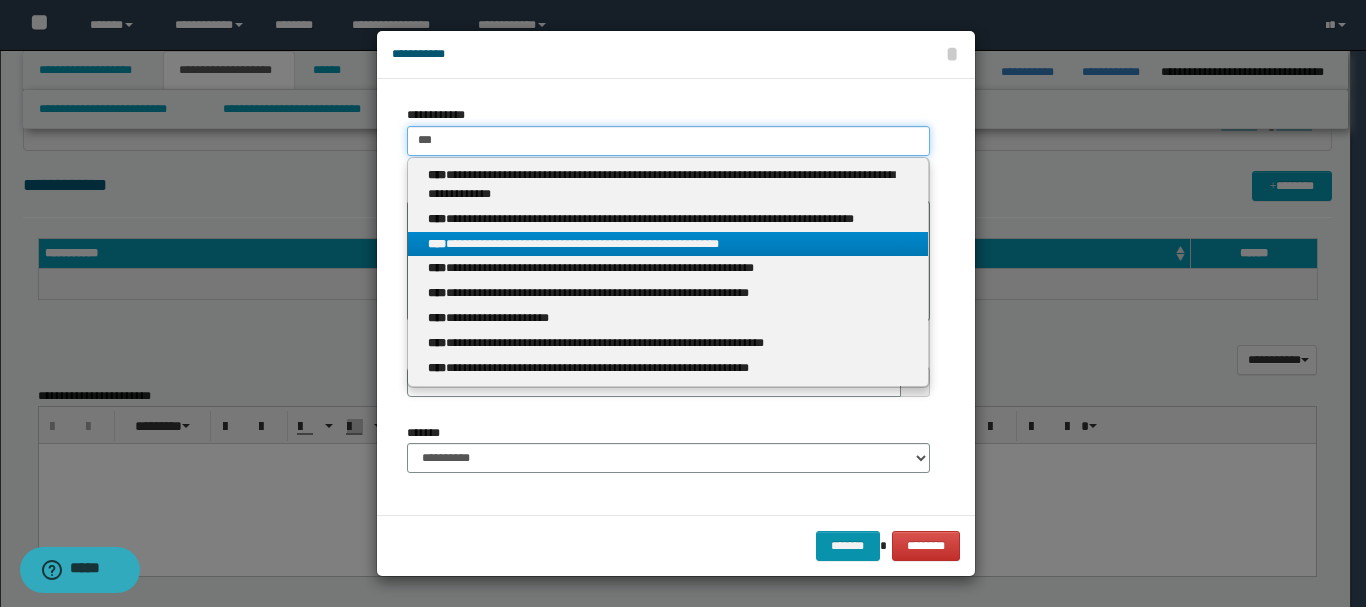 type on "***" 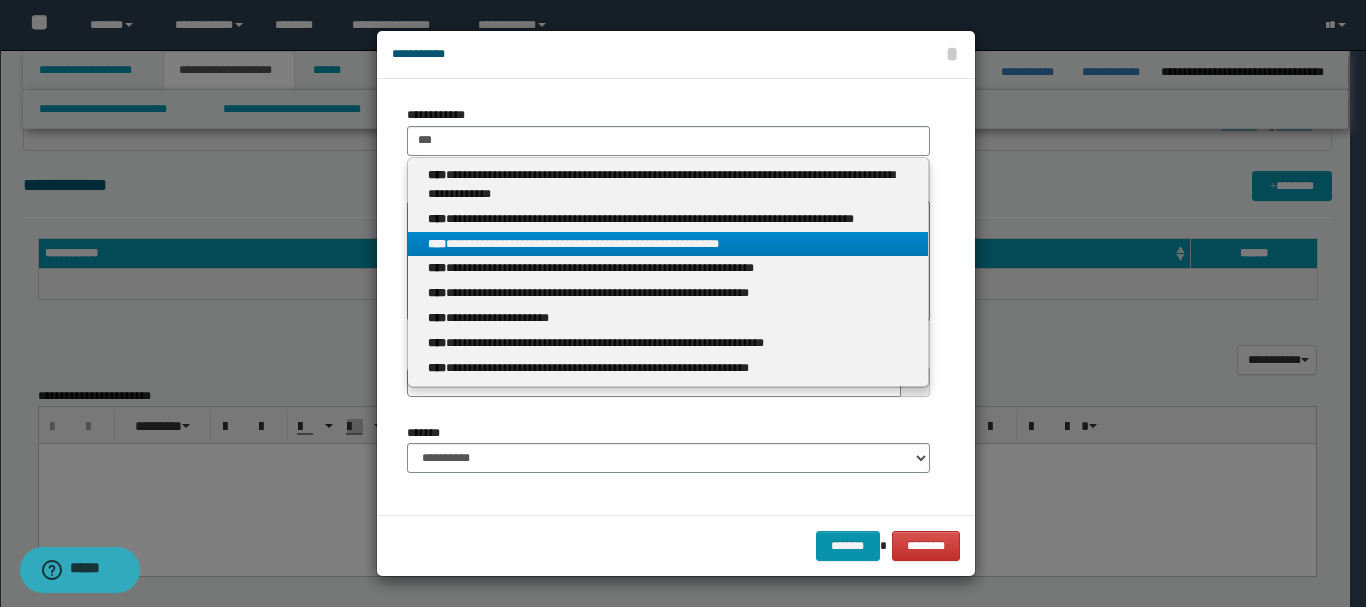 click on "**********" at bounding box center (668, 244) 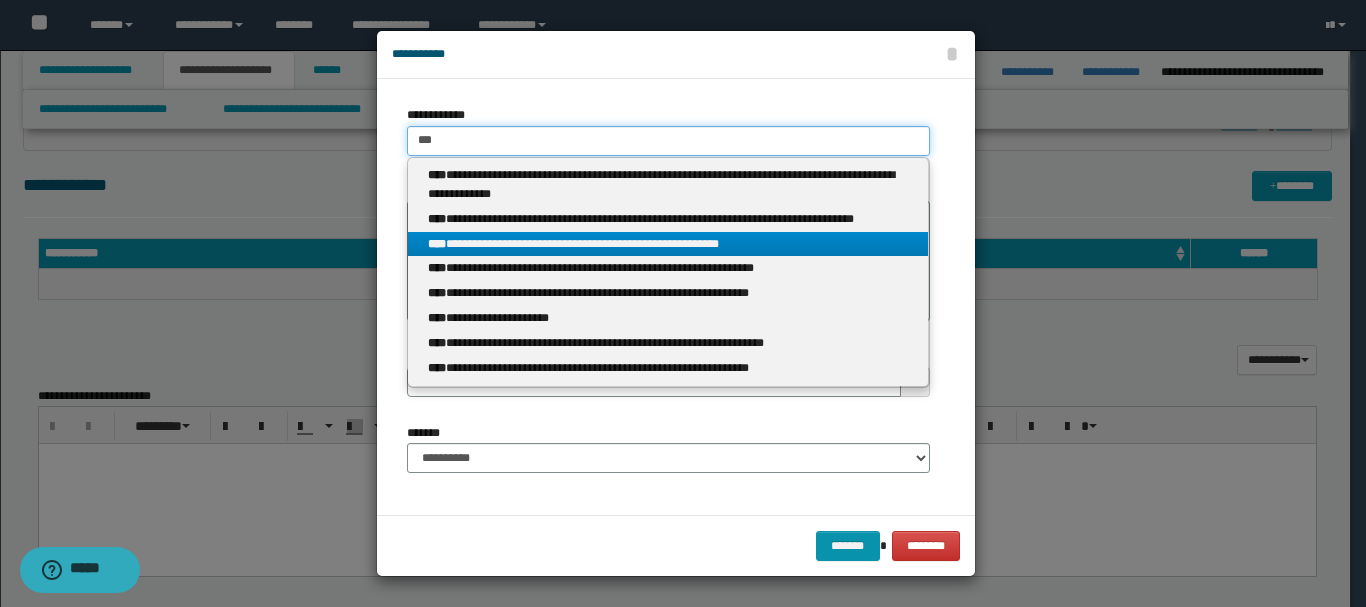 type 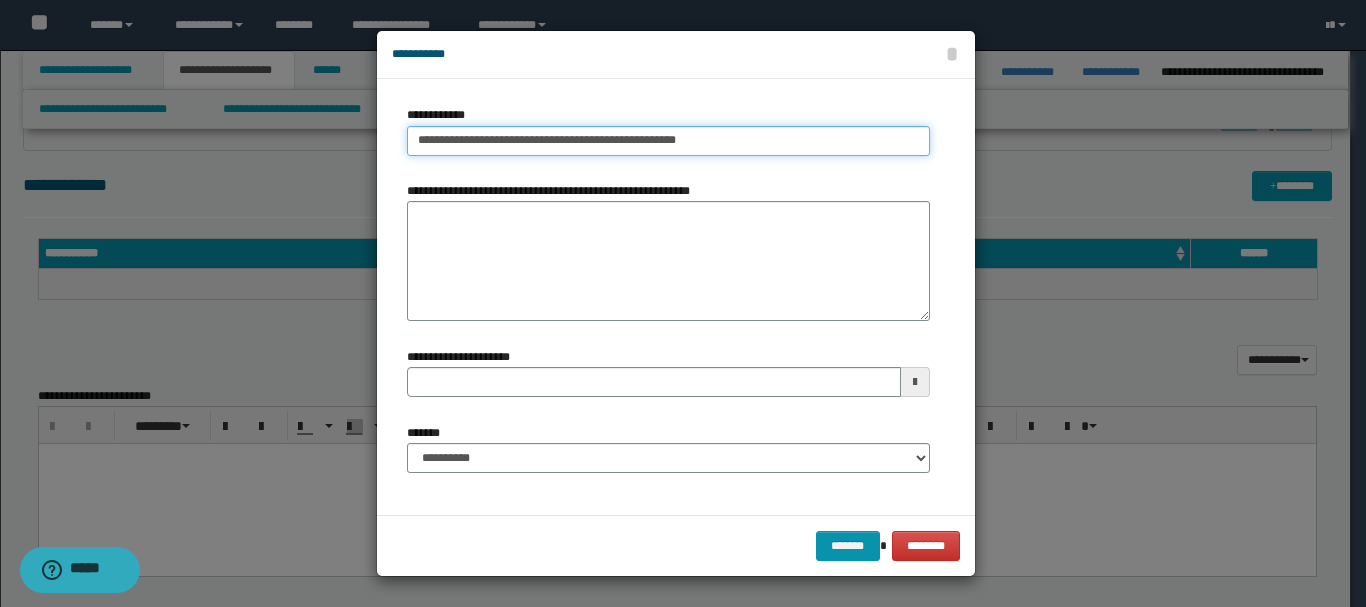 type 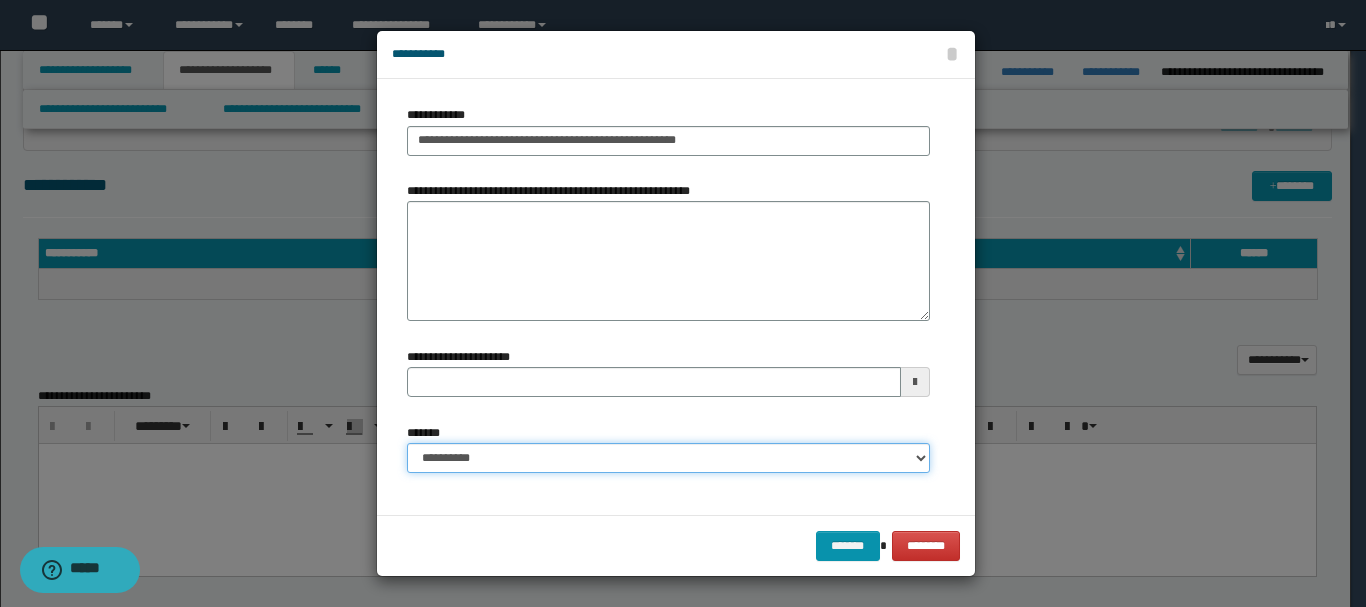 click on "**********" at bounding box center (668, 458) 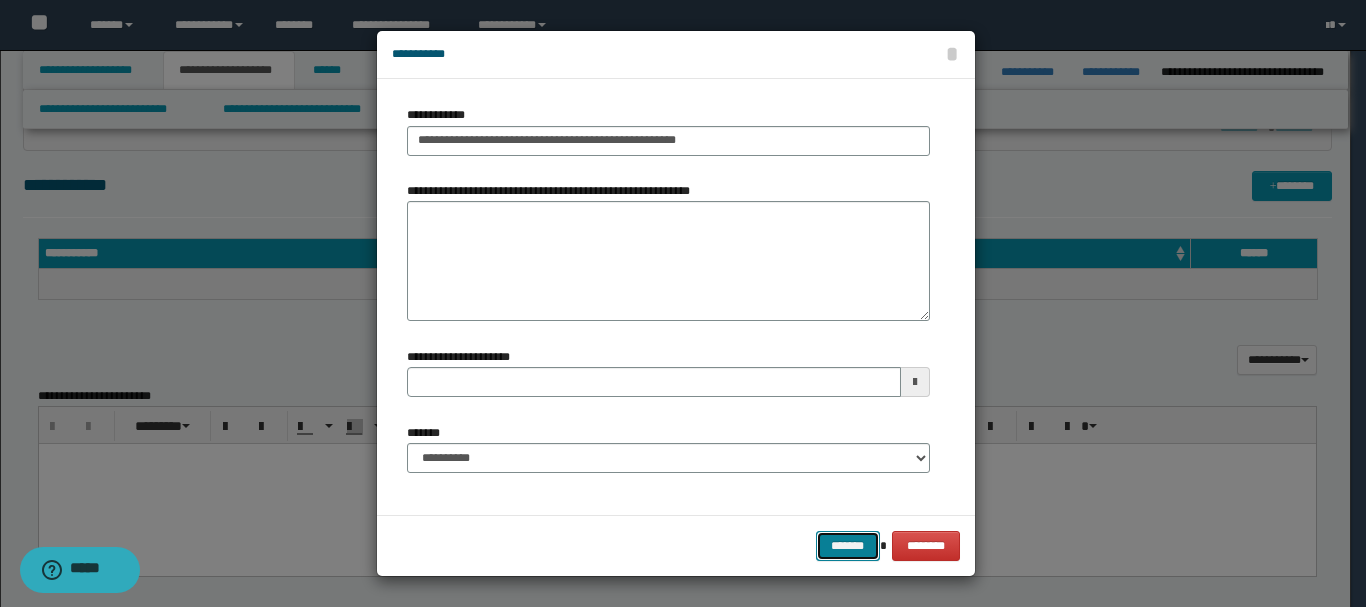 click on "*******" at bounding box center (848, 546) 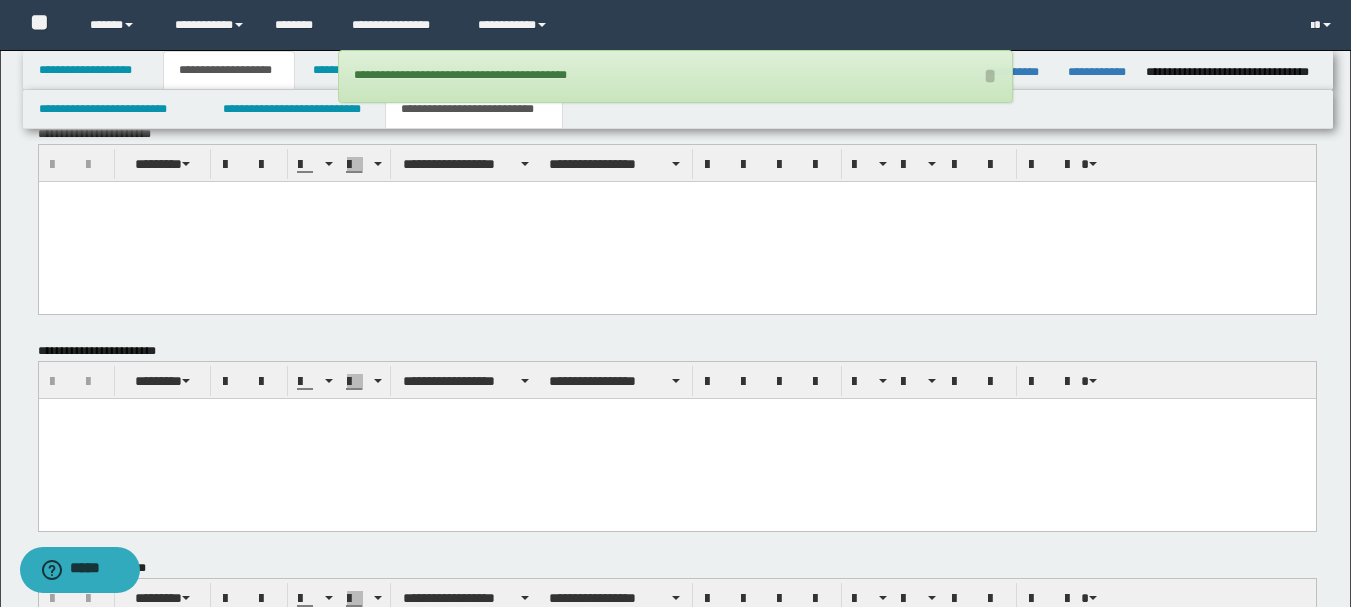 scroll, scrollTop: 879, scrollLeft: 0, axis: vertical 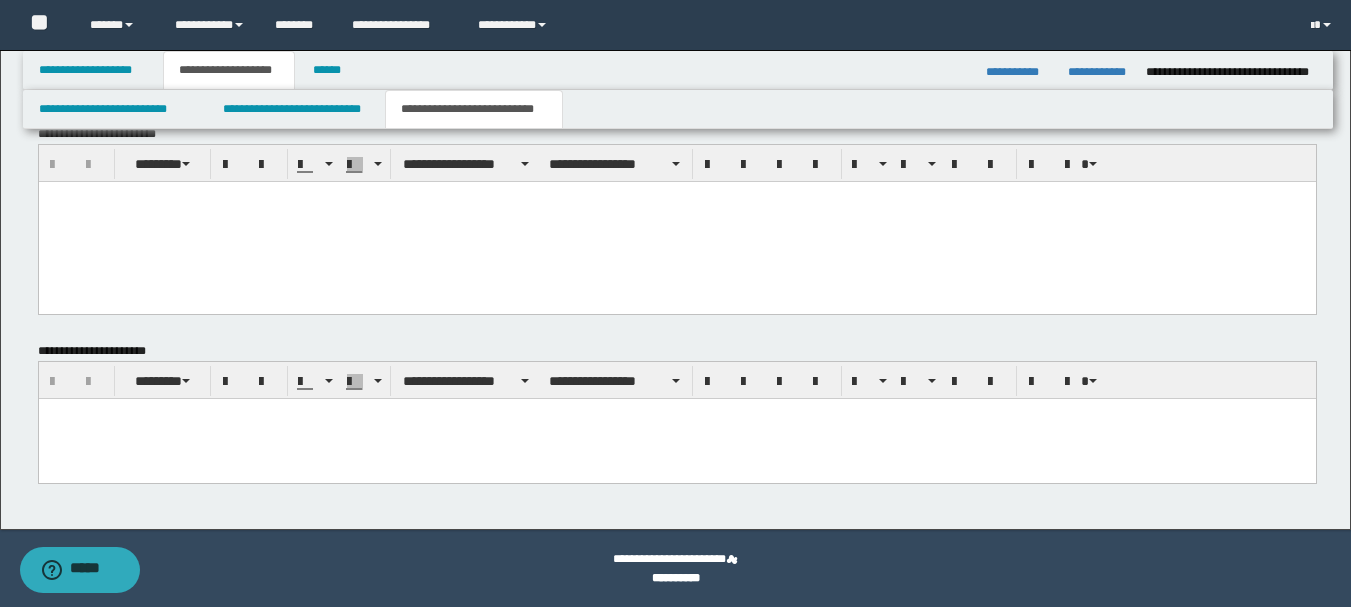 click at bounding box center [676, 413] 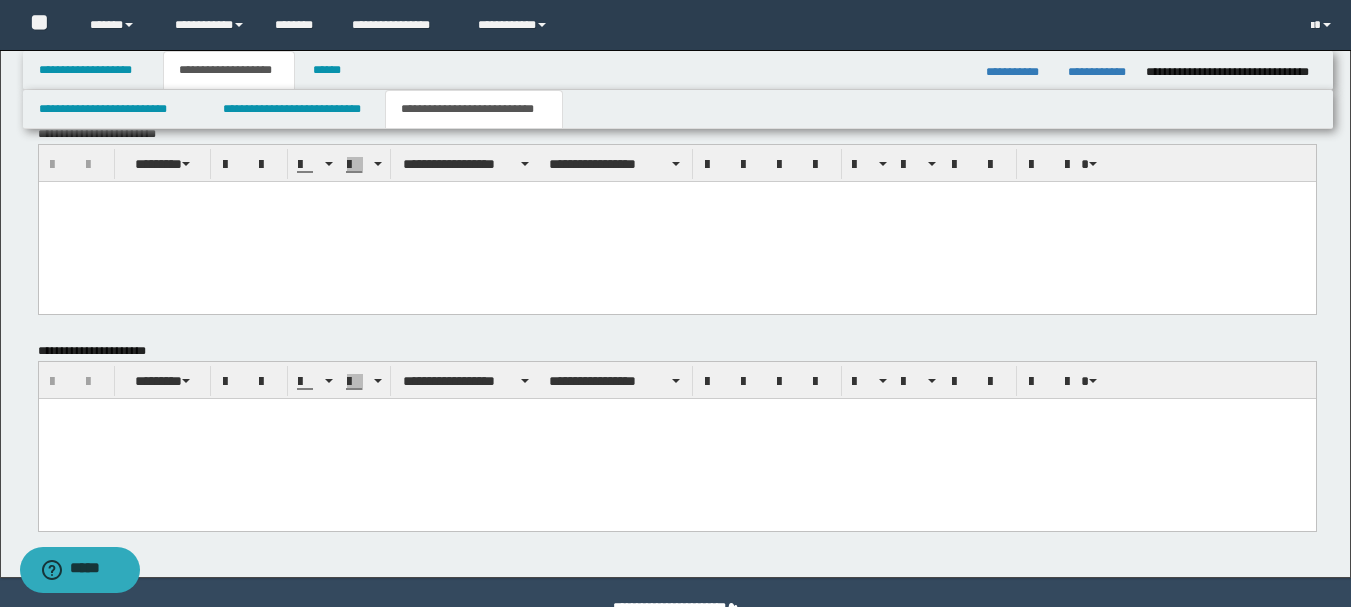 type 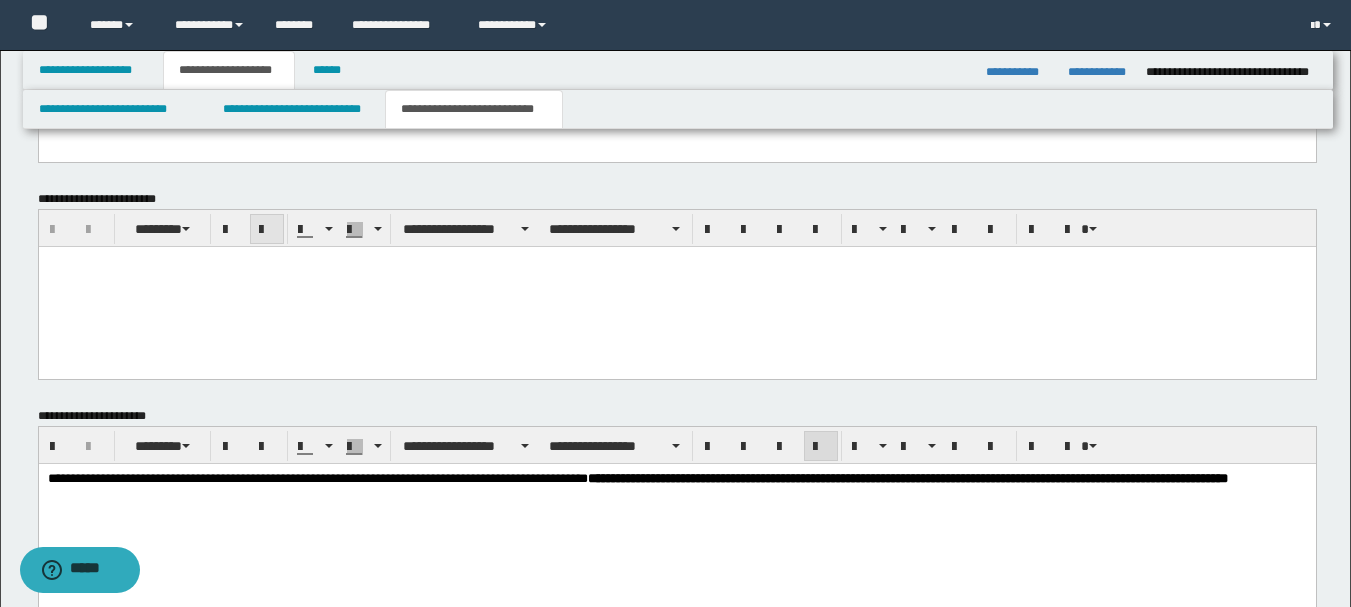scroll, scrollTop: 779, scrollLeft: 0, axis: vertical 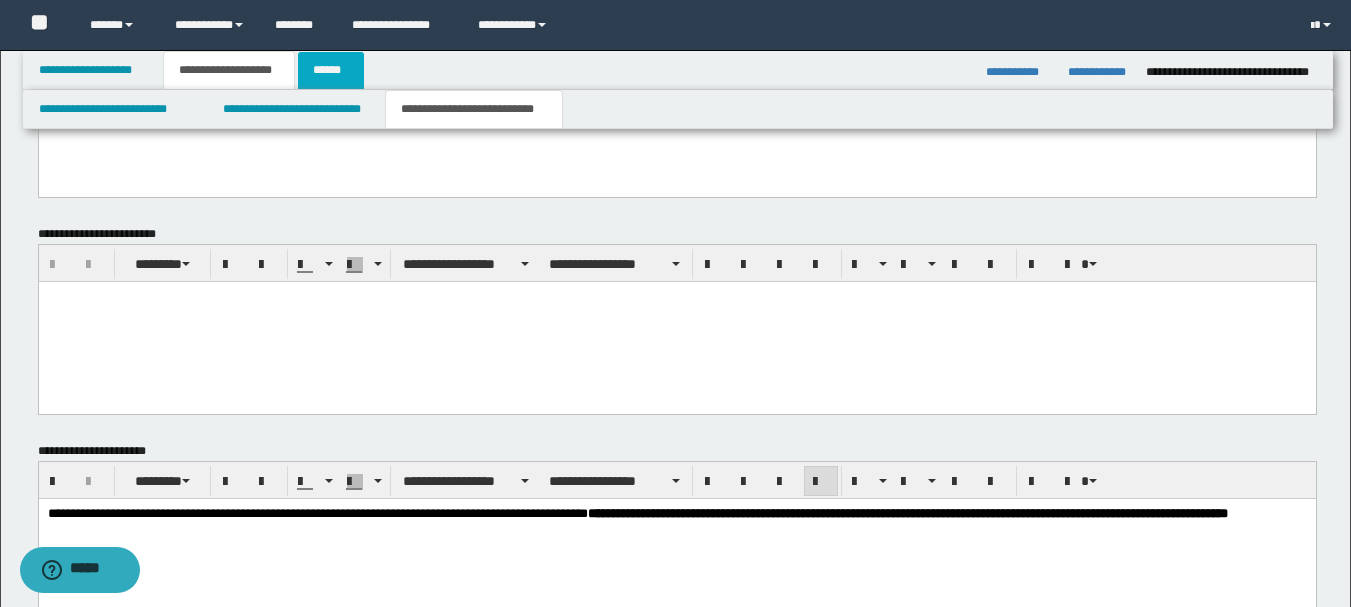 click on "******" at bounding box center [331, 70] 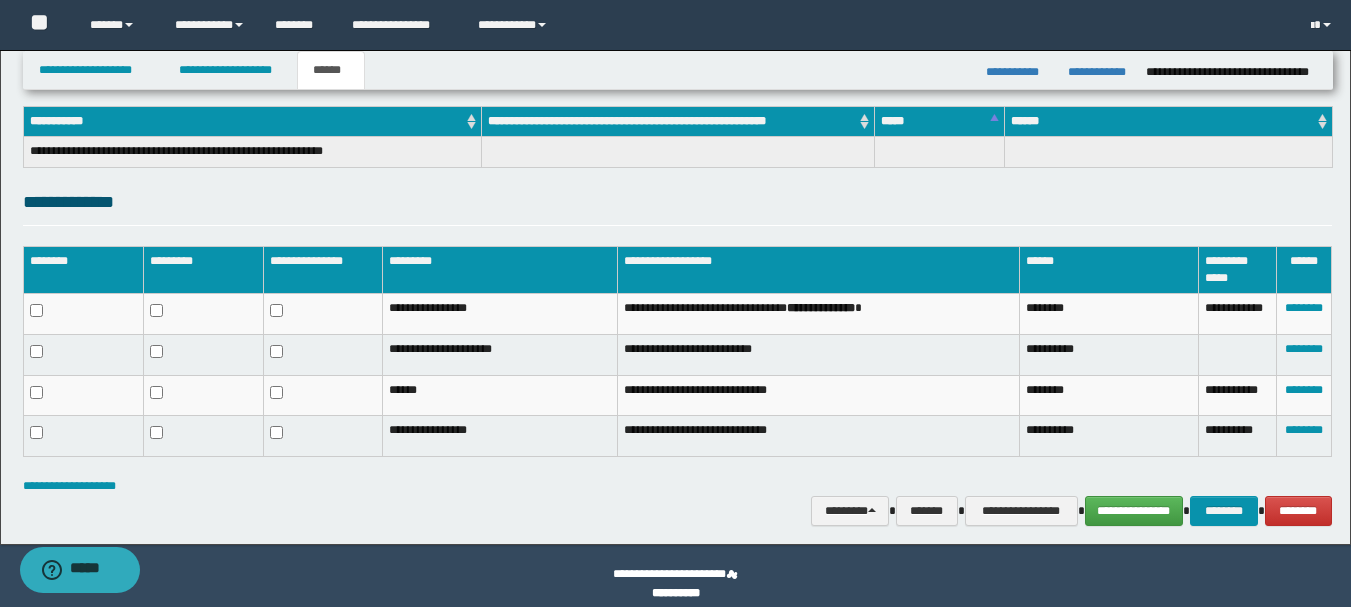 scroll, scrollTop: 319, scrollLeft: 0, axis: vertical 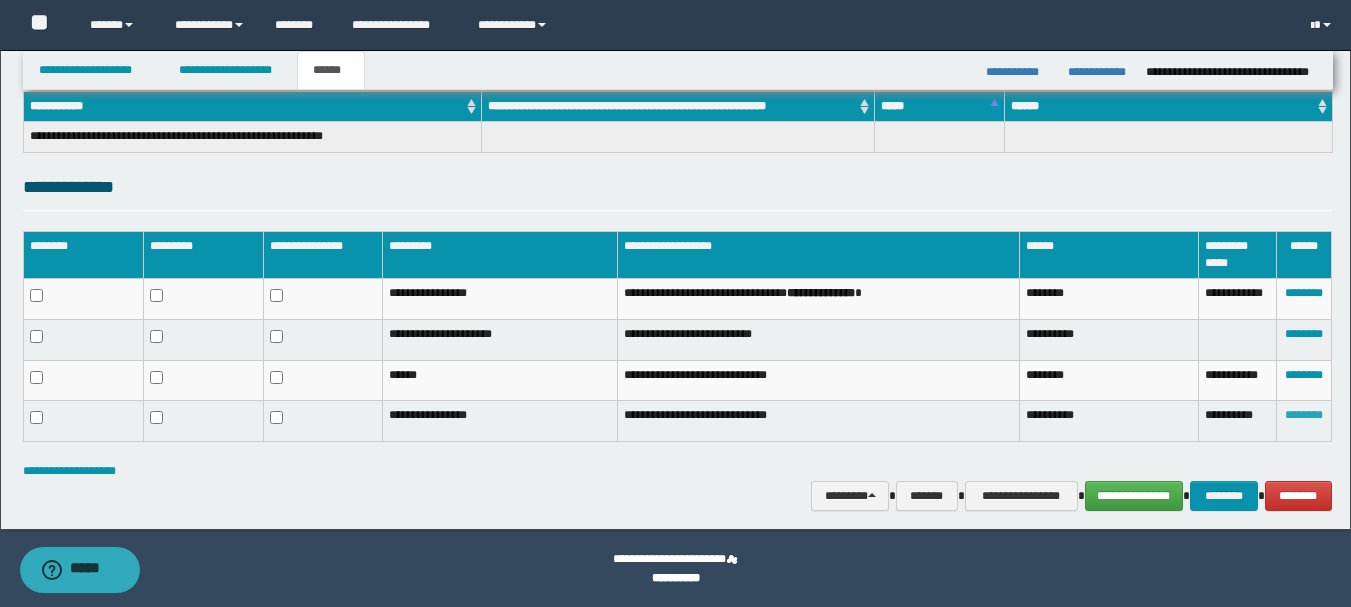 click on "********" at bounding box center (1304, 415) 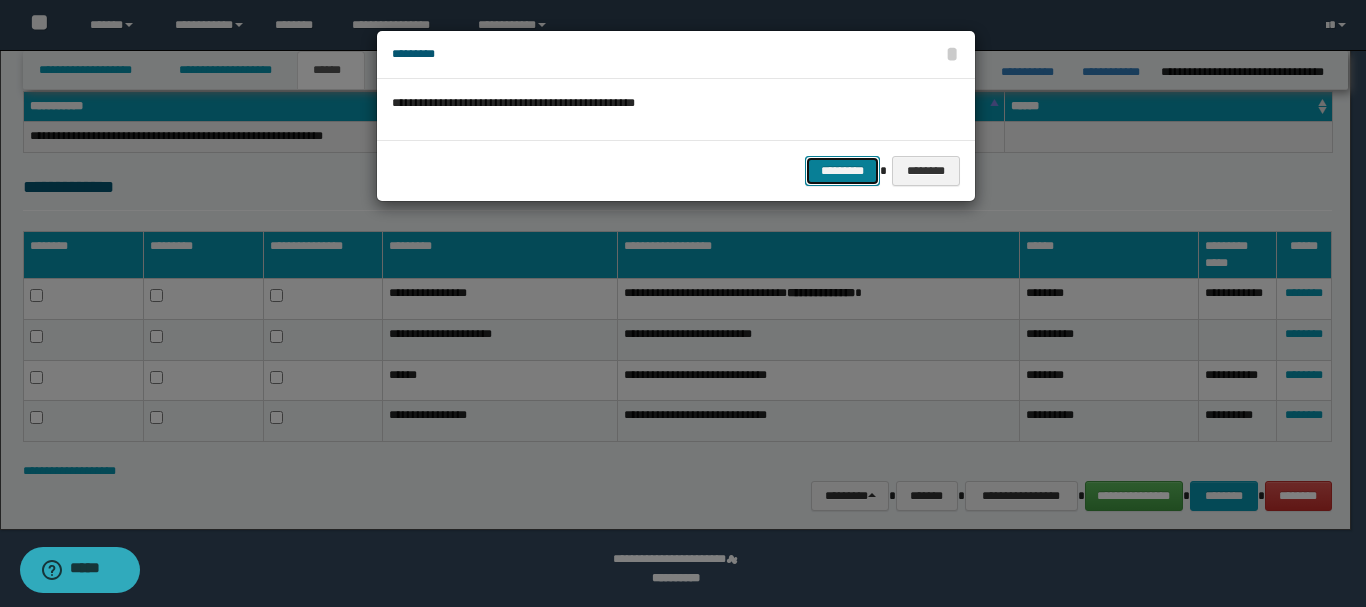 click on "*********" at bounding box center (842, 171) 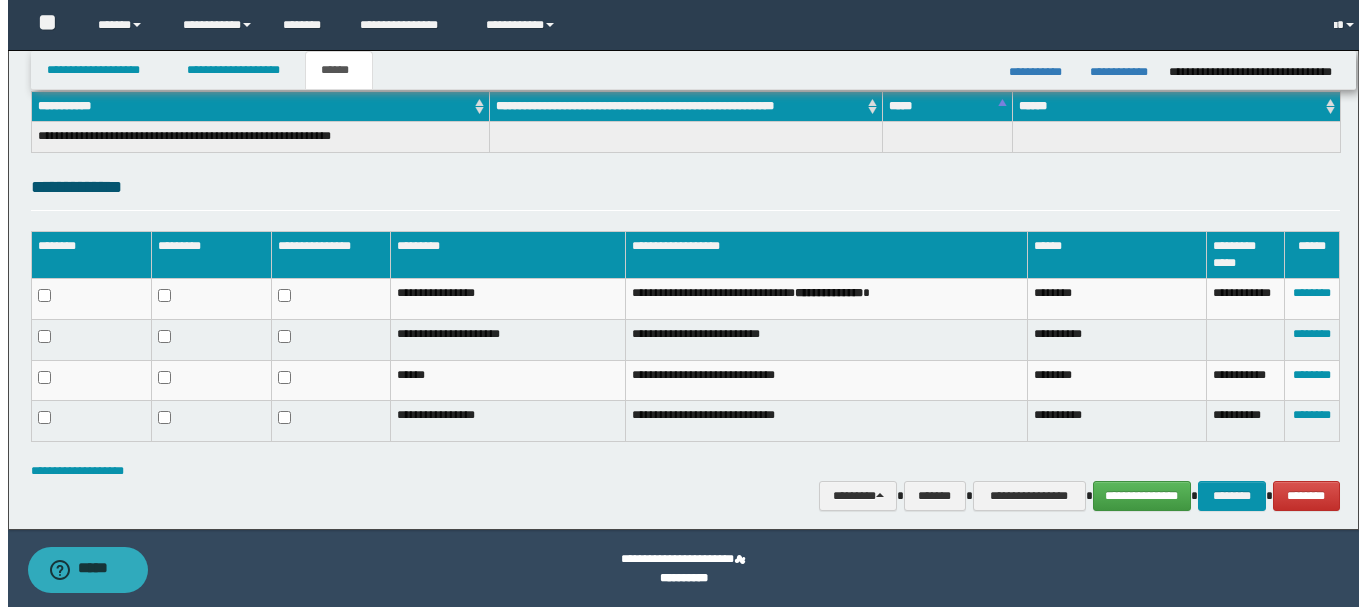 scroll, scrollTop: 285, scrollLeft: 0, axis: vertical 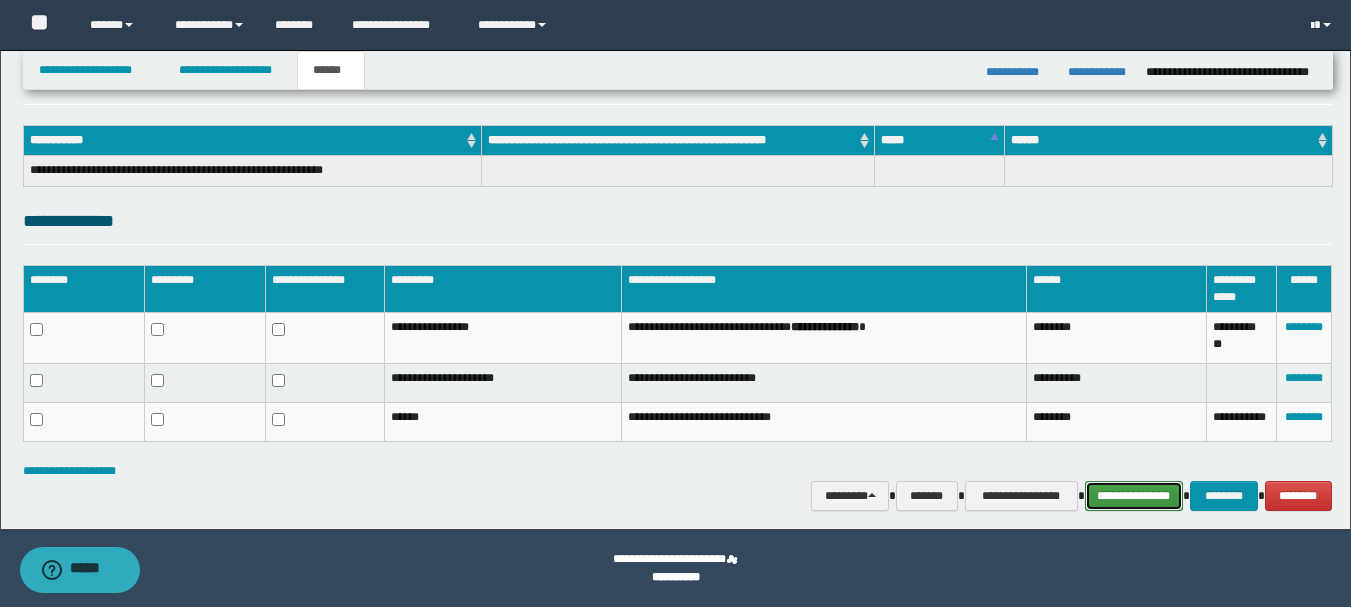 click on "**********" at bounding box center [1134, 496] 